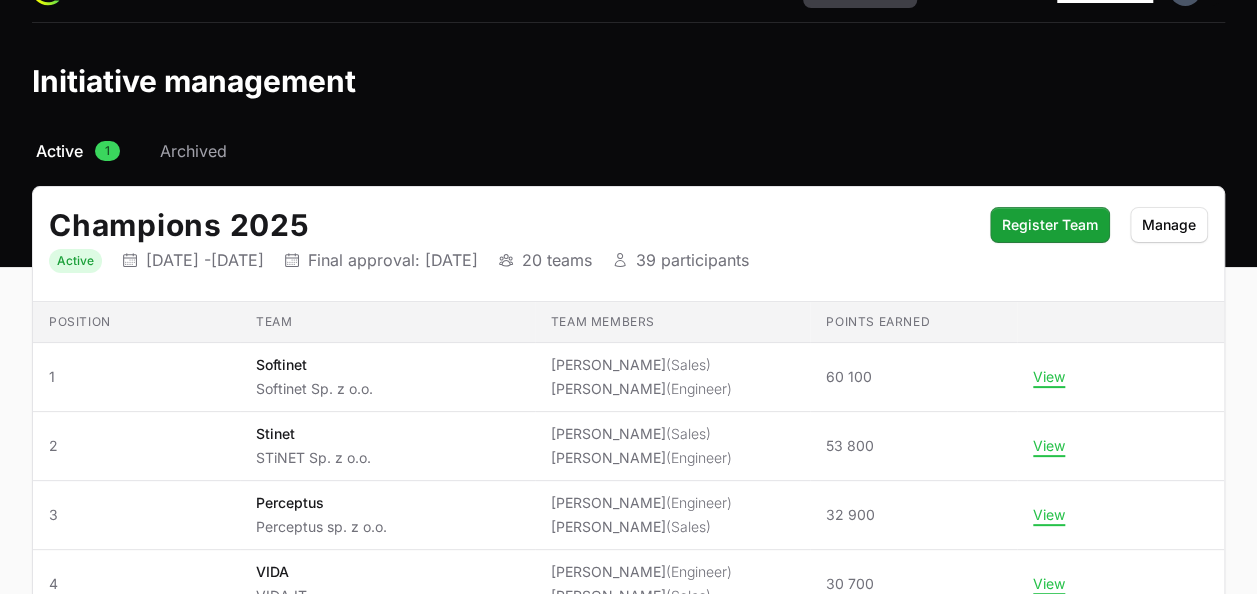 scroll, scrollTop: 0, scrollLeft: 0, axis: both 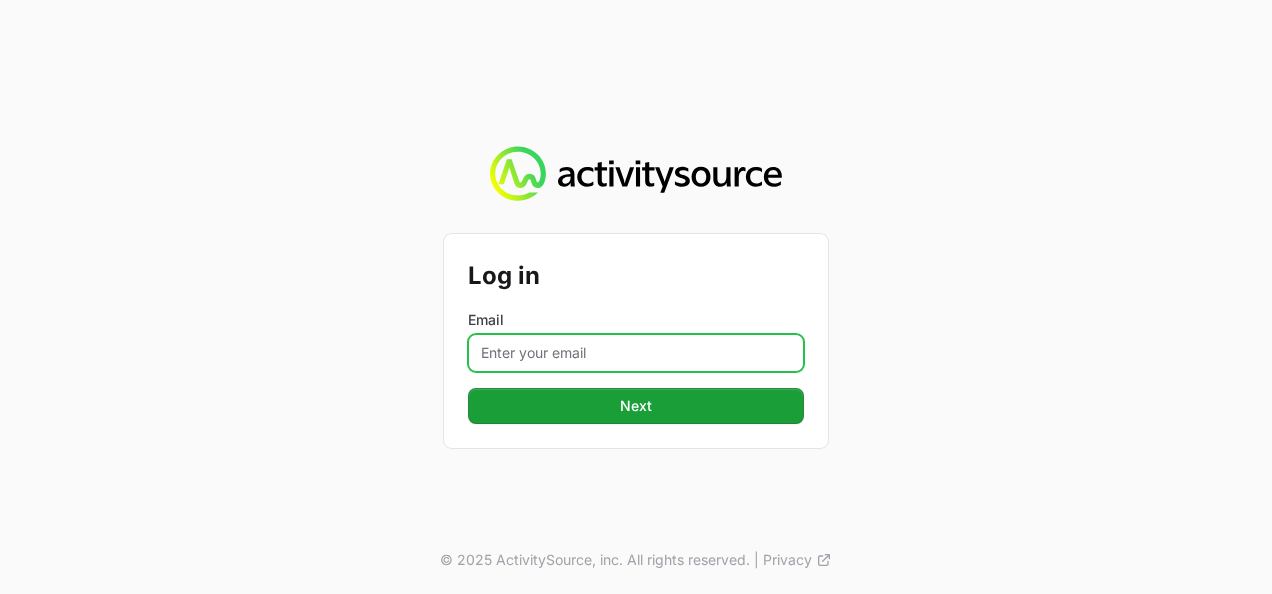 click on "Email" 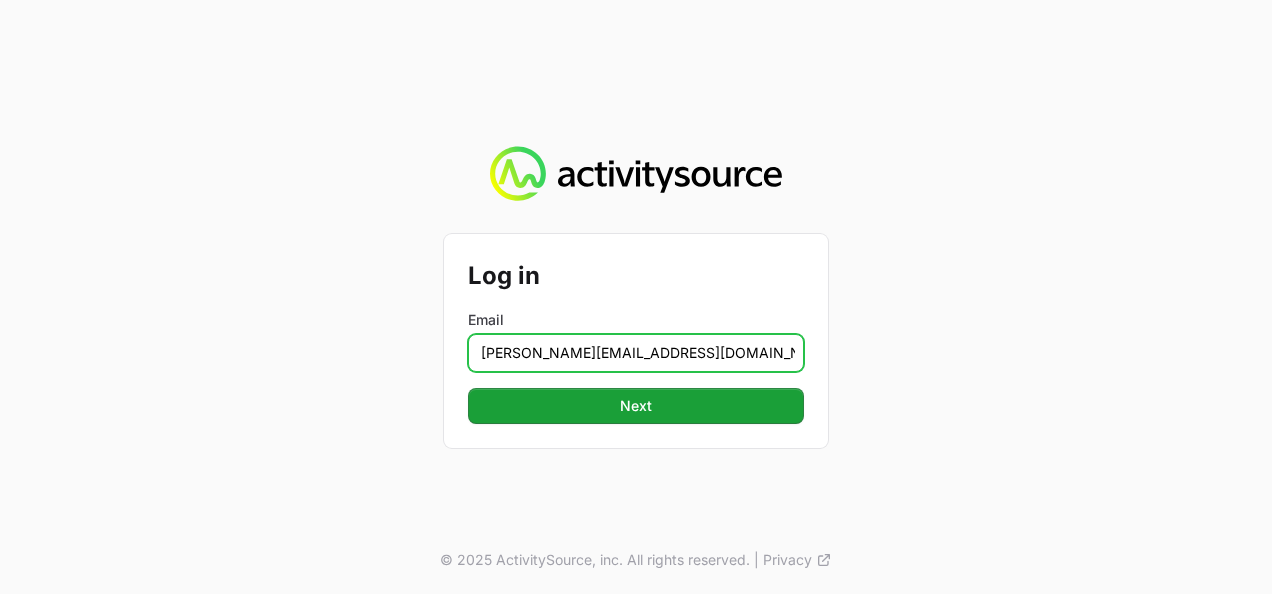 drag, startPoint x: 630, startPoint y: 361, endPoint x: 395, endPoint y: 350, distance: 235.25731 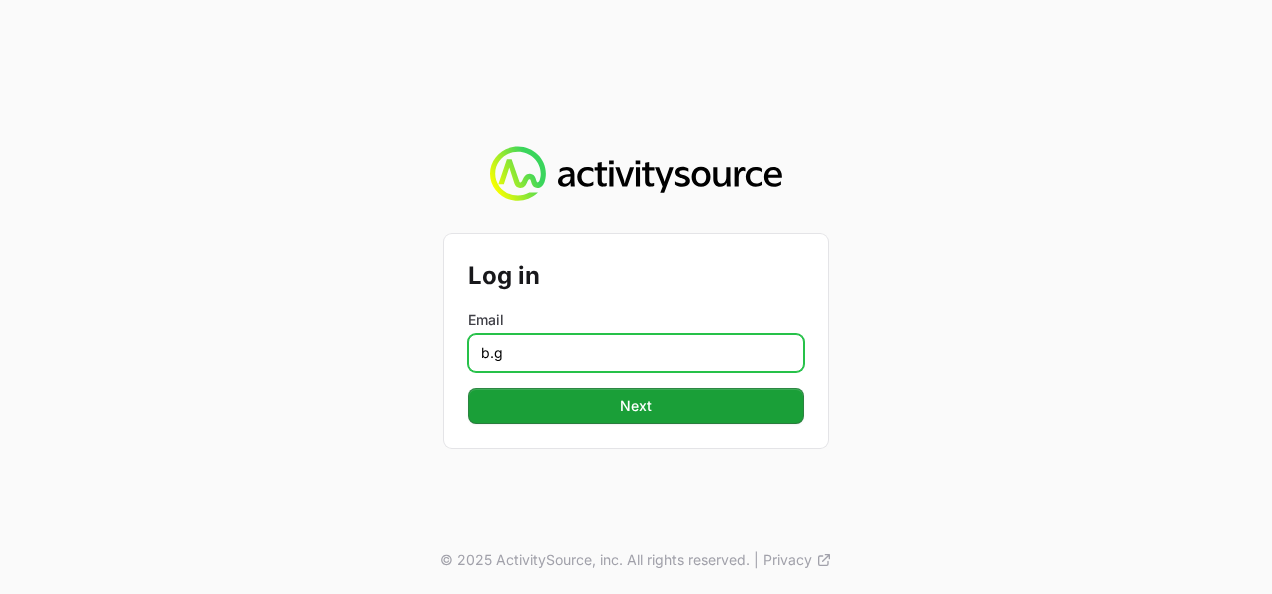 type on "[PERSON_NAME][EMAIL_ADDRESS][DOMAIN_NAME]" 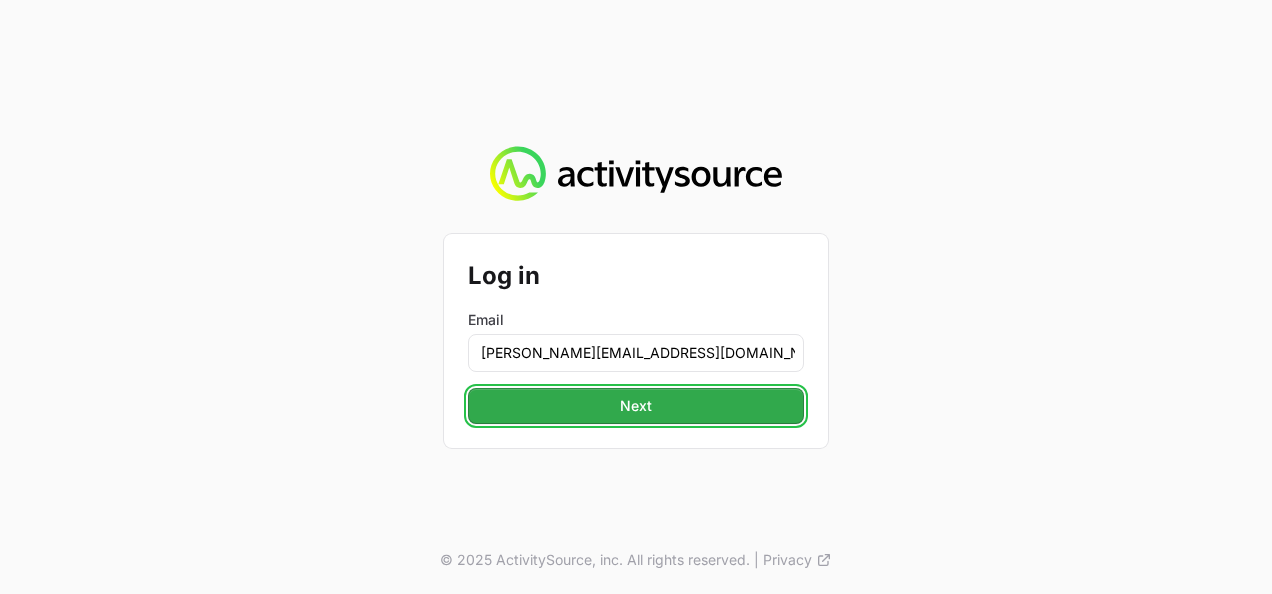 click on "Next" 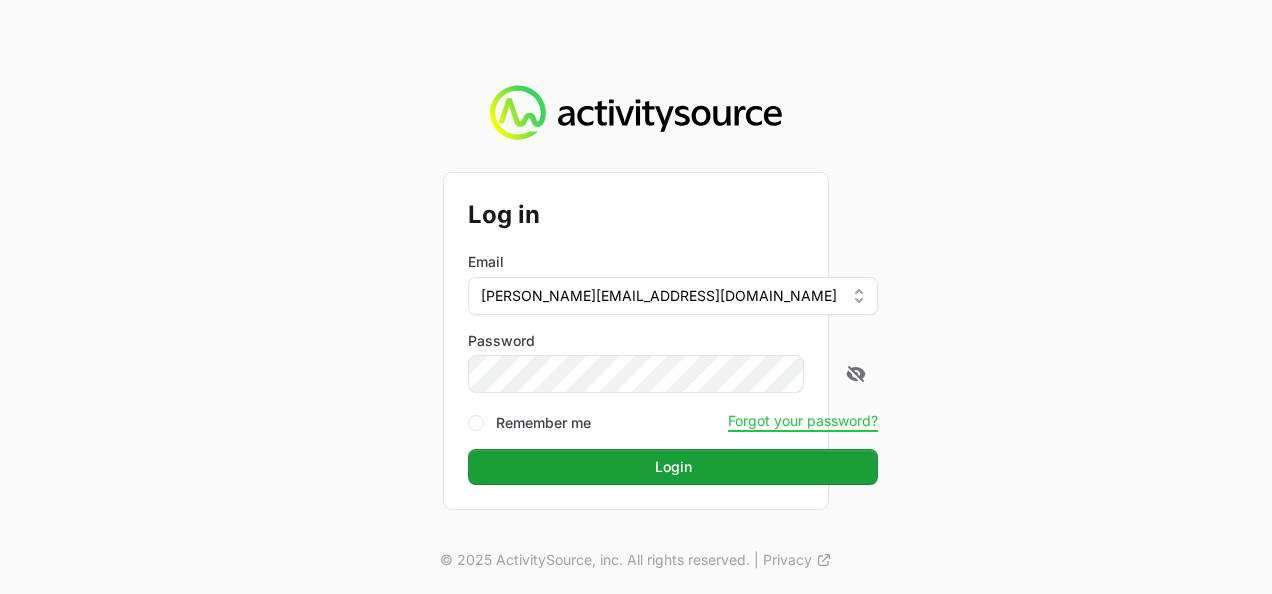 click on "Login" 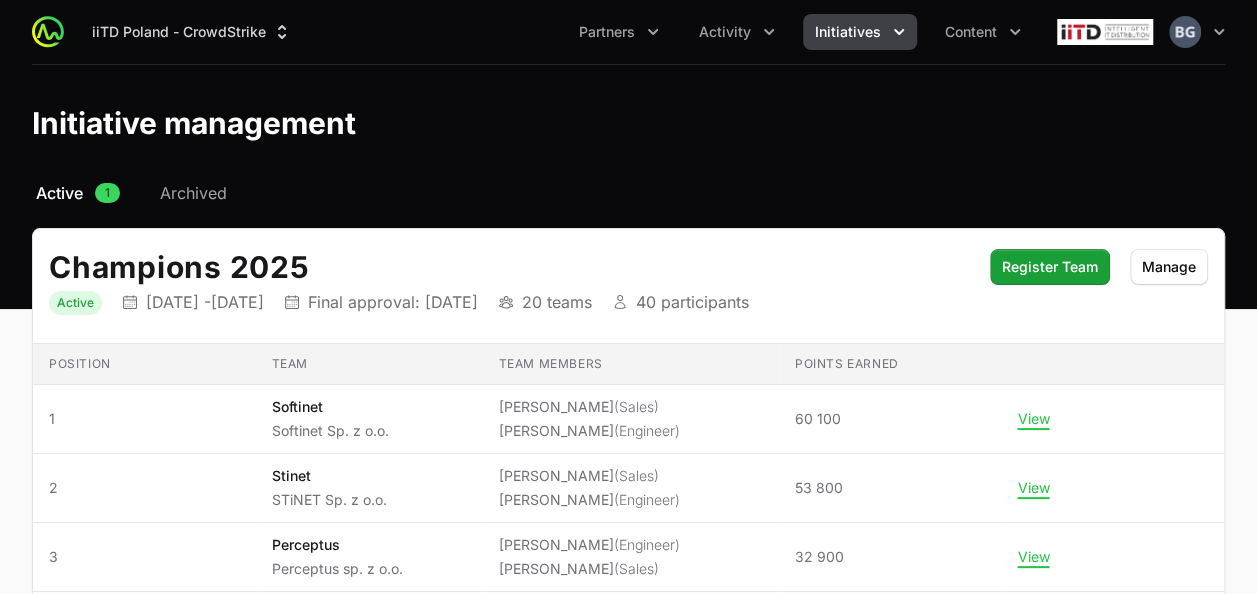 click on "Initiatives" 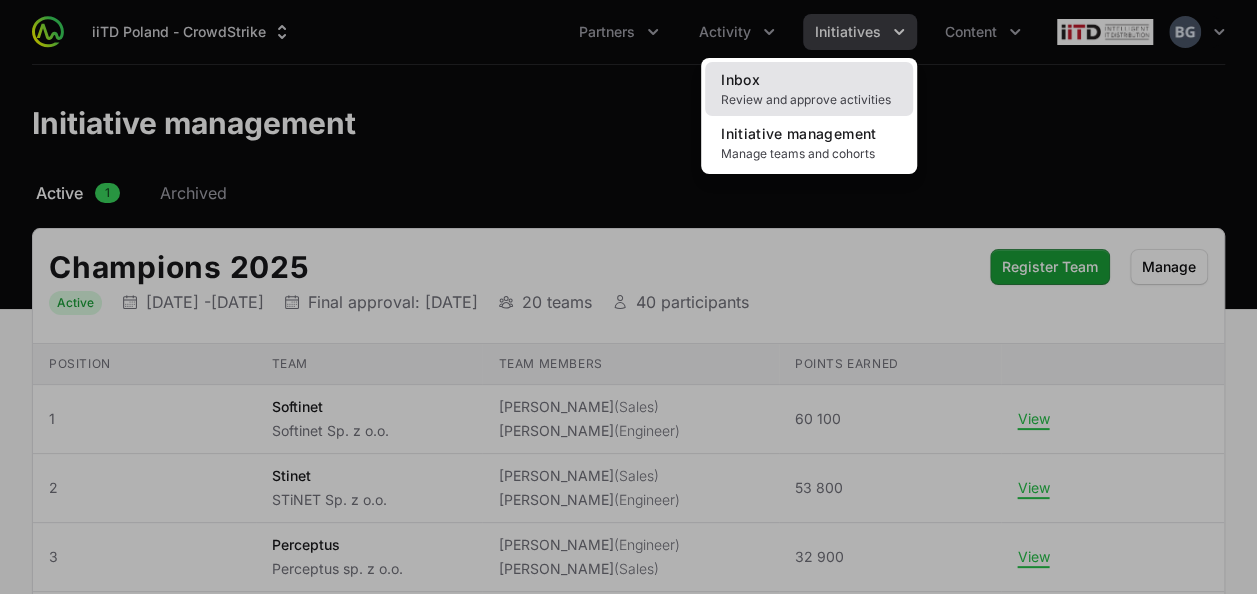 click on "Review and approve activities" 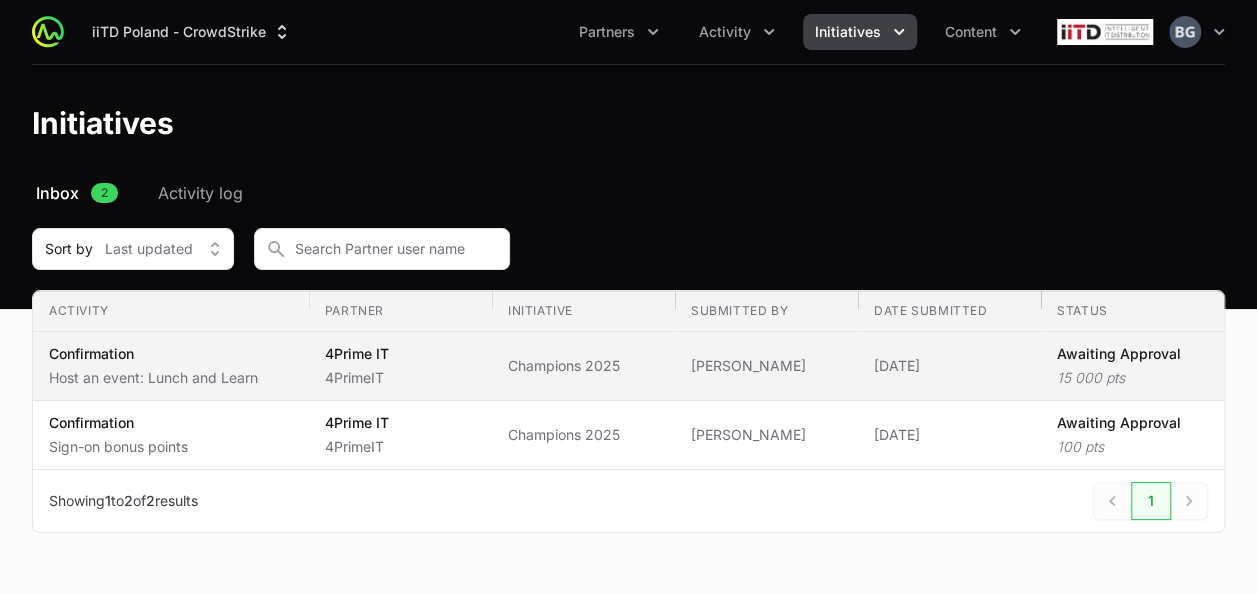 click on "Date submitted [DATE]" 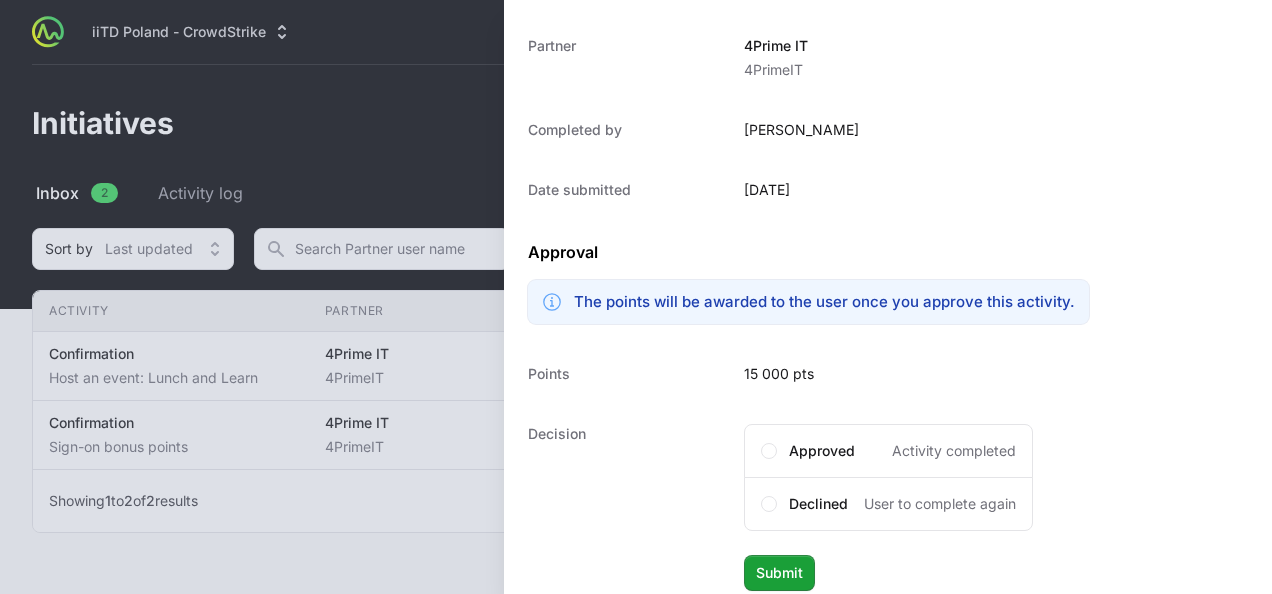 scroll, scrollTop: 384, scrollLeft: 0, axis: vertical 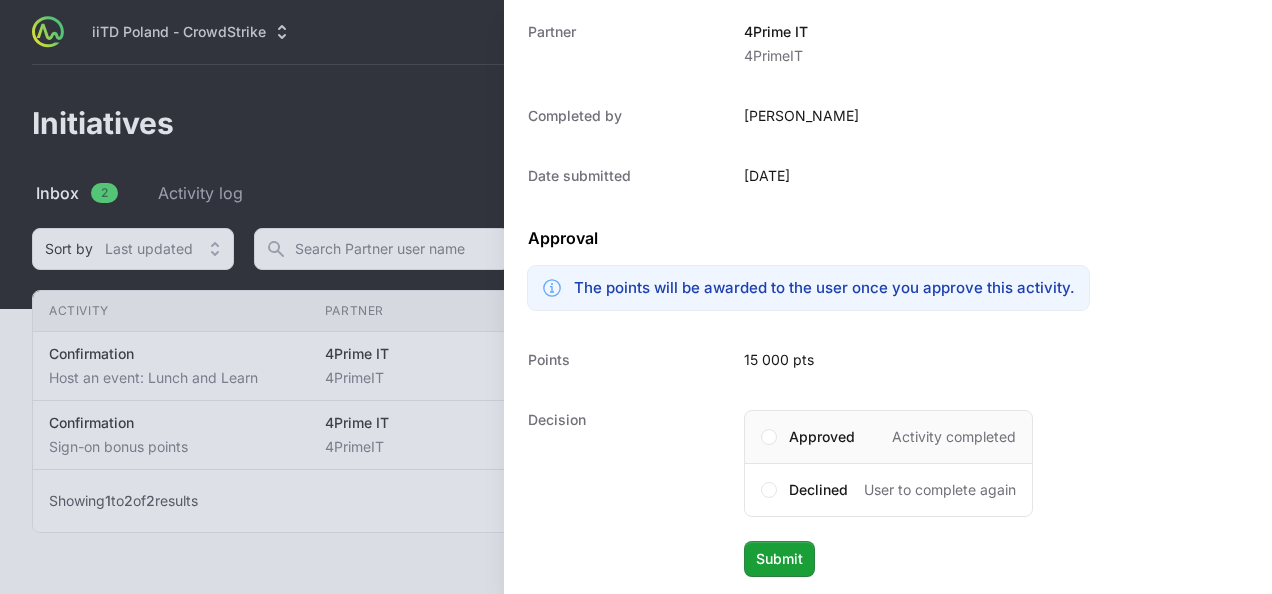 click on "Approved Activity completed" 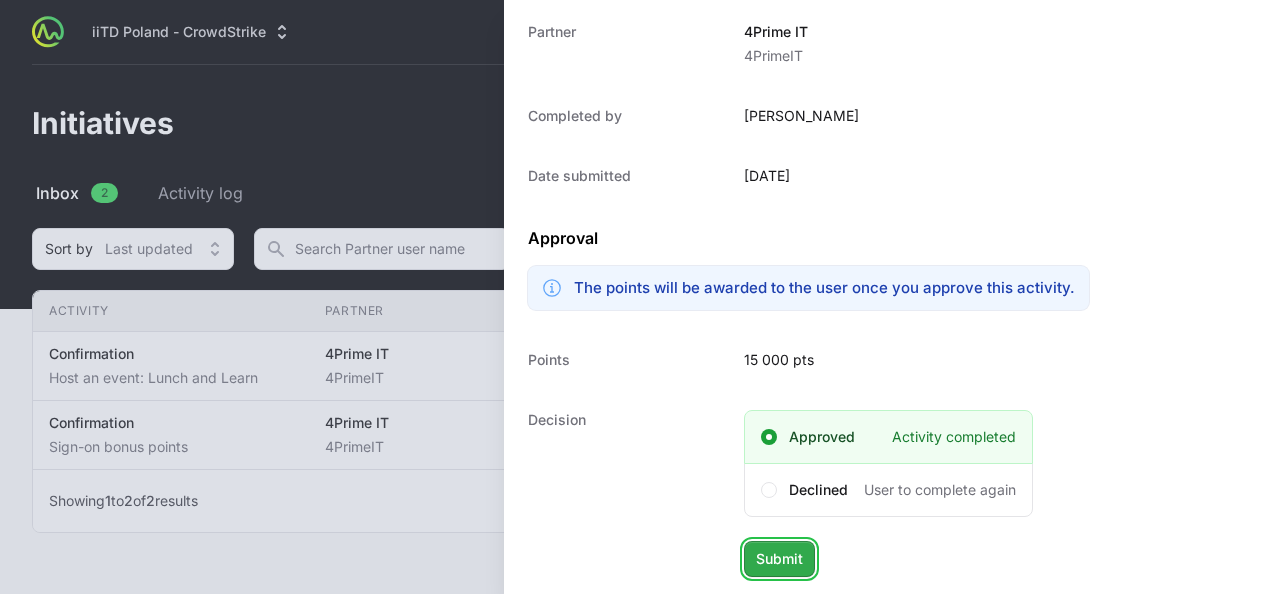 click on "Submit" at bounding box center (779, 559) 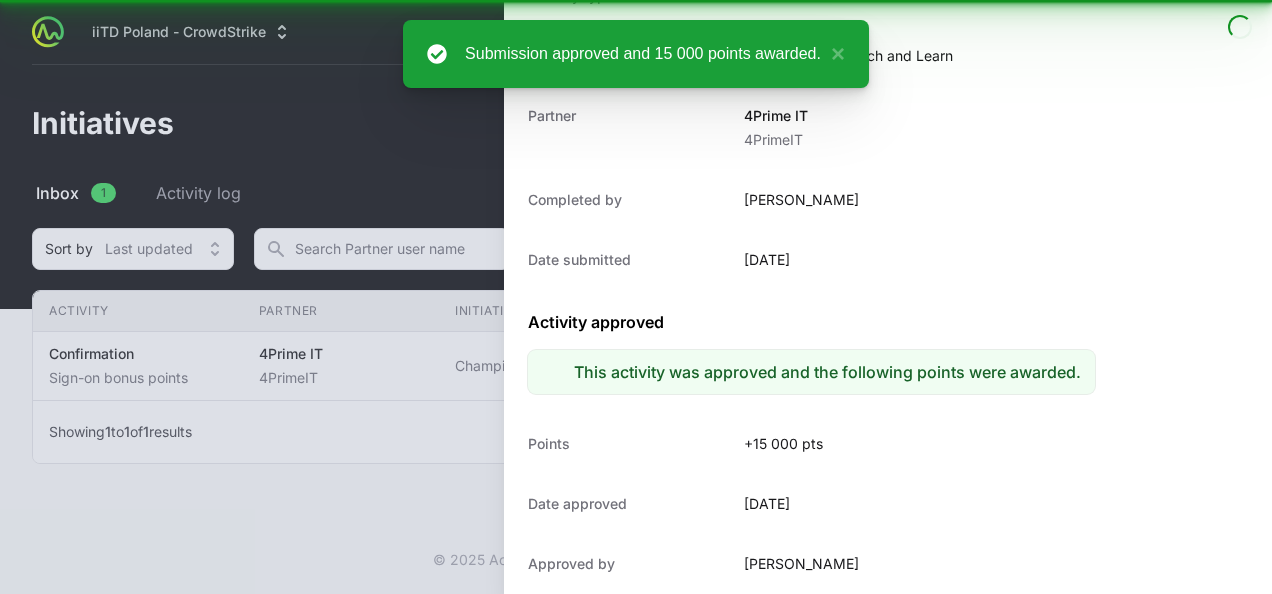 scroll, scrollTop: 299, scrollLeft: 0, axis: vertical 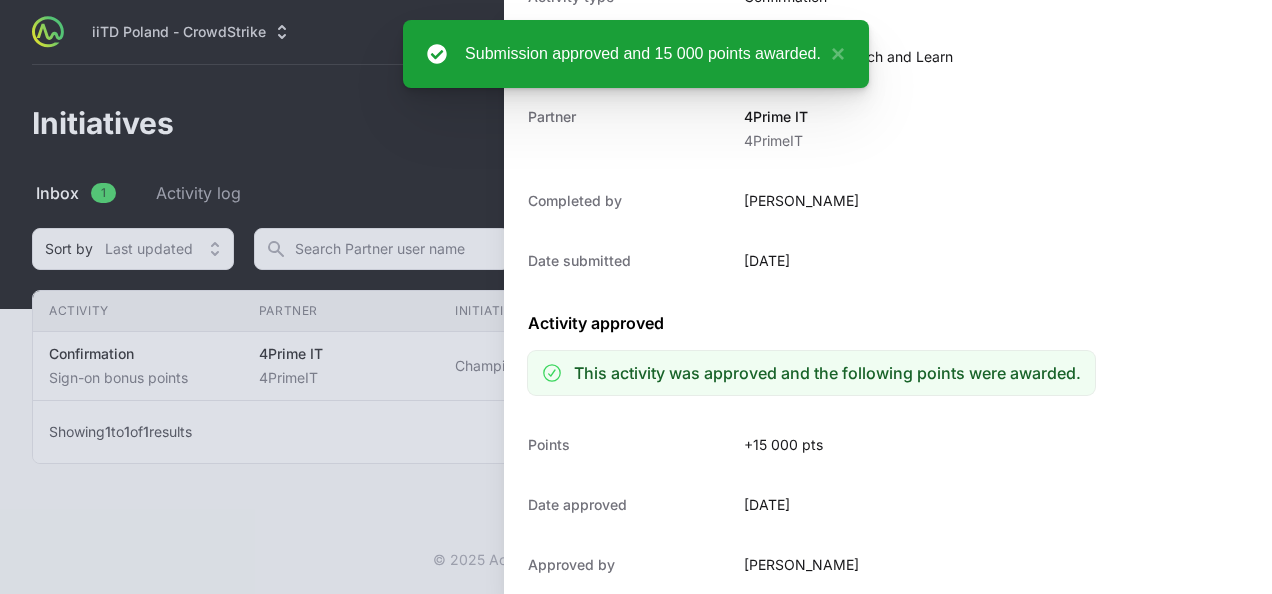 click at bounding box center [636, 297] 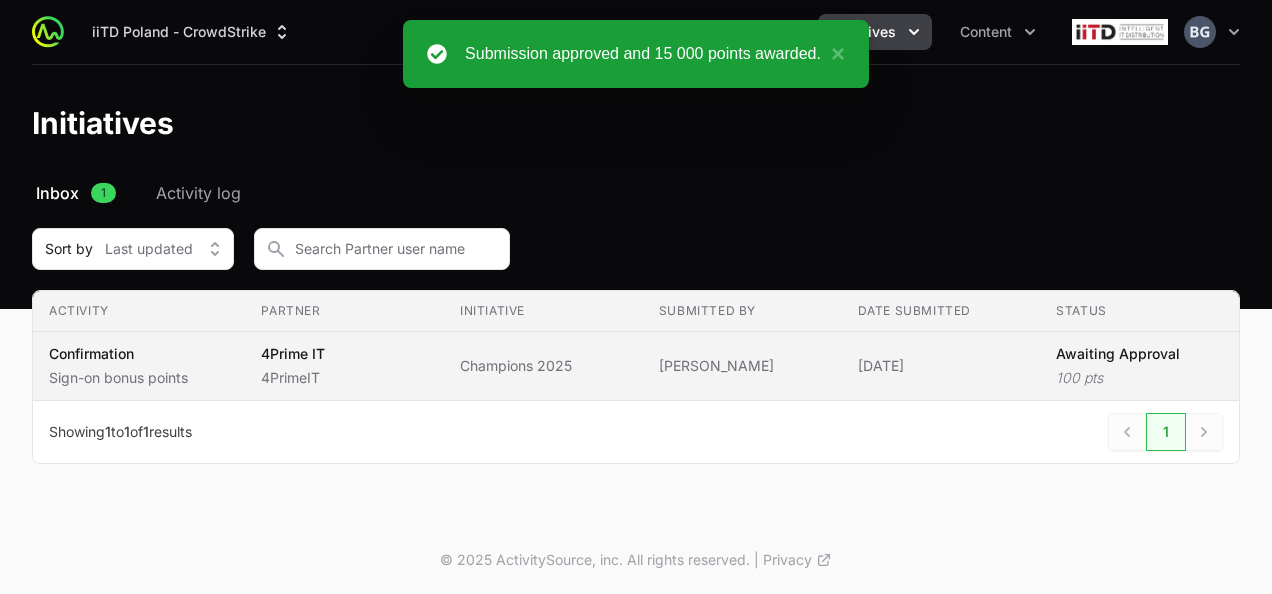 click on "[DATE]" 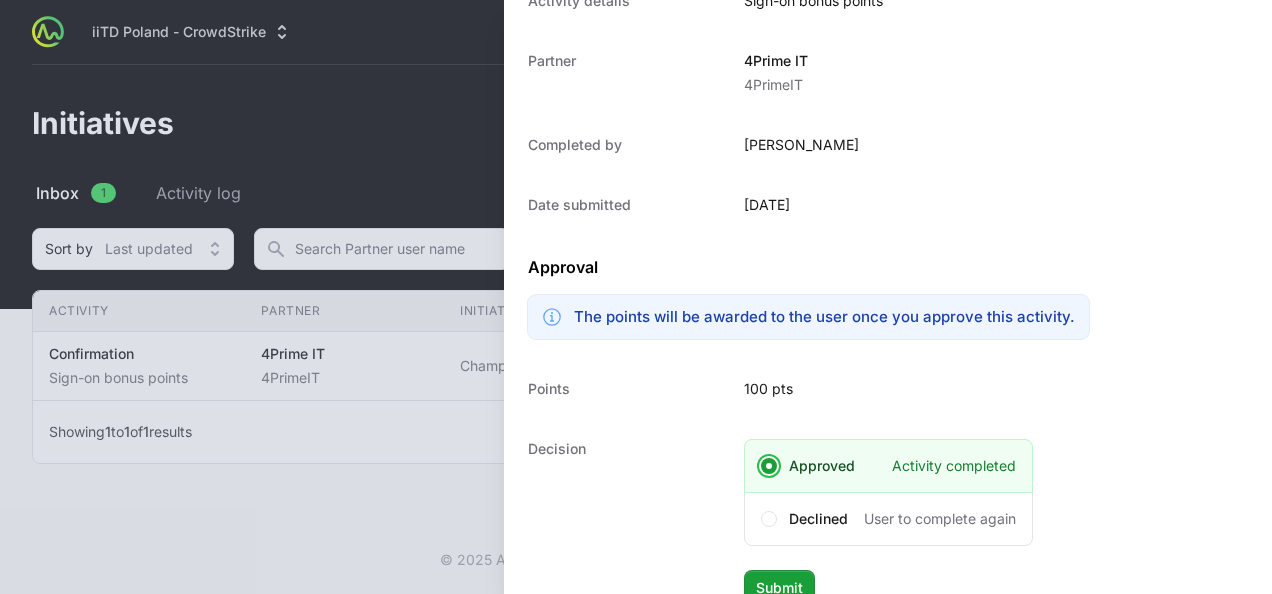 scroll, scrollTop: 384, scrollLeft: 0, axis: vertical 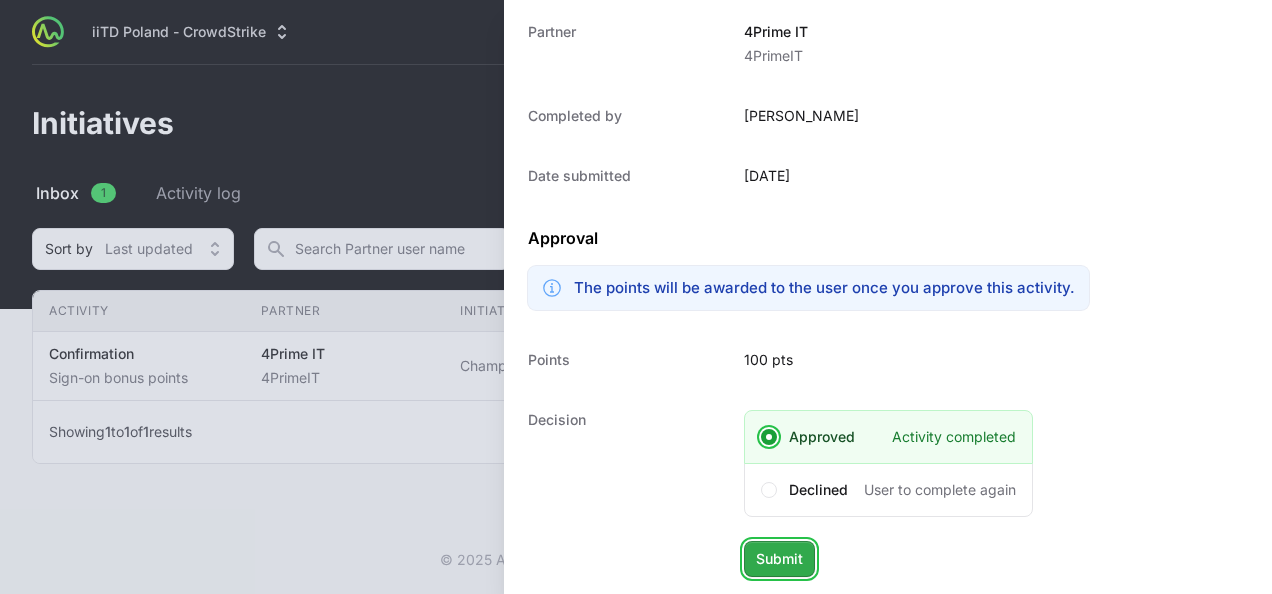 click on "Submit" at bounding box center [779, 559] 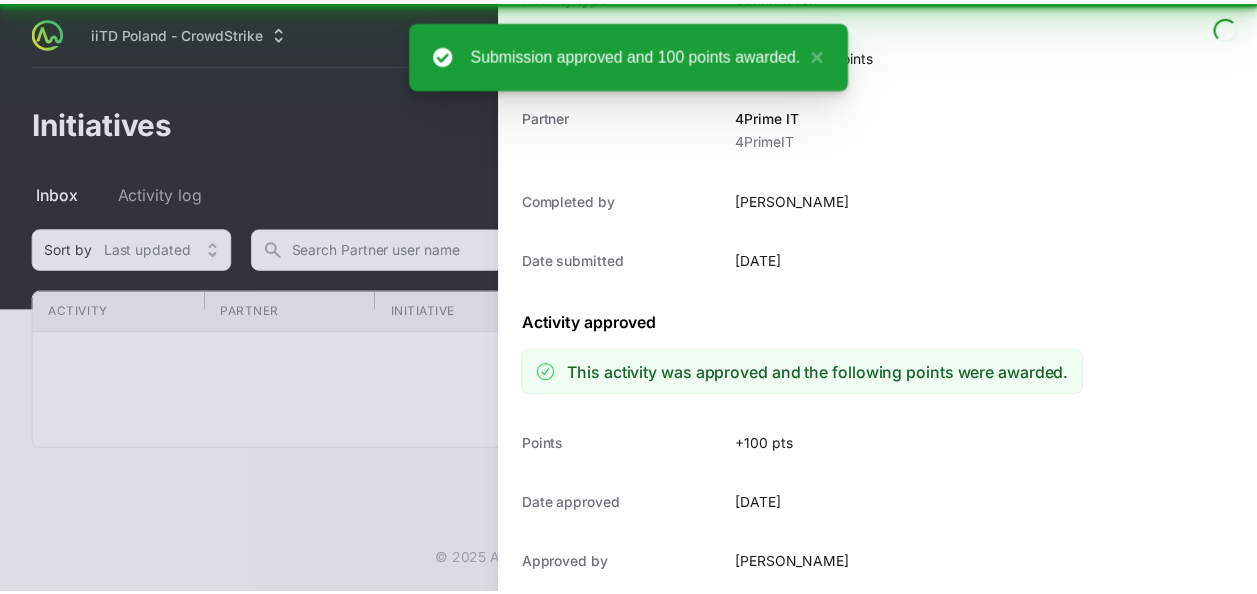 scroll, scrollTop: 299, scrollLeft: 0, axis: vertical 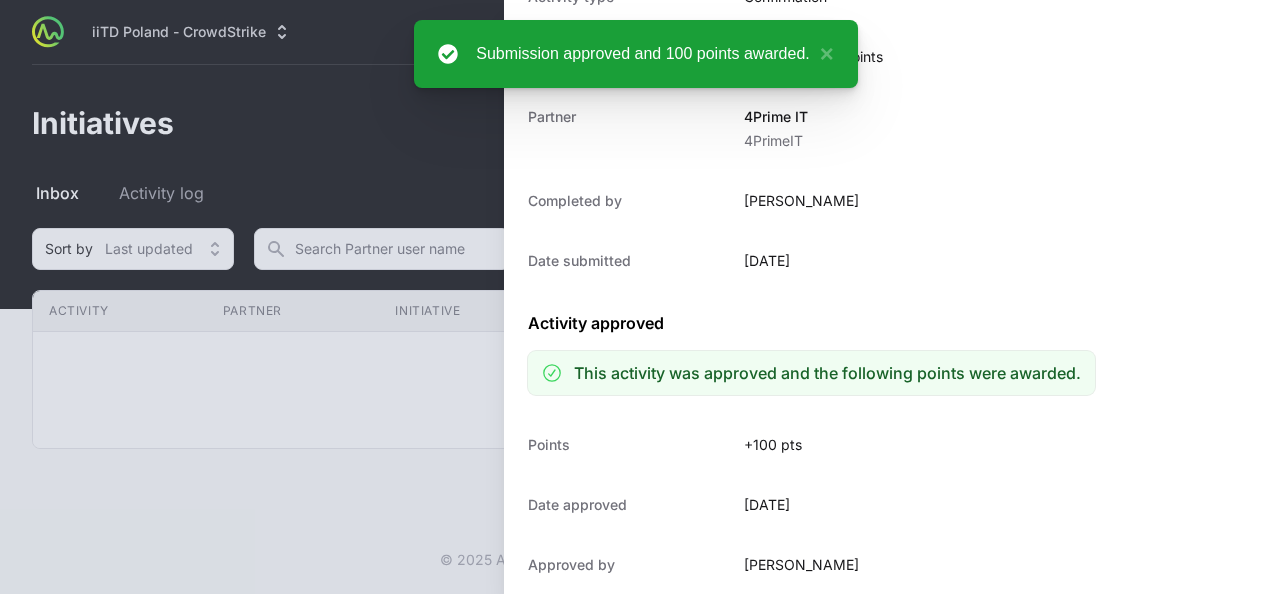 click at bounding box center [636, 297] 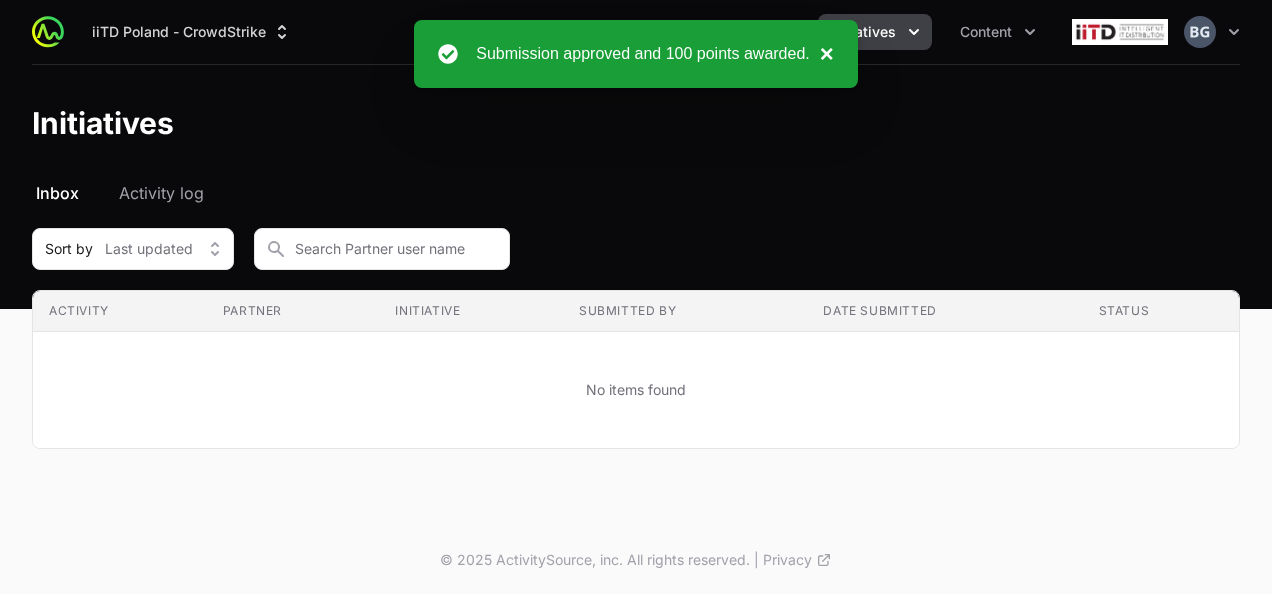 click on "×" at bounding box center (822, 54) 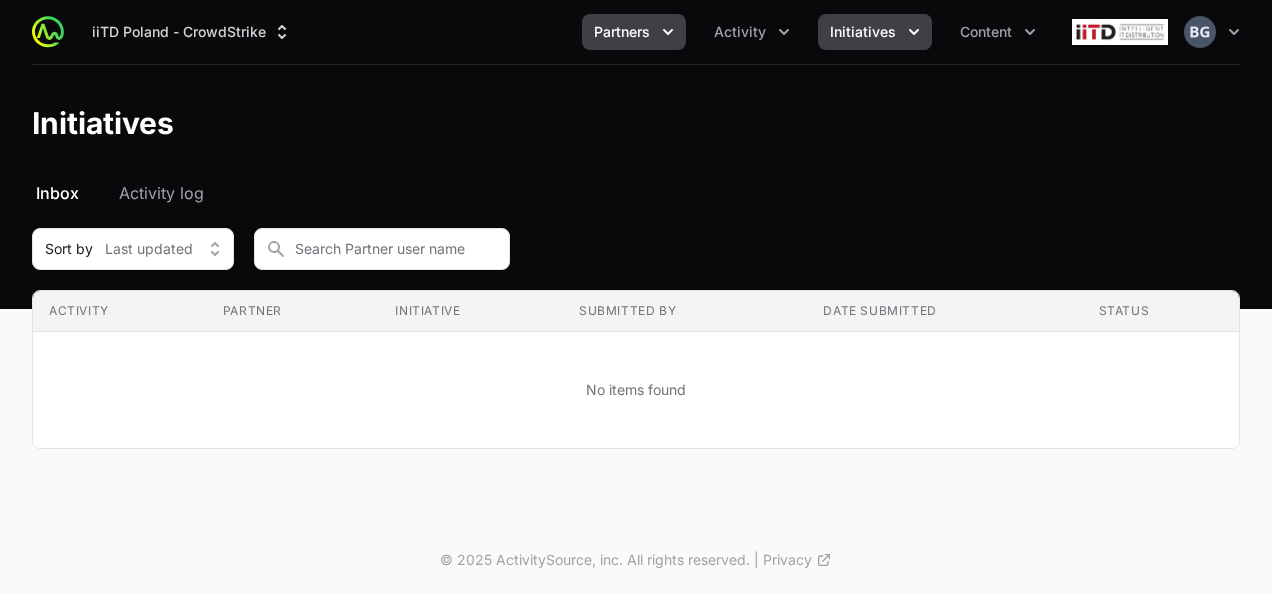 click on "Partners" 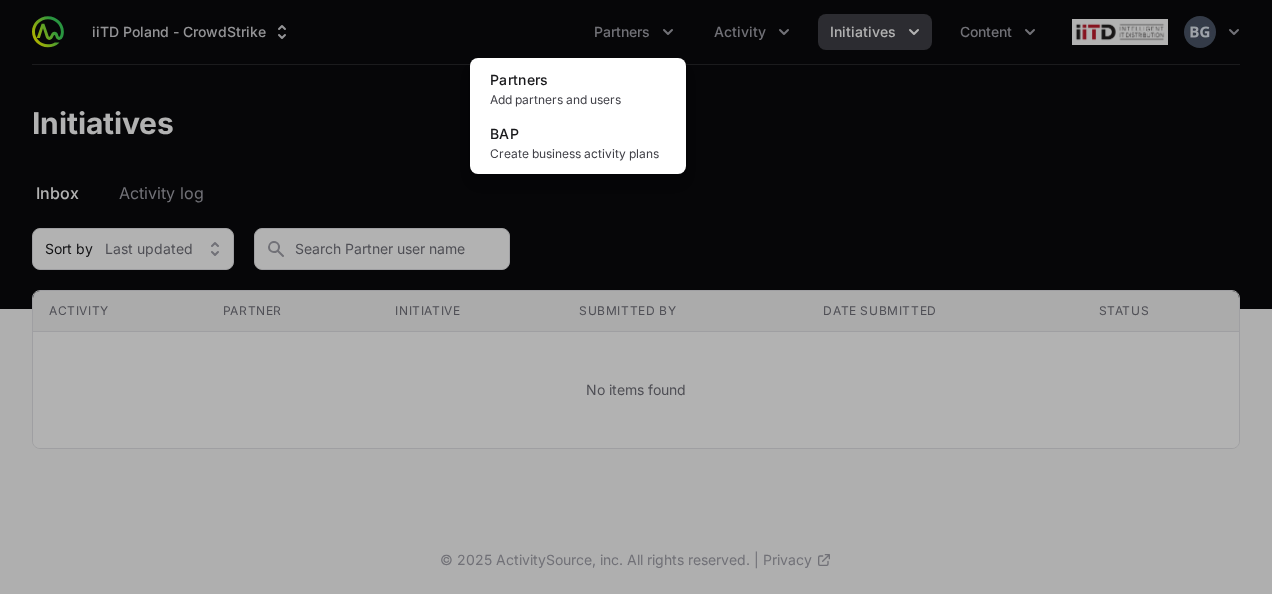 click 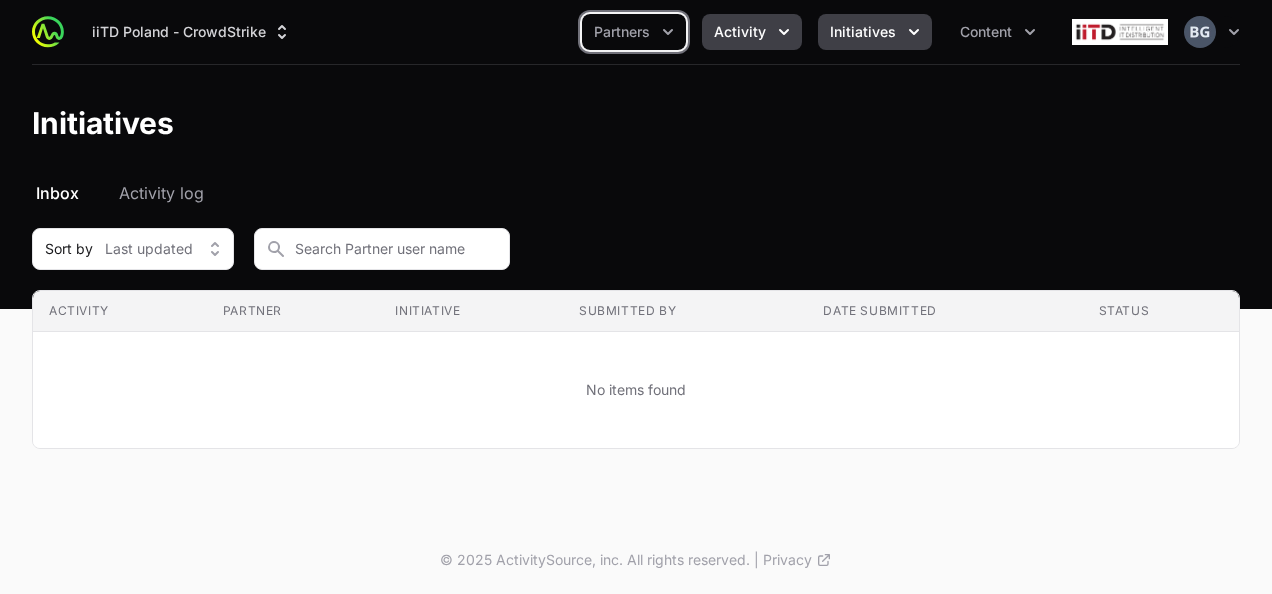 click on "Activity" 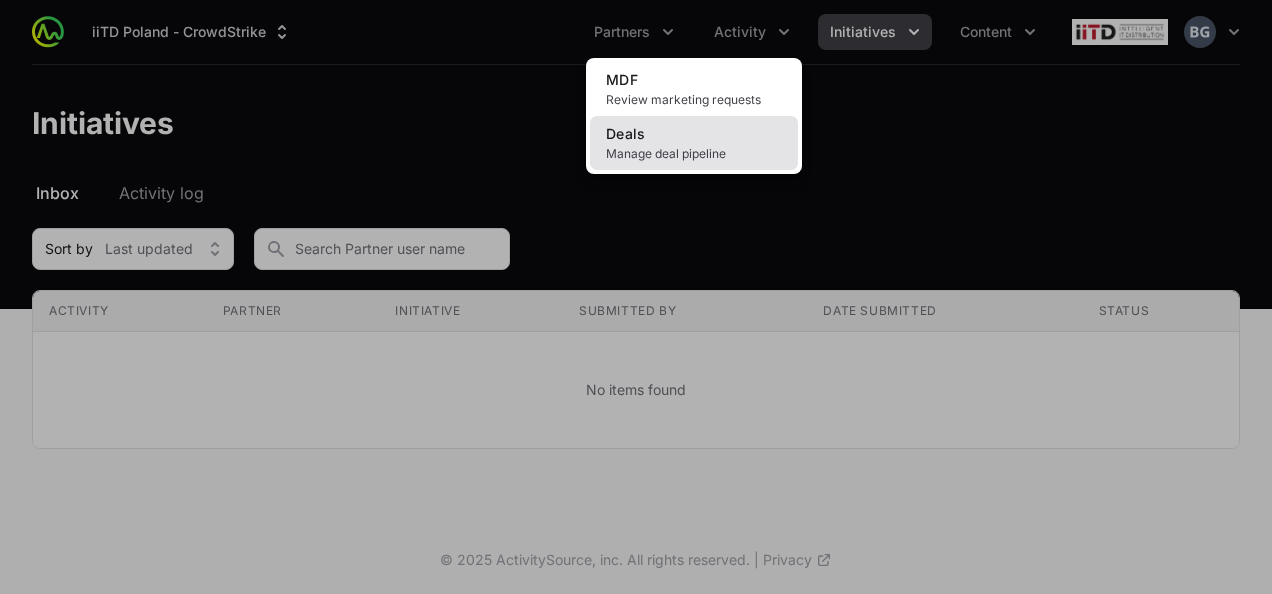 click on "Deals Manage deal pipeline" 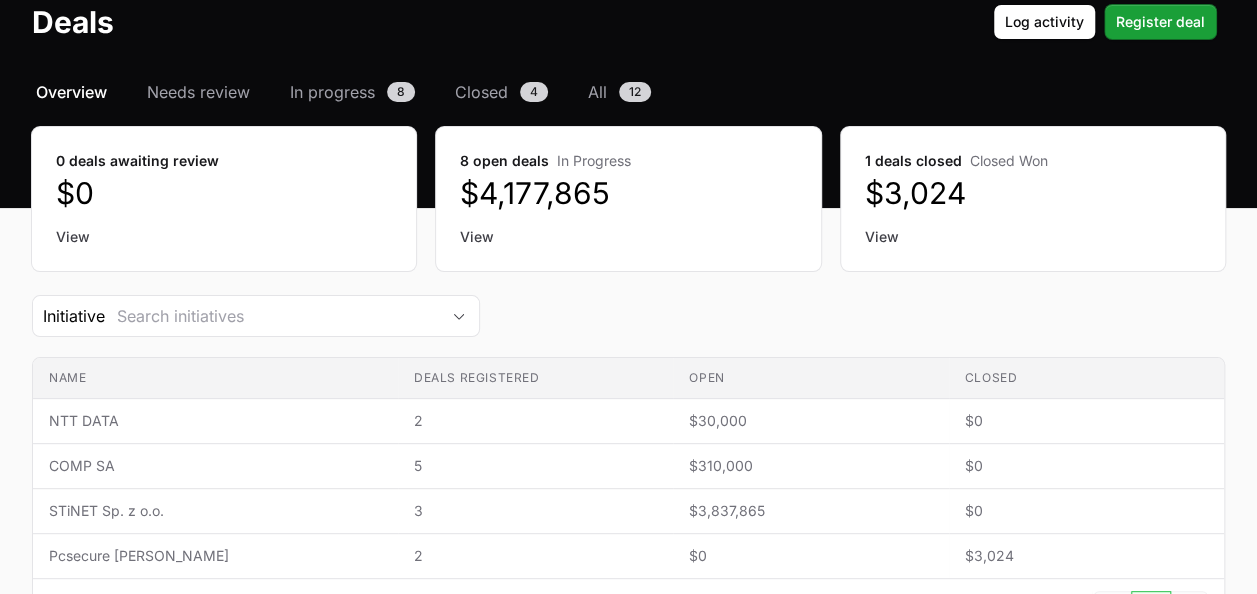 scroll, scrollTop: 0, scrollLeft: 0, axis: both 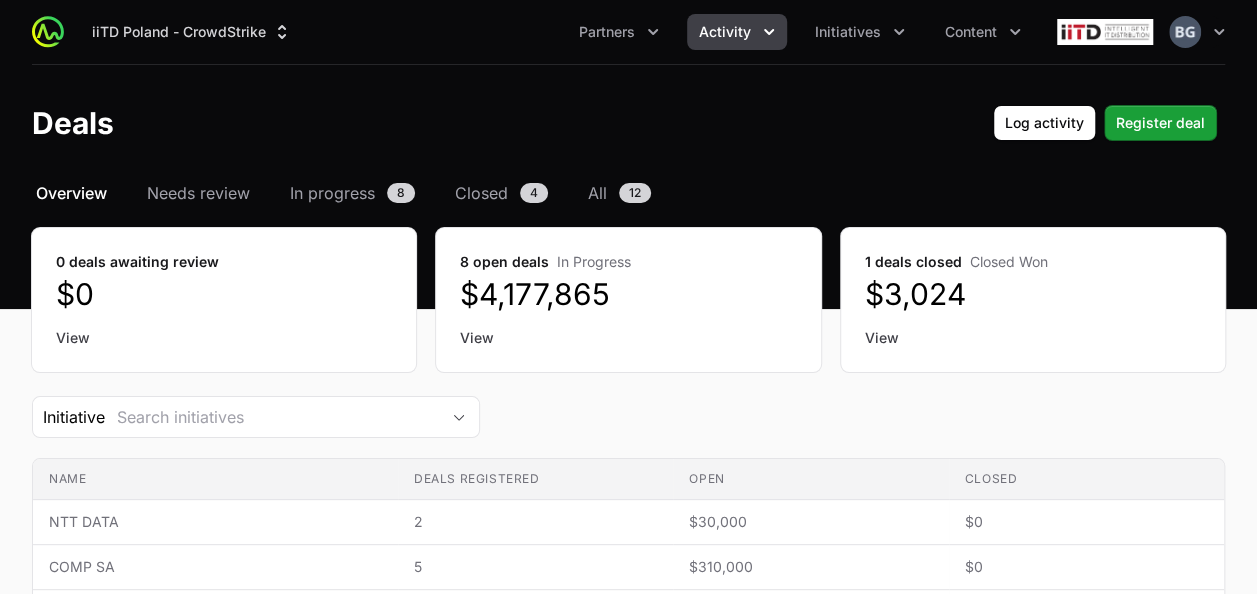 click on "iiTD [GEOGRAPHIC_DATA] - CrowdStrike  Partners Activity Initiatives Content Open user menu Open main menu" 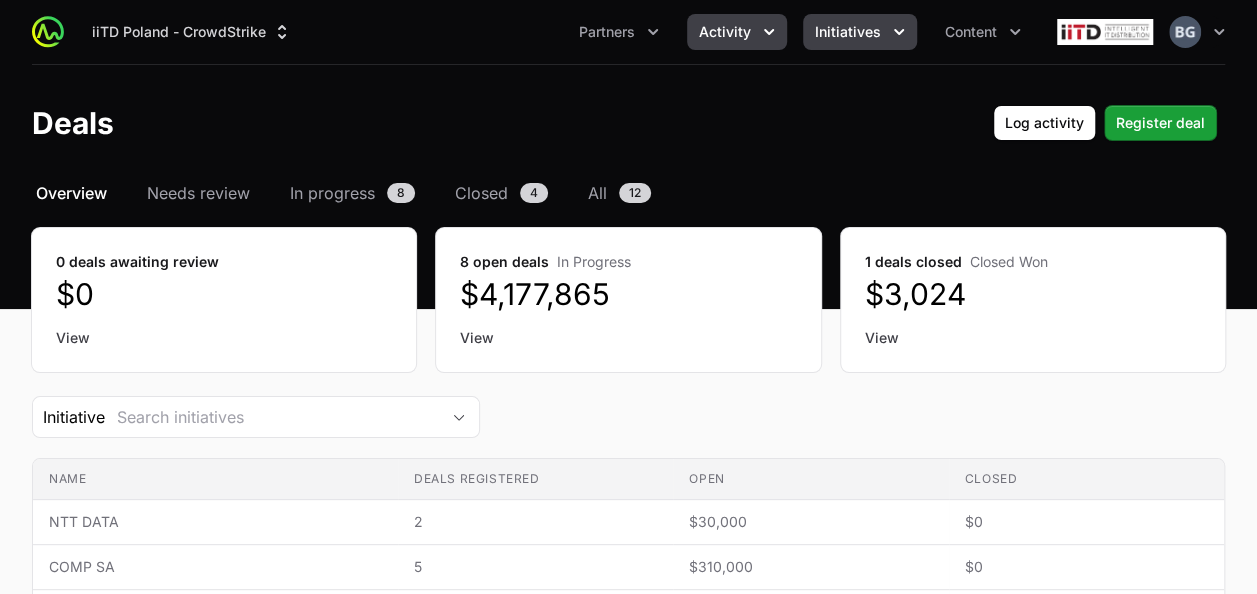 click on "Initiatives" 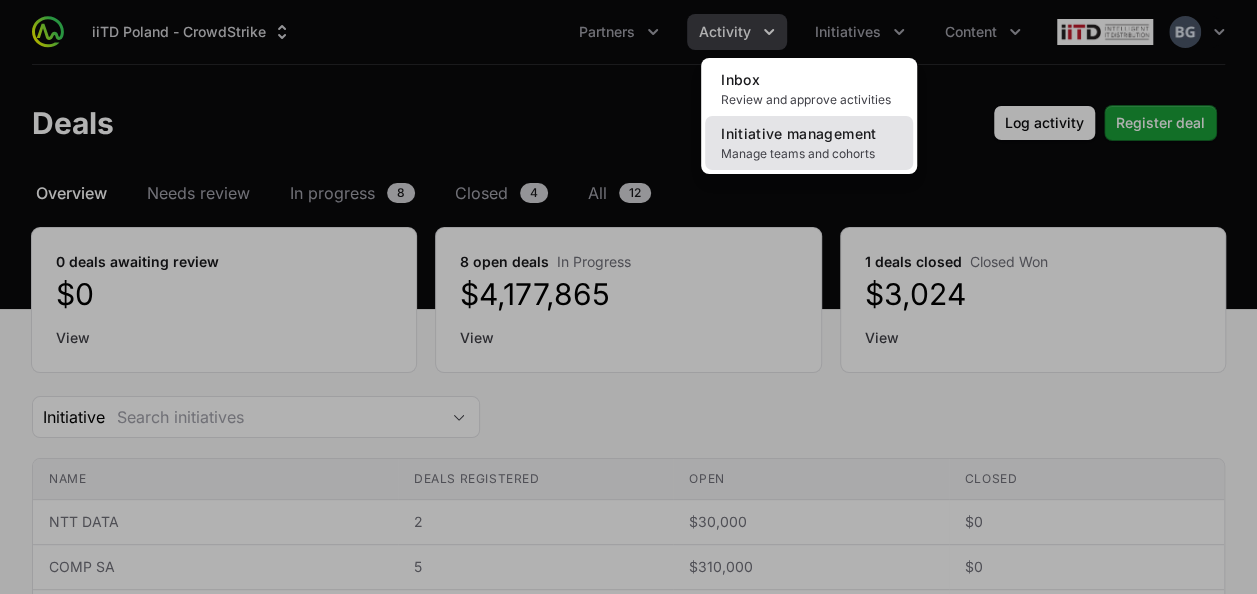 click on "Manage teams and cohorts" 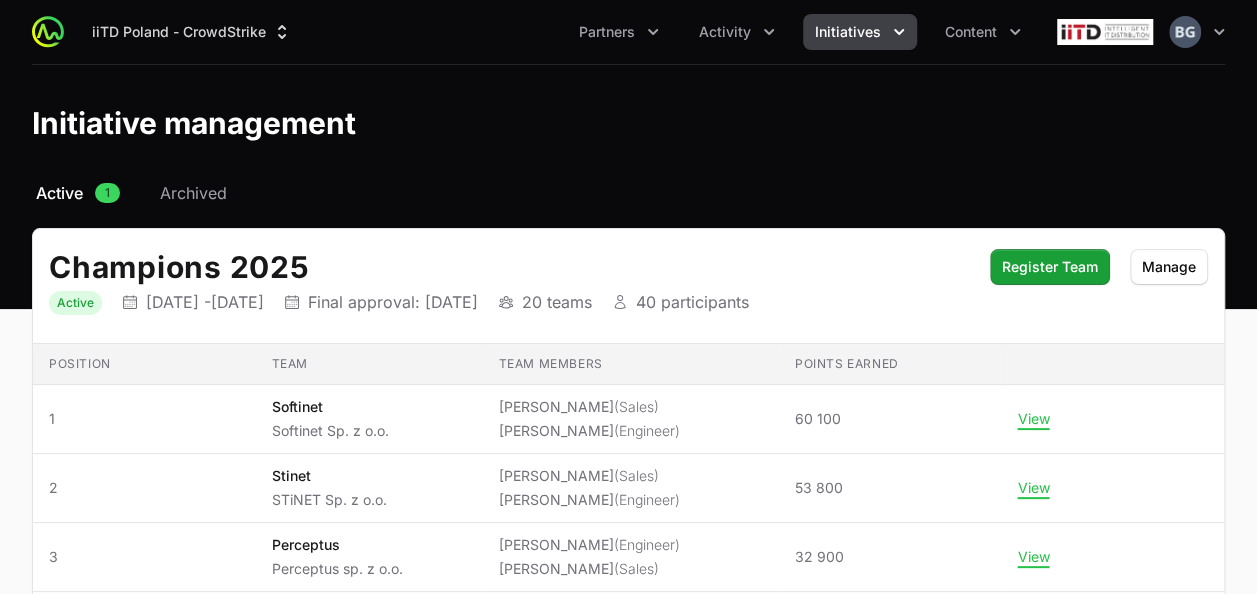scroll, scrollTop: 152, scrollLeft: 0, axis: vertical 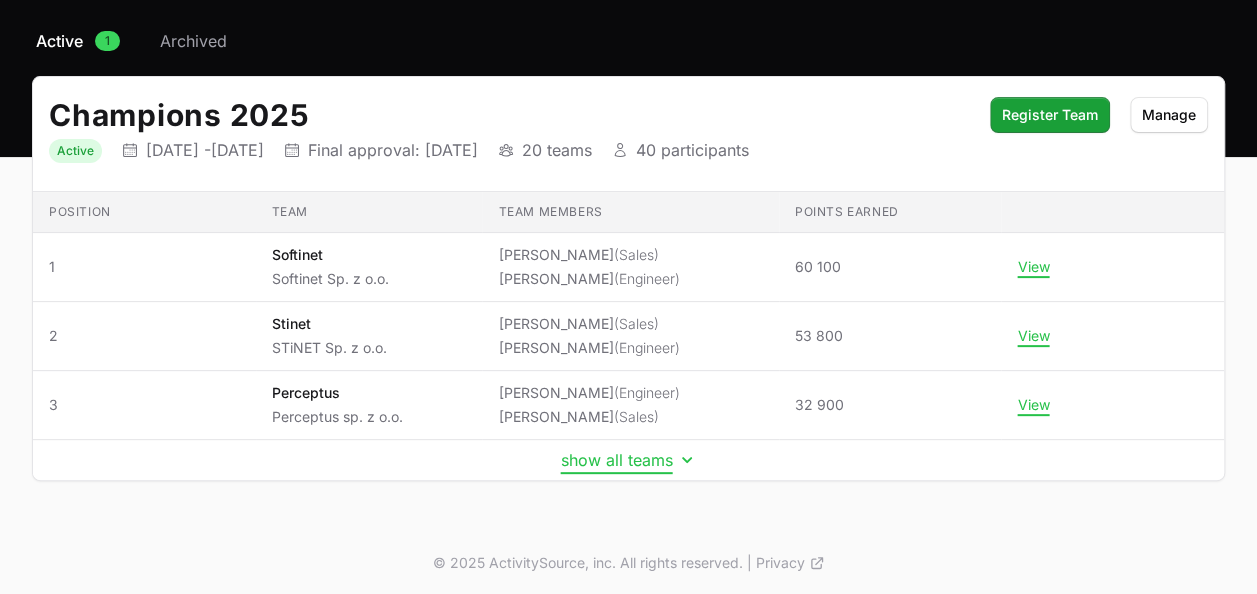 click on "show all teams" 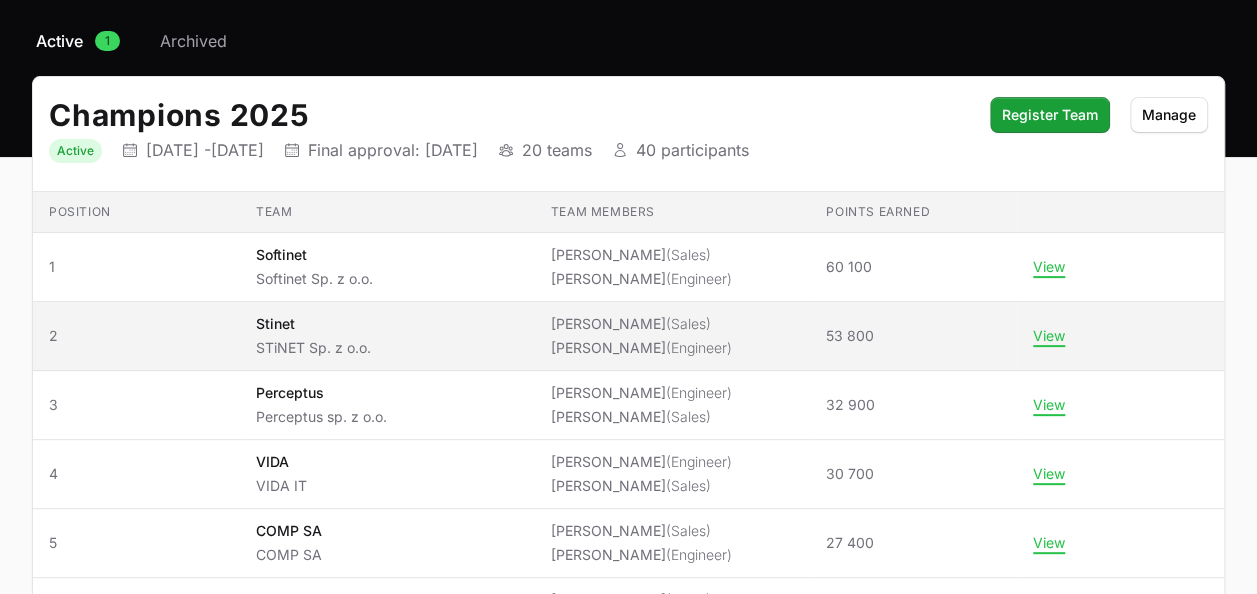 scroll, scrollTop: 352, scrollLeft: 0, axis: vertical 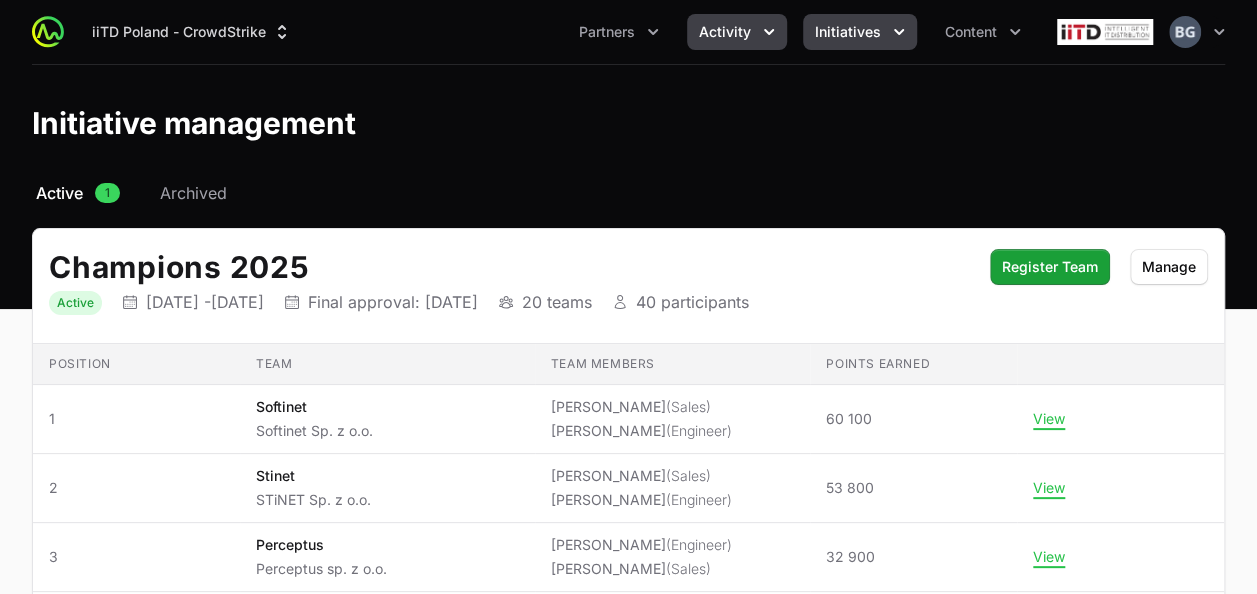 click on "Activity" 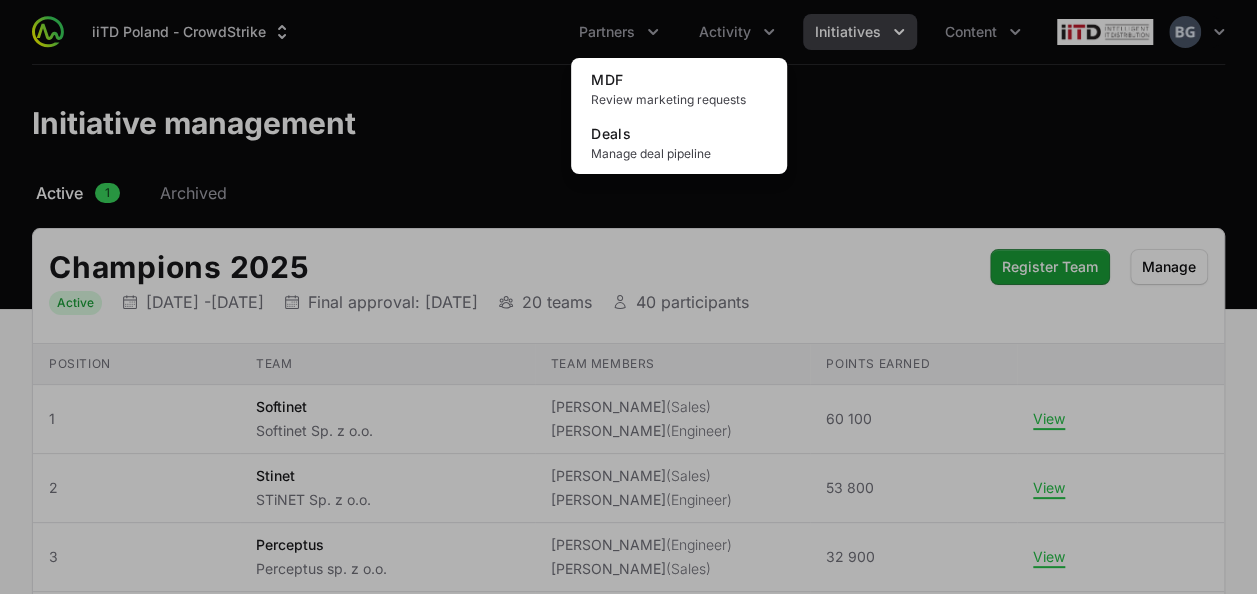 click 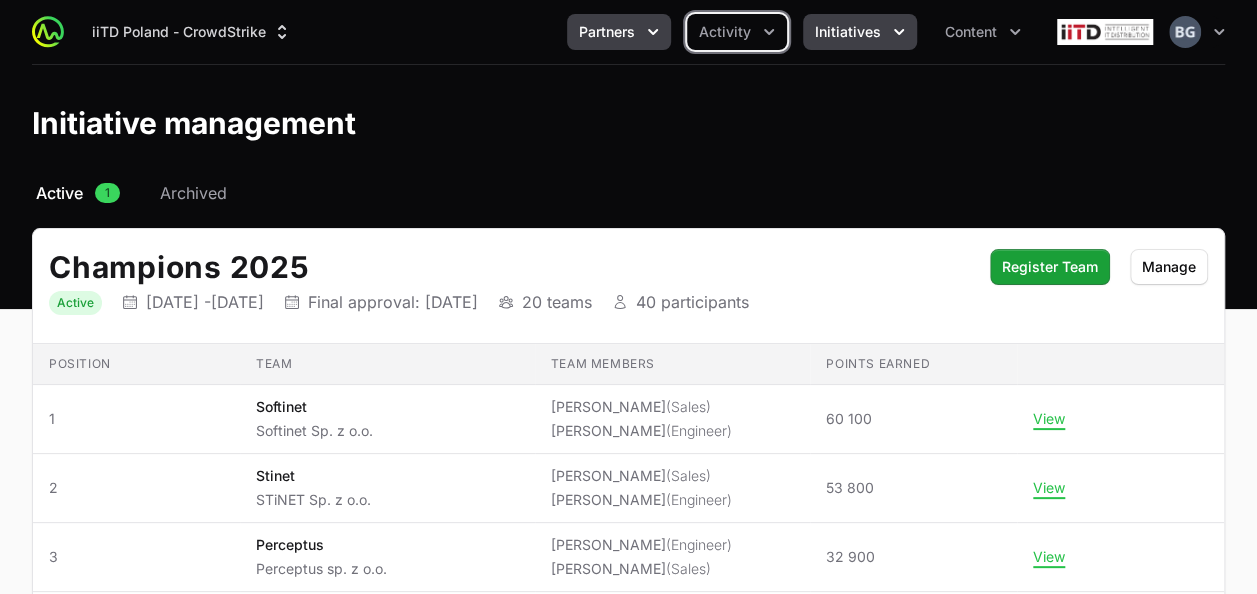 click 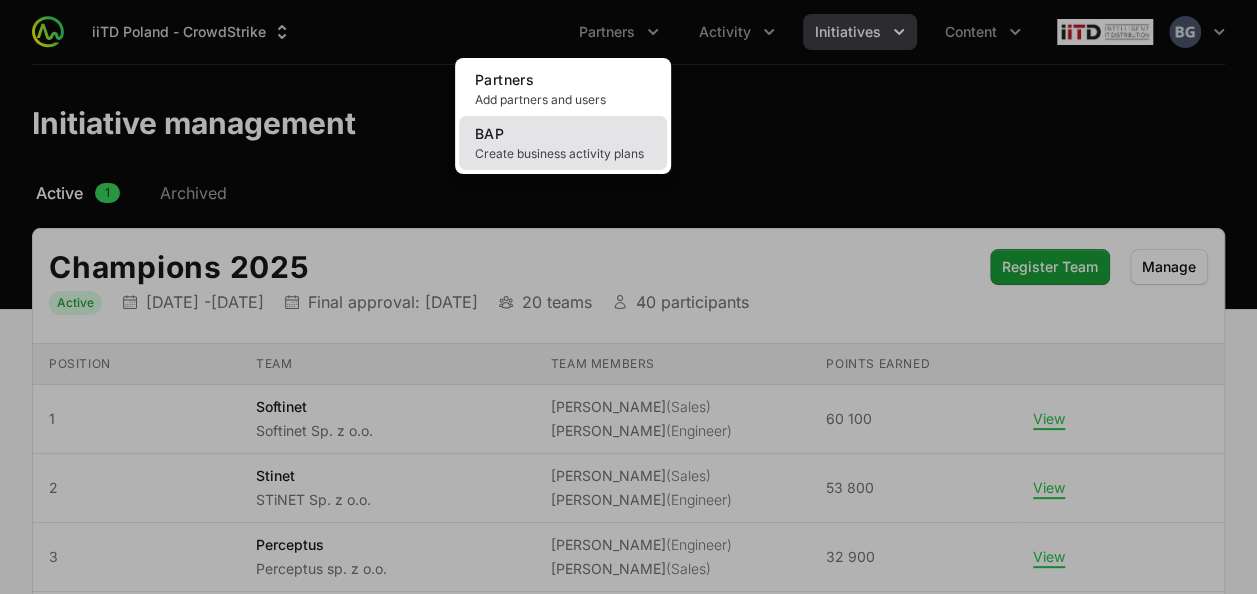click on "BAP Create business activity plans" 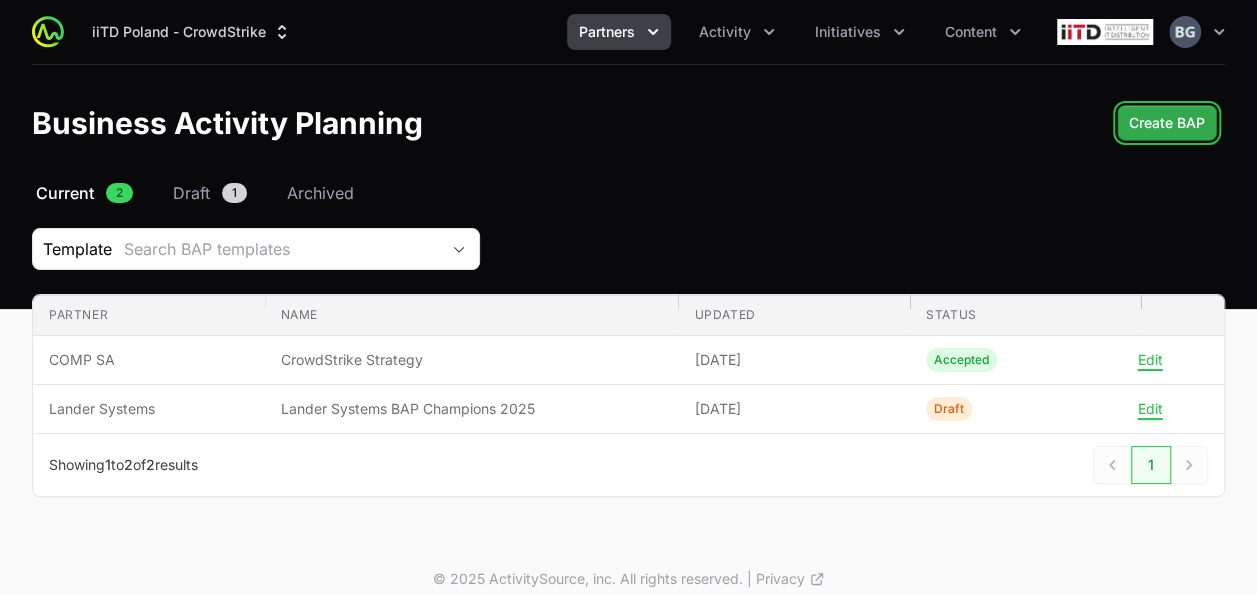 click on "Create BAP" 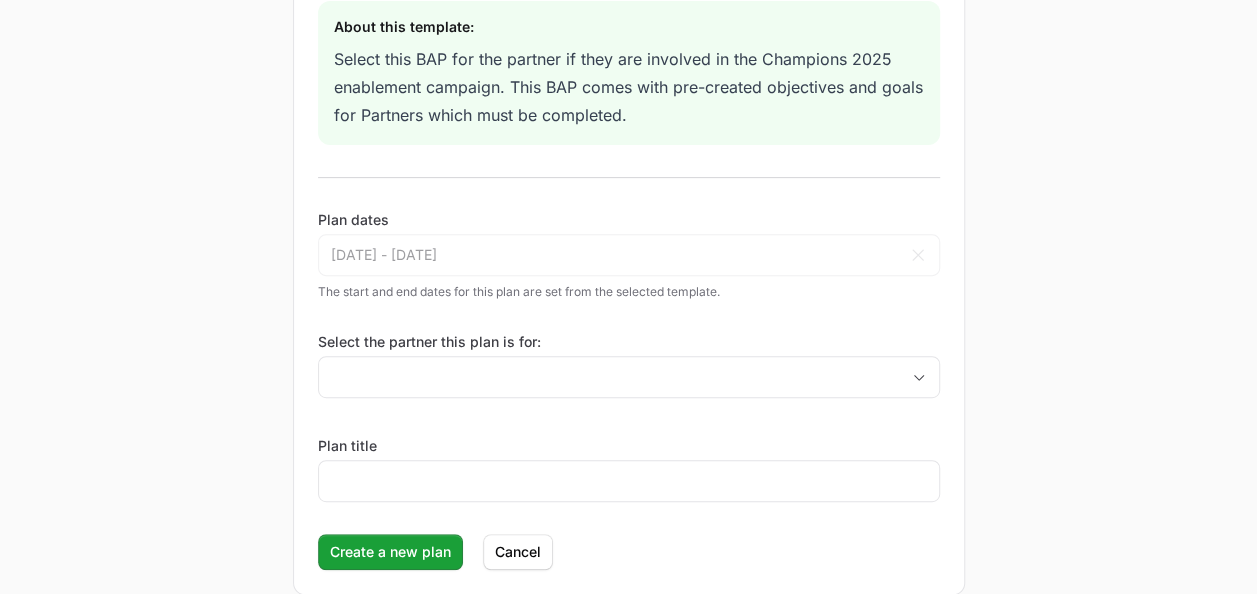 scroll, scrollTop: 398, scrollLeft: 0, axis: vertical 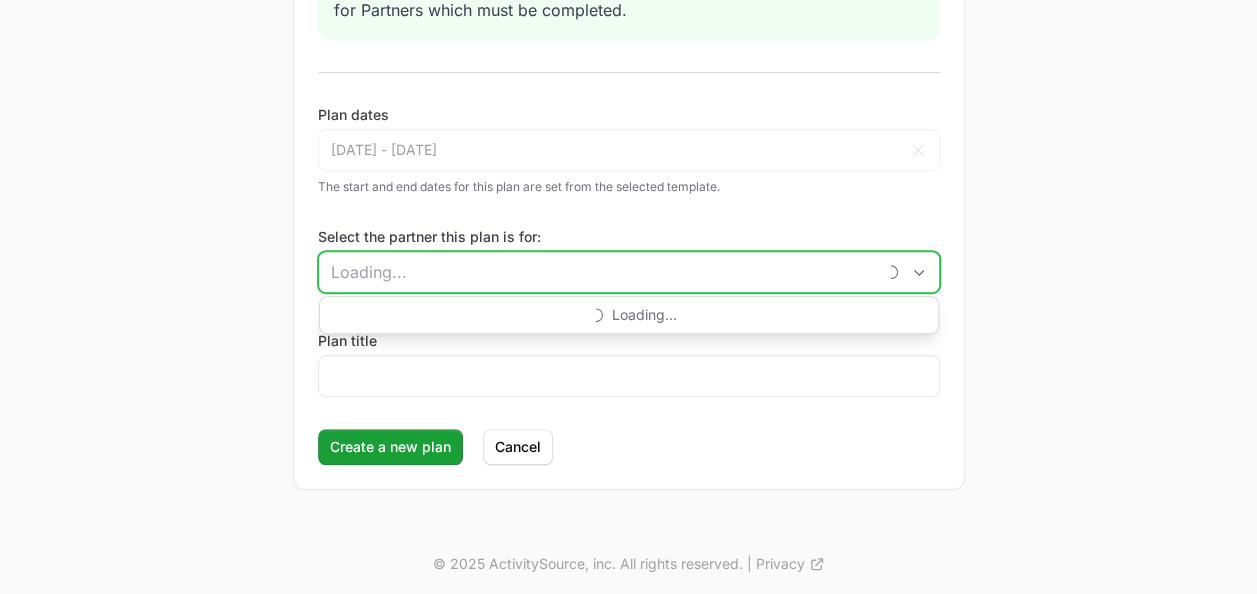 click on "Select the partner this plan is for:" 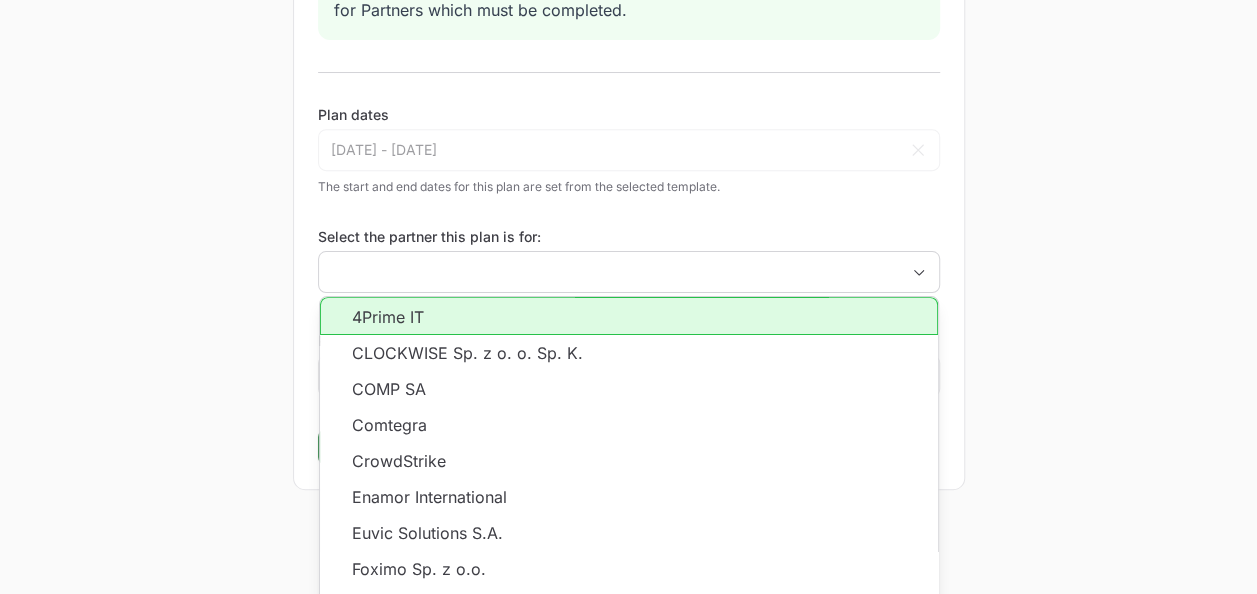click on "Select the partner this plan is for: 4Prime IT CLOCKWISE Sp. z o. o. Sp. K. COMP SA Comtegra CrowdStrike Enamor International Euvic Solutions [PERSON_NAME] Sp. z o.o. Greeneris sp. z o.o. iITD Lander Systems Nomios Poland sp. z o.o. NTT DATA Pcsecure [PERSON_NAME] Perceptus sp. z o.o. Sevenet Softinet Sp. z o.o. STiNET Sp. z o.o. The Secure Trecom Wrocław Load more" 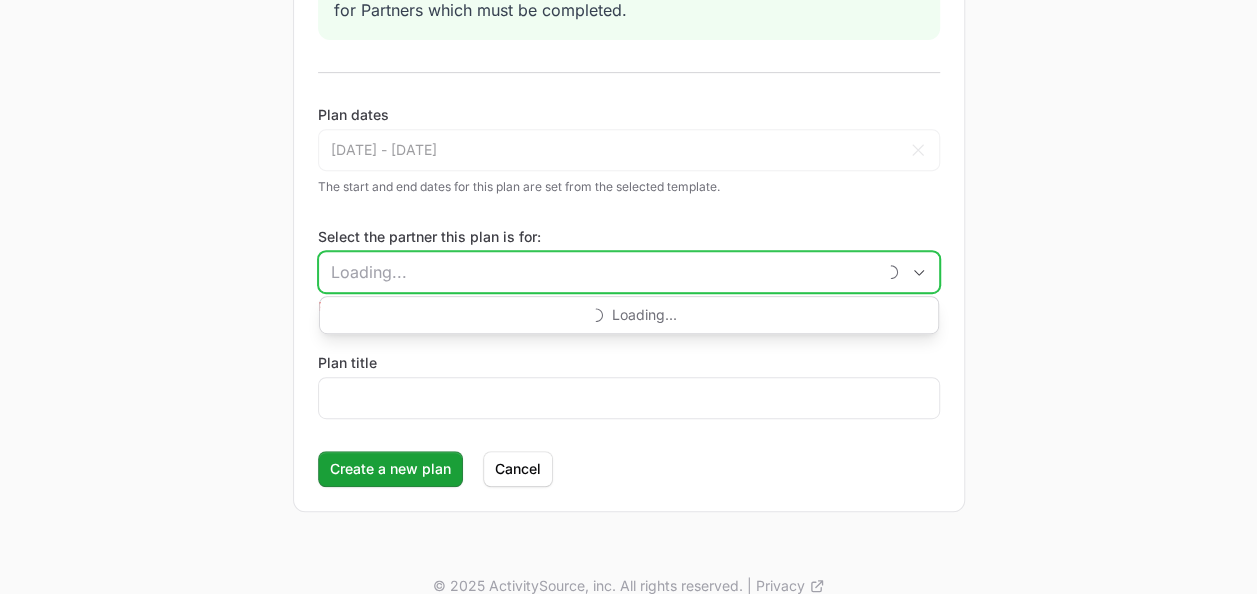 click on "Select the partner this plan is for:" 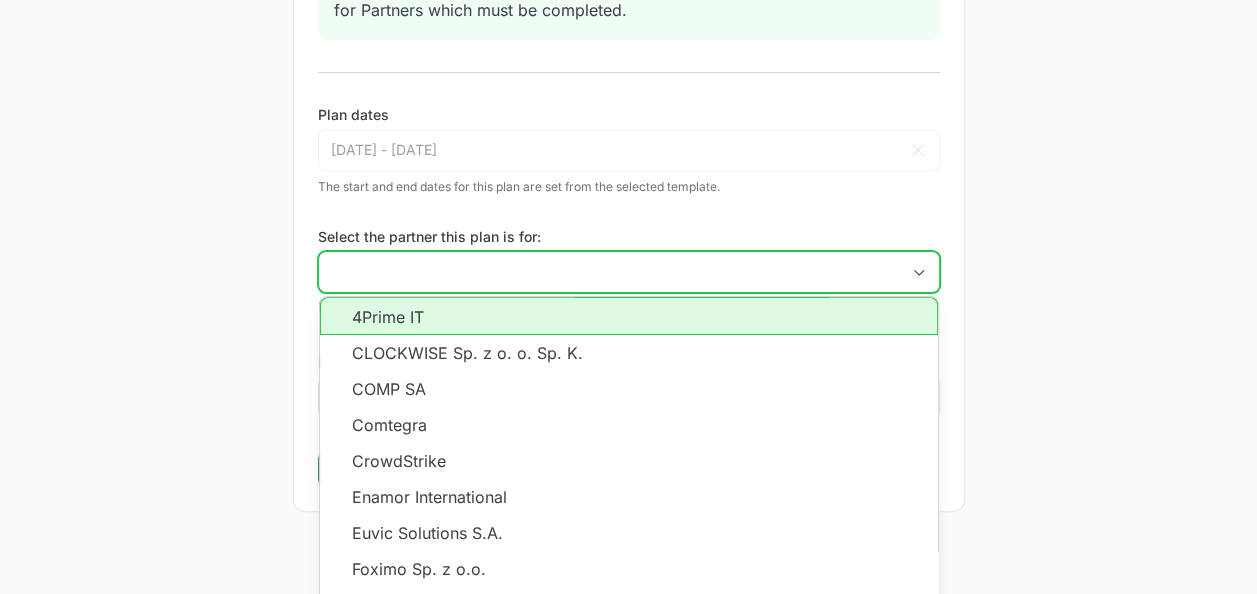 click on "4Prime IT" 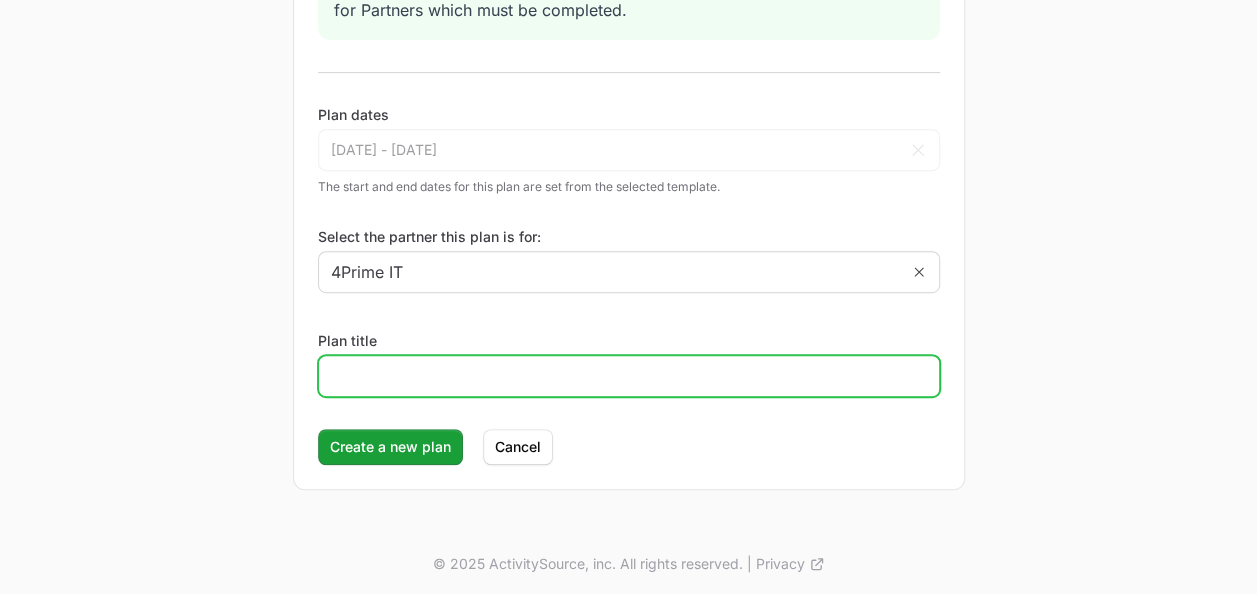 click on "Plan title" 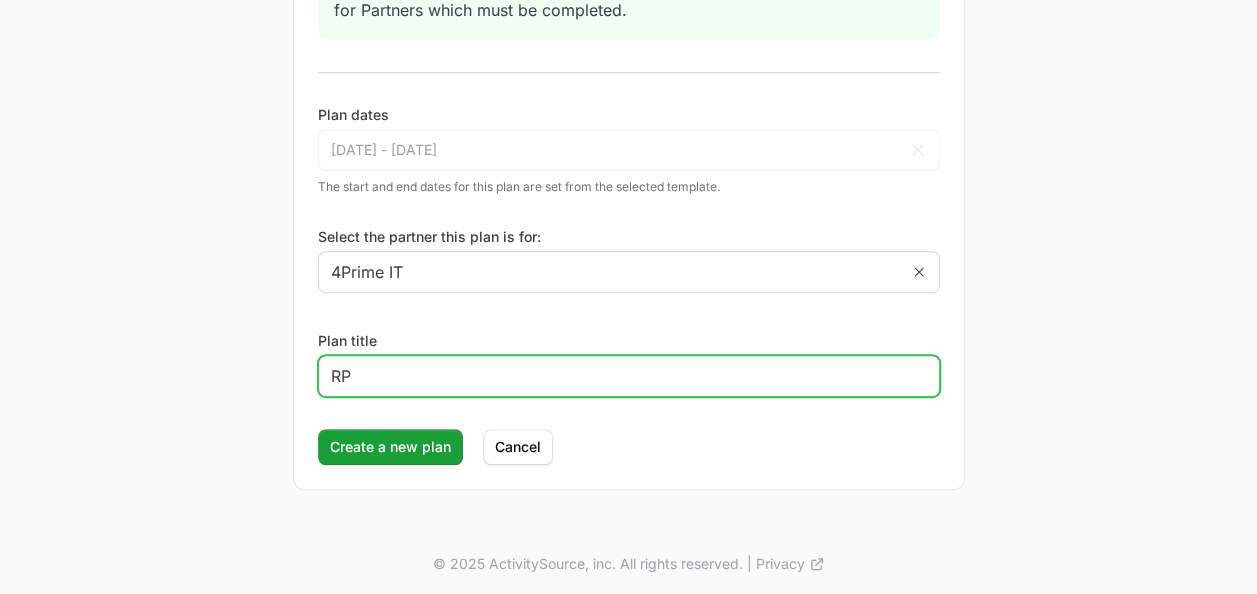 type on "R" 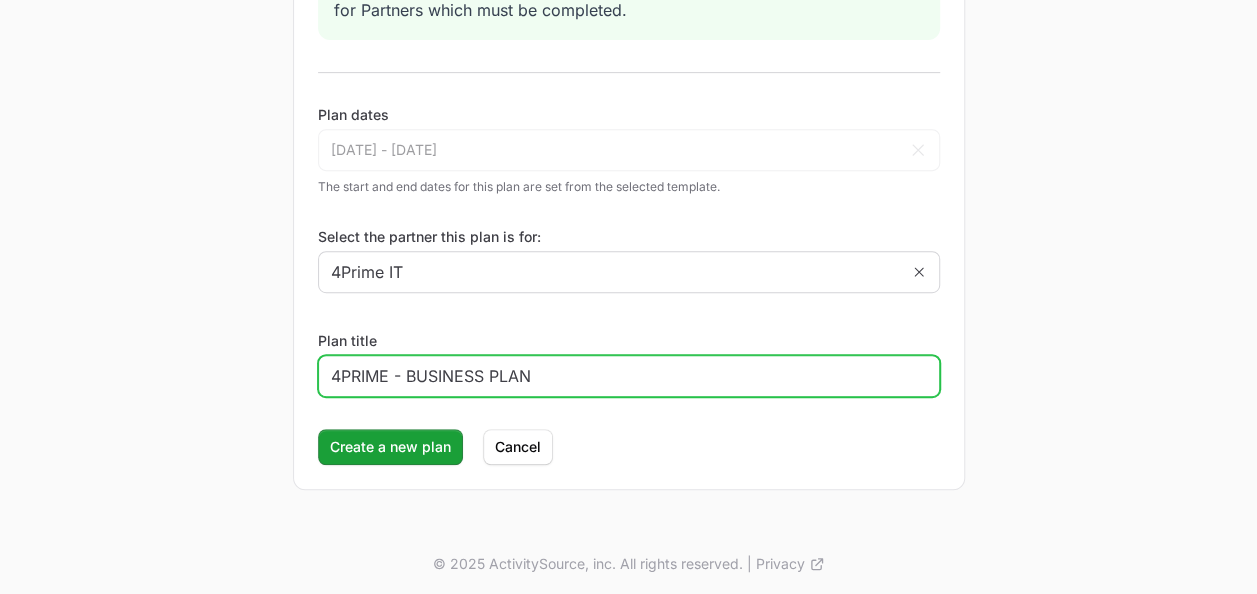 click on "4PRIME - BUSINESS PLAN" 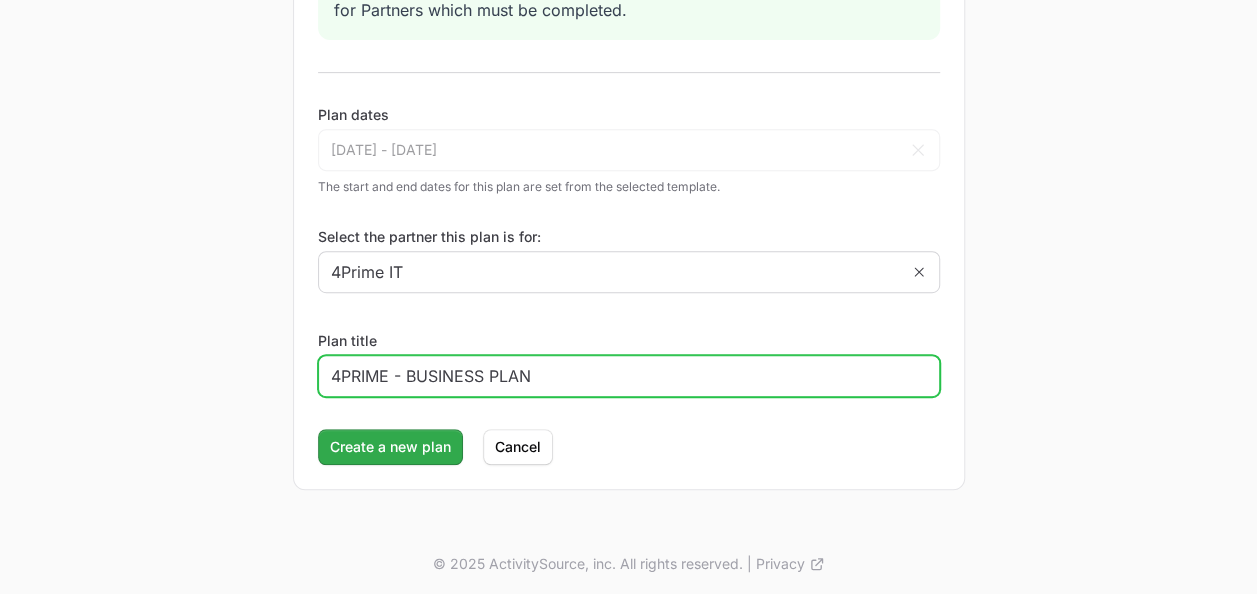 type on "4PRIME - BUSINESS PLAN" 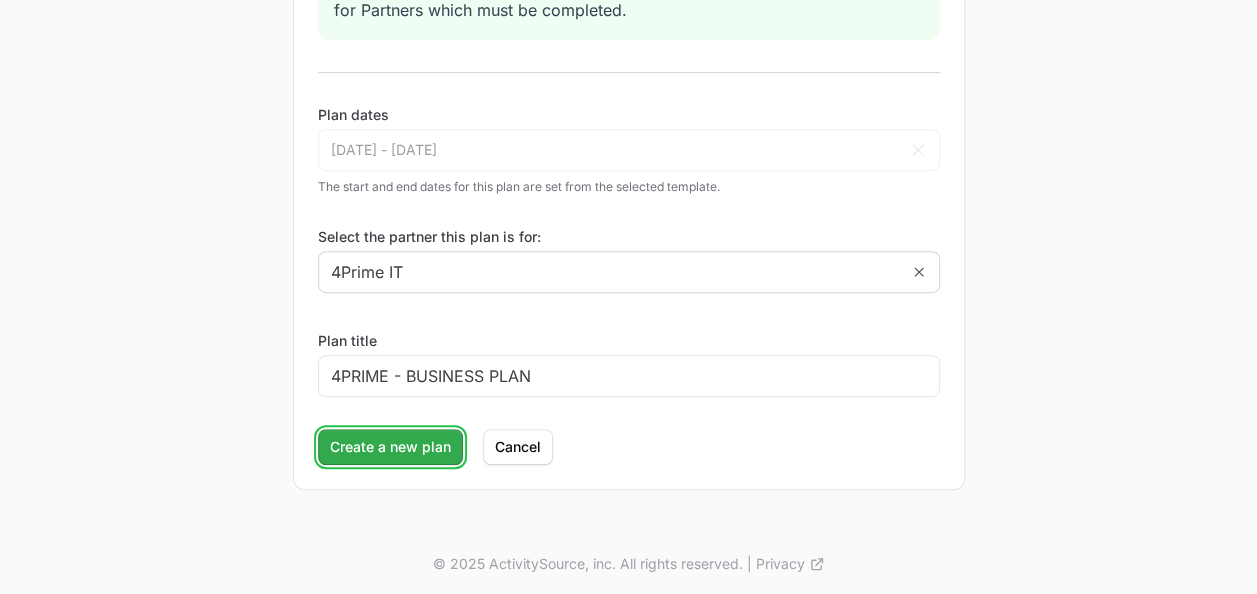 click on "Create a new plan" 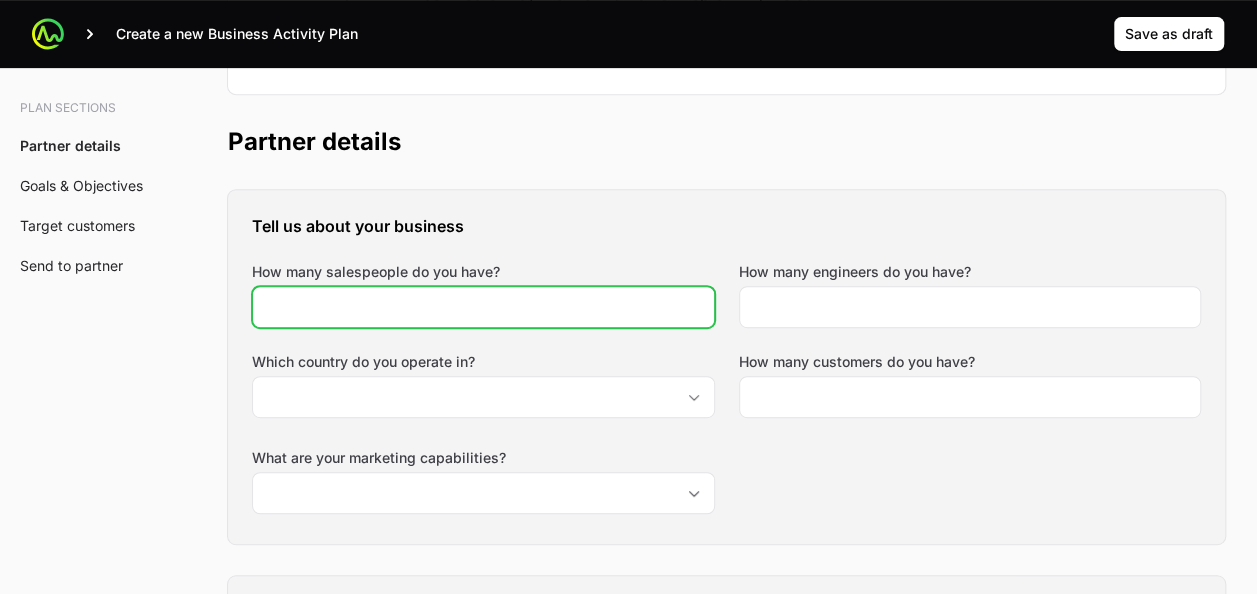 click on "How many salespeople do you have?" 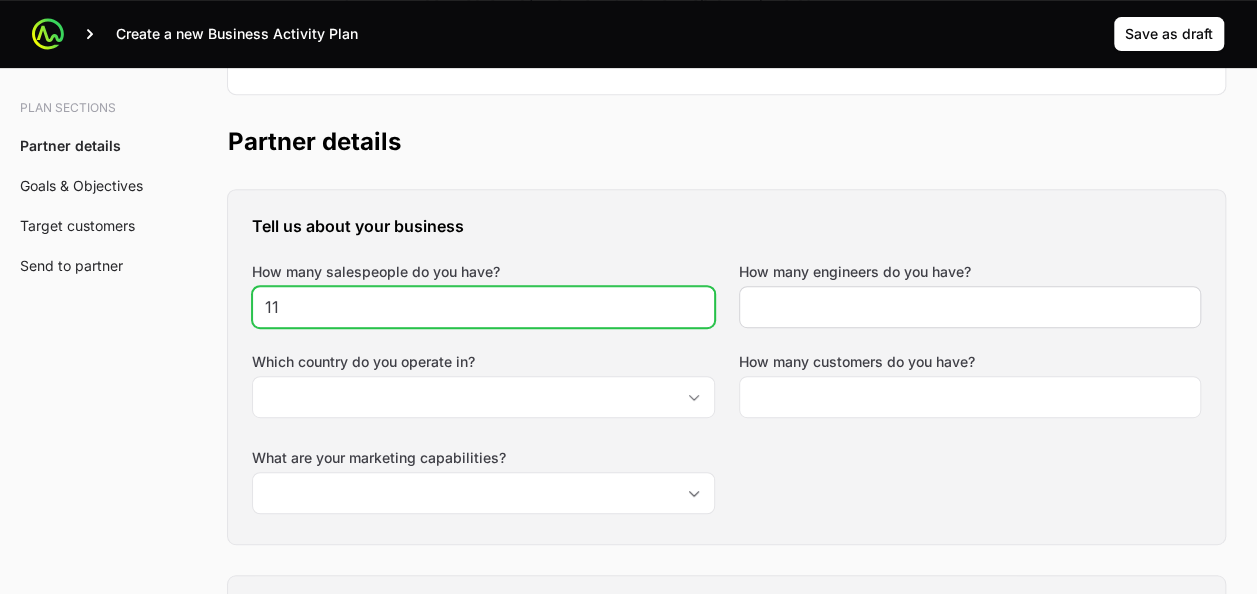 type on "11" 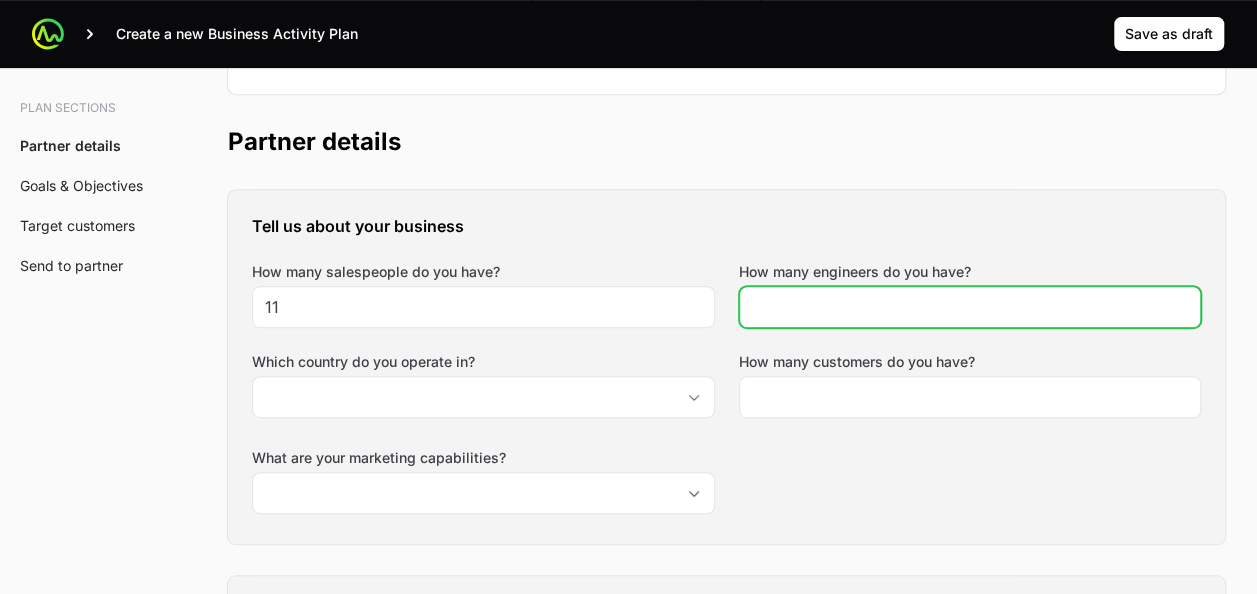 click on "How many engineers do you have?" 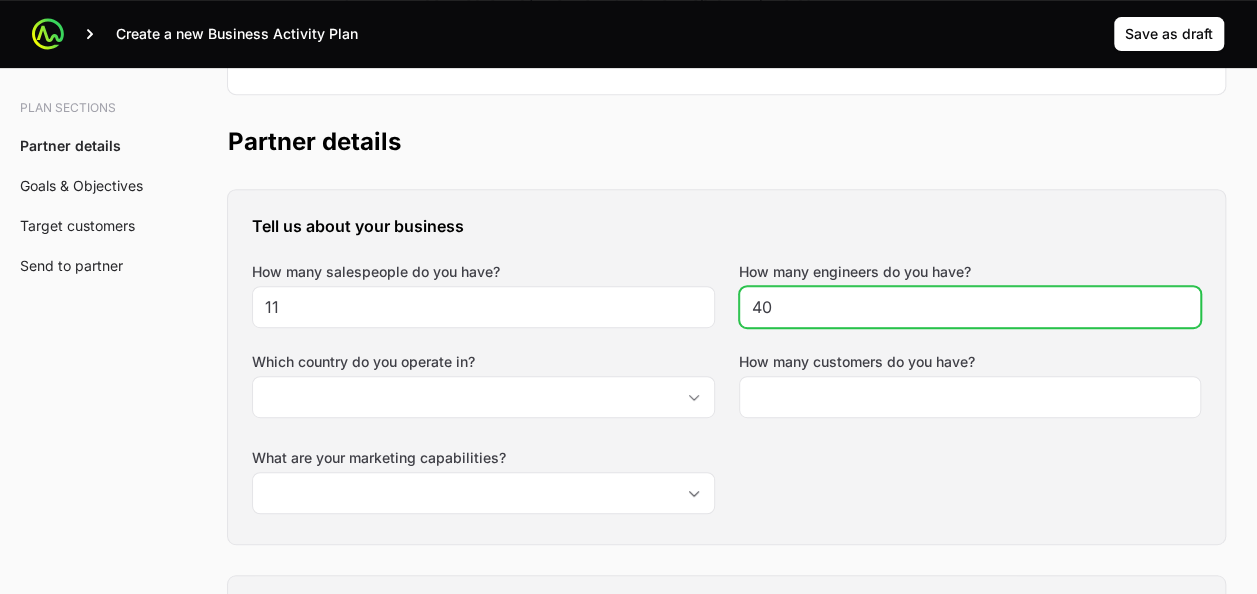 type on "40" 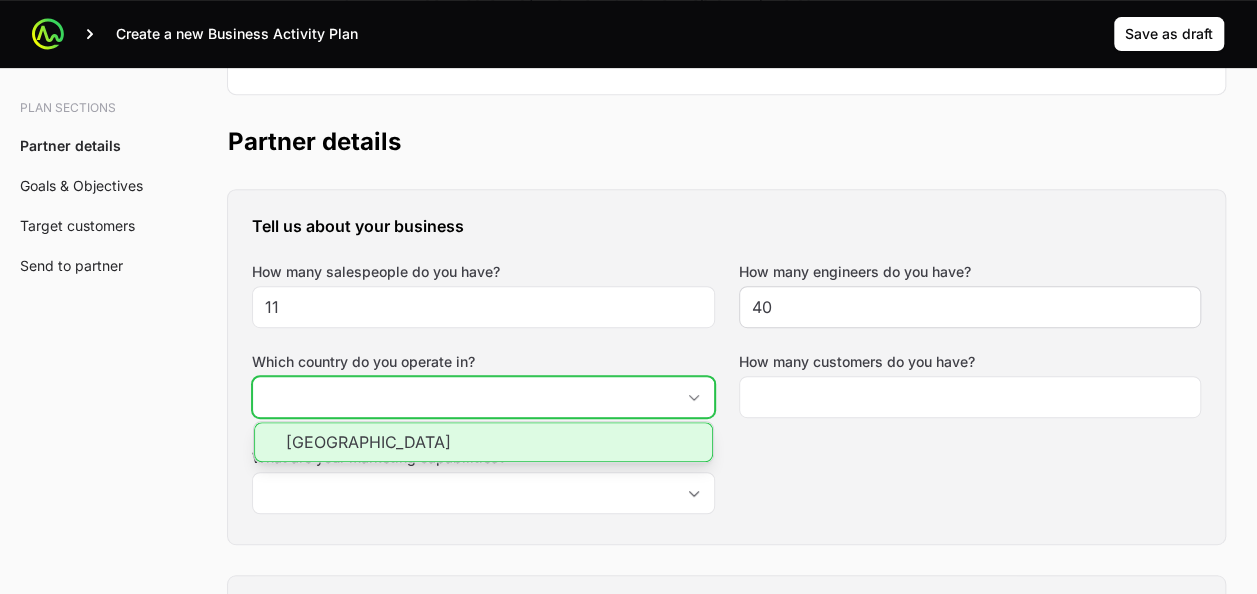 type on "[GEOGRAPHIC_DATA]" 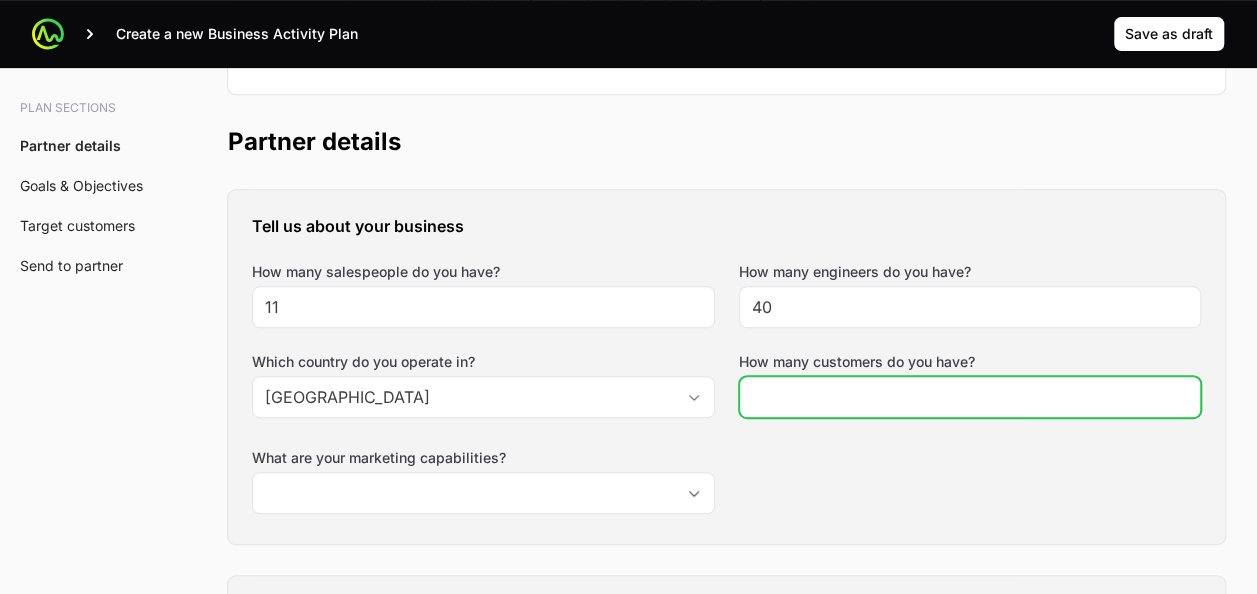 click on "How many customers do you have?" 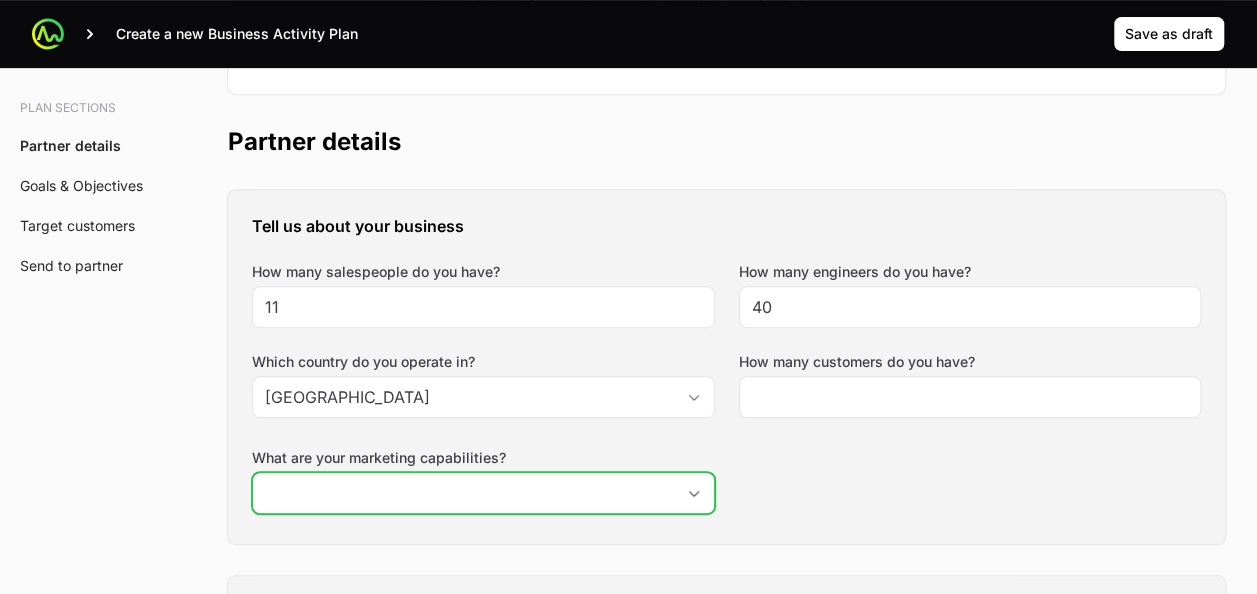 click on "What are your marketing capabilities?" 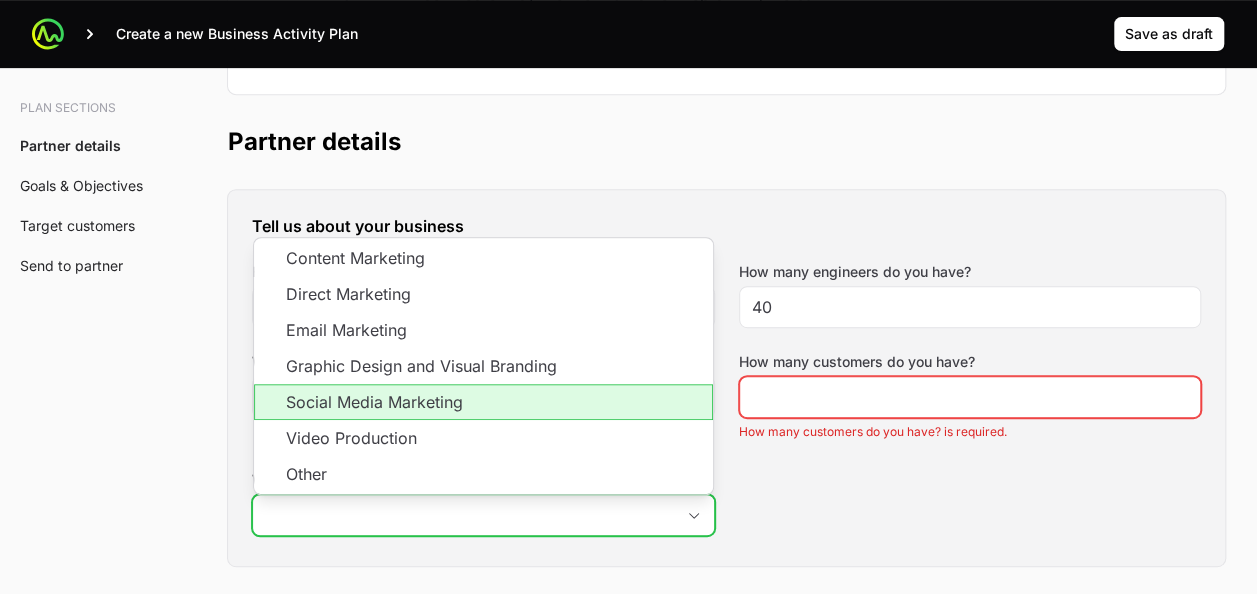 click on "Social Media Marketing" 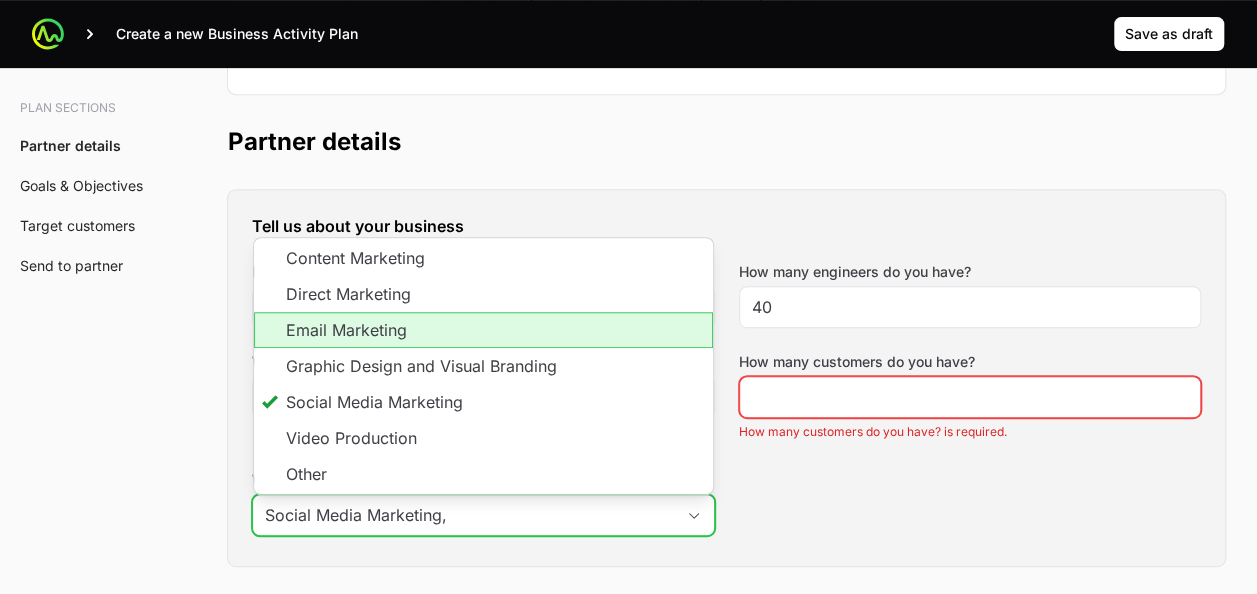 click on "Email Marketing" 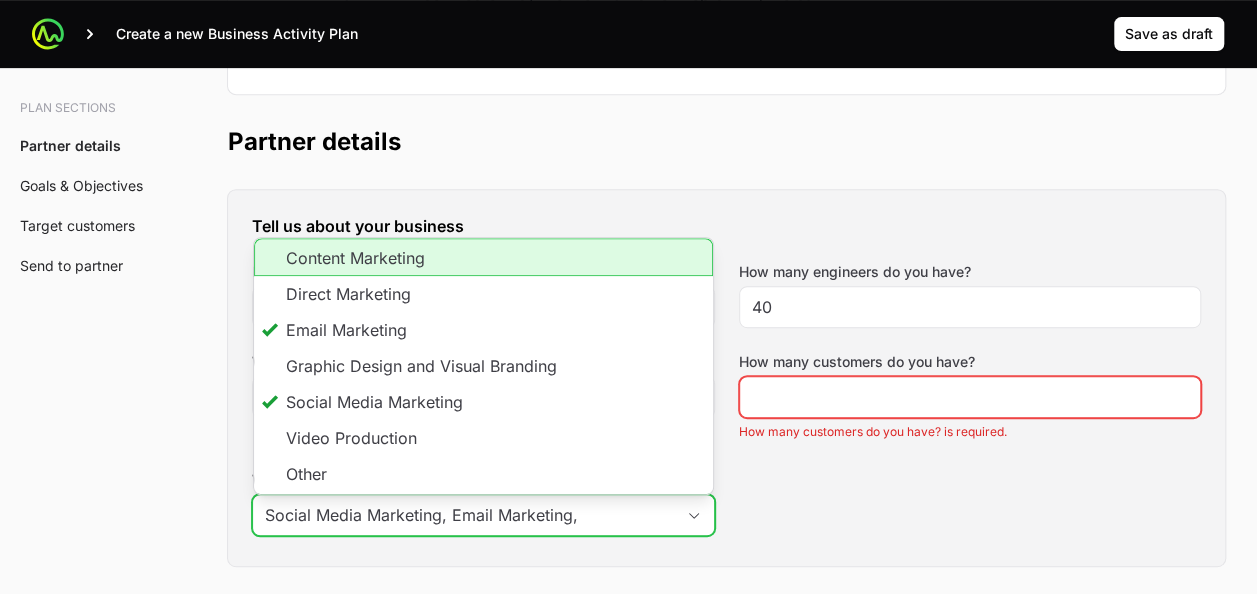 click on "Content Marketing" 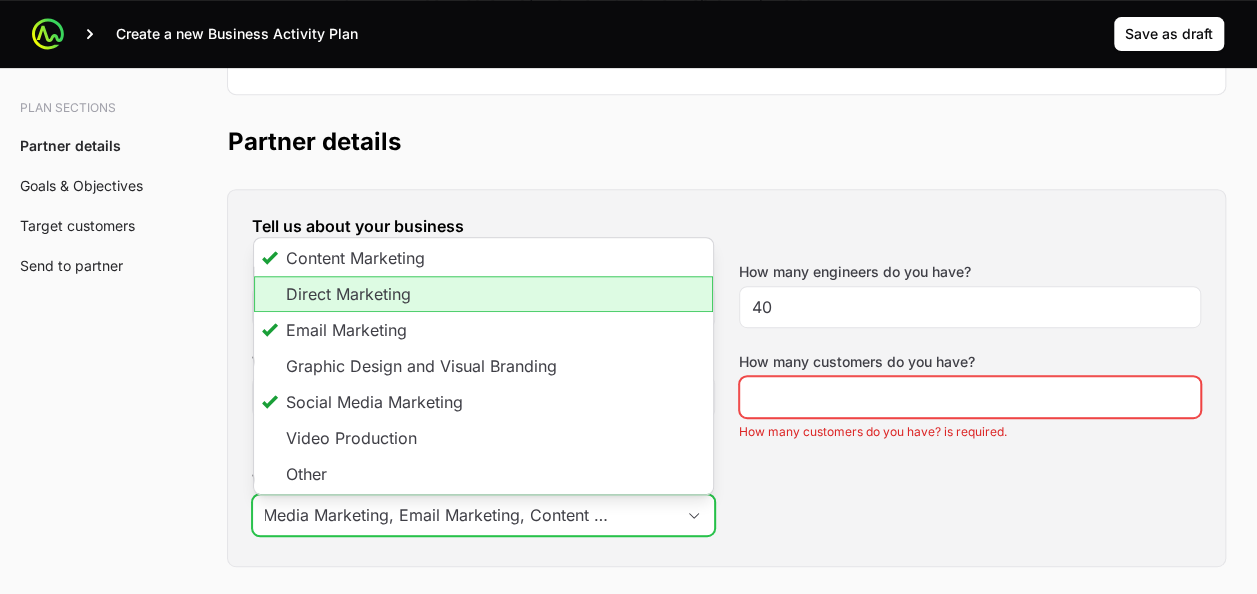 click on "Direct Marketing" 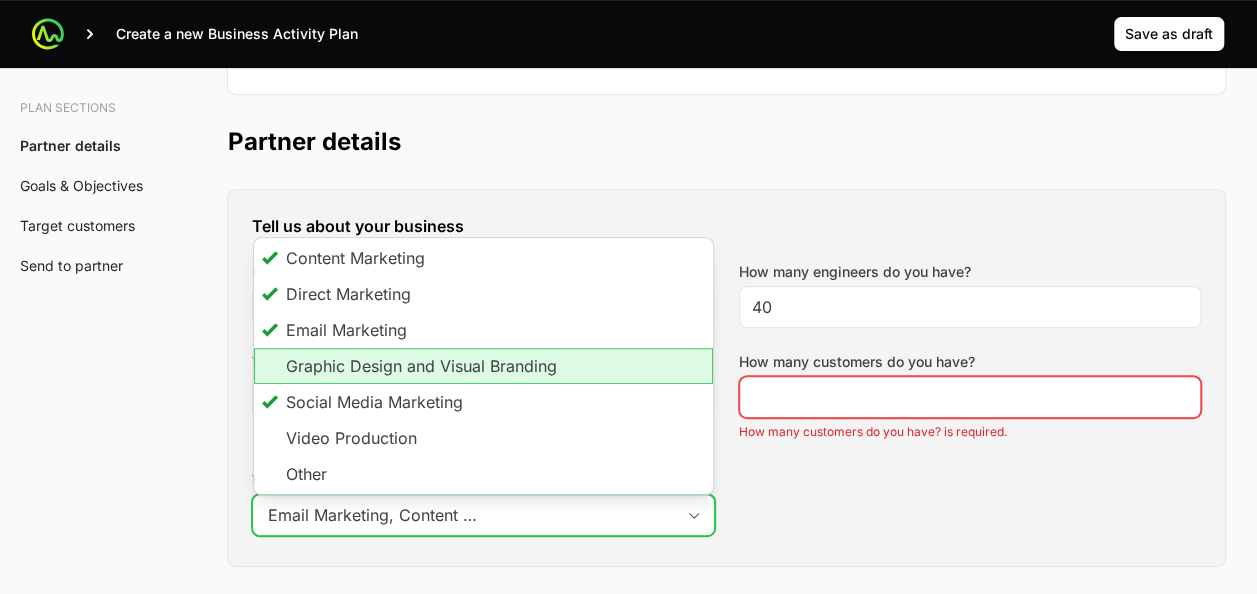 scroll, scrollTop: 0, scrollLeft: 190, axis: horizontal 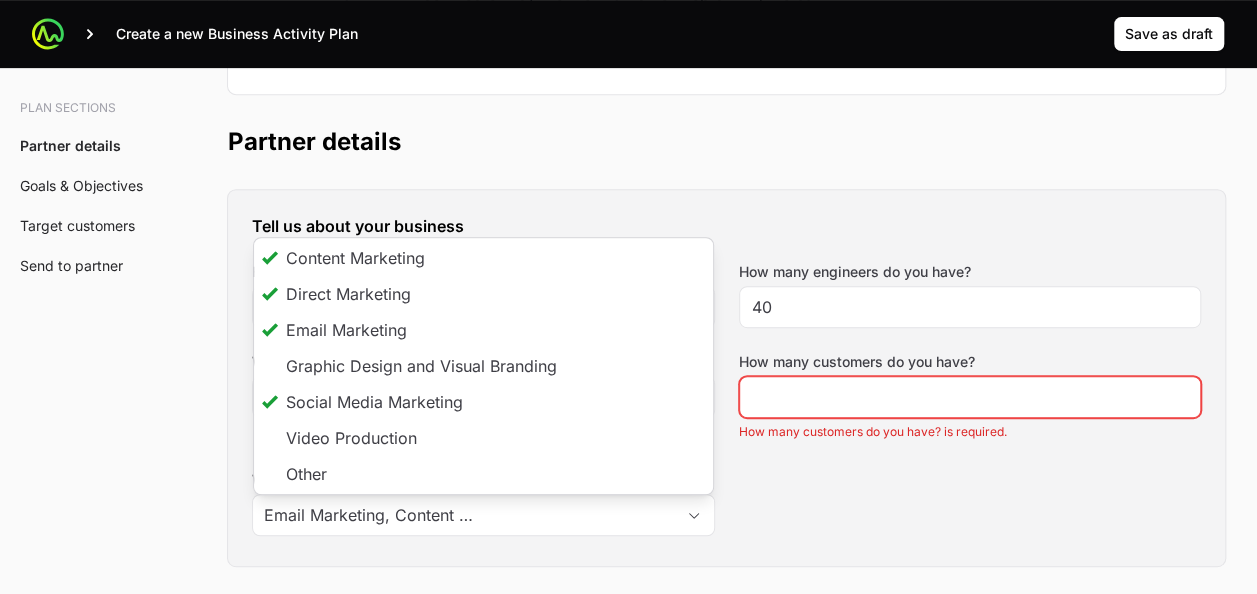 type on "Social Media Marketing, Email Marketing, Content Marketing, Direct Marketing" 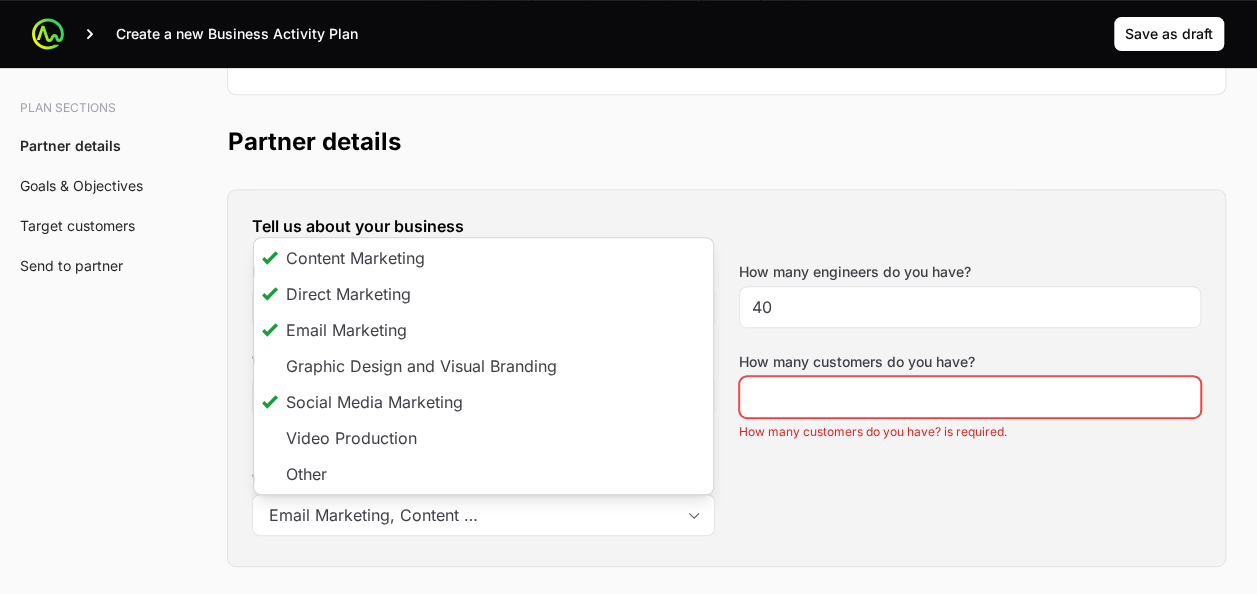 click on "Tell us about your business How many salespeople do you have? 11 How many engineers do you have? 40 Which country do you operate in? Poland How many customers do you have? How many customers do you have? is required. What are your marketing capabilities? Social Media Marketing, Email Marketing, Content Marketing, Direct Marketing Content Marketing Direct Marketing Email Marketing Graphic Design and Visual Branding Social Media Marketing Video Production Other" 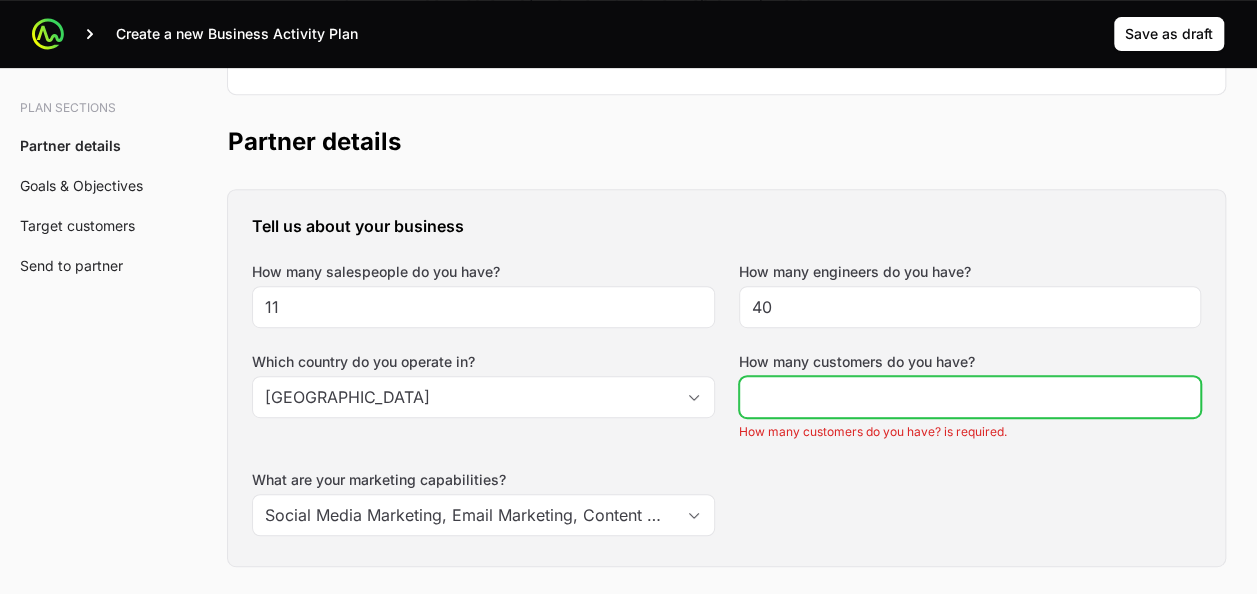 click on "How many customers do you have?" 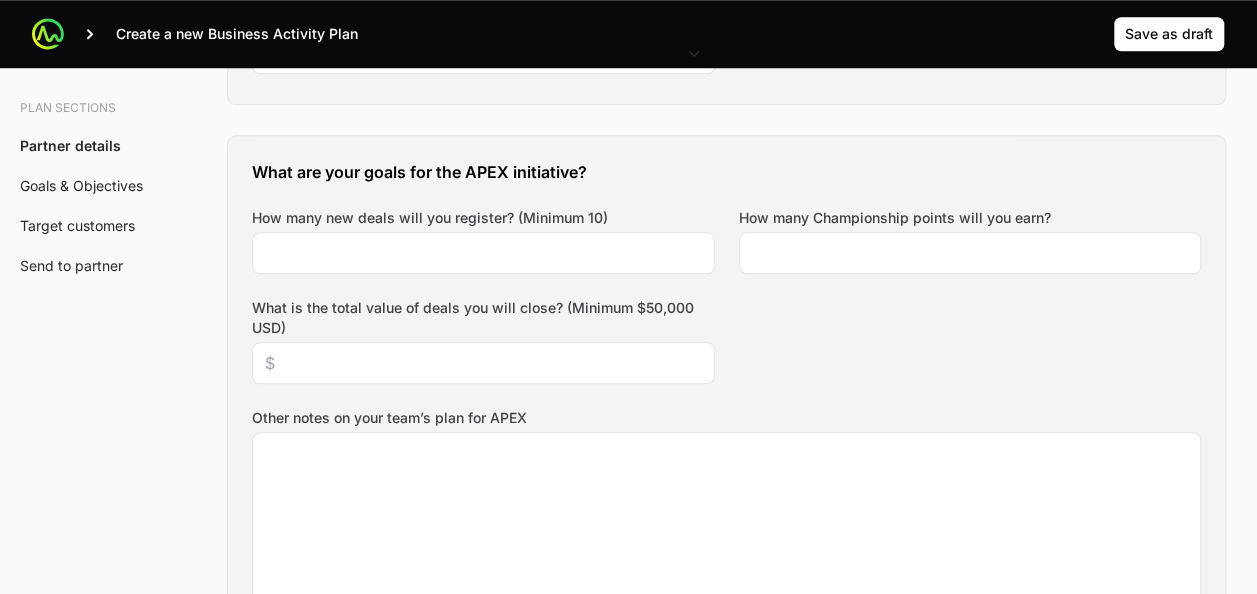 scroll, scrollTop: 898, scrollLeft: 0, axis: vertical 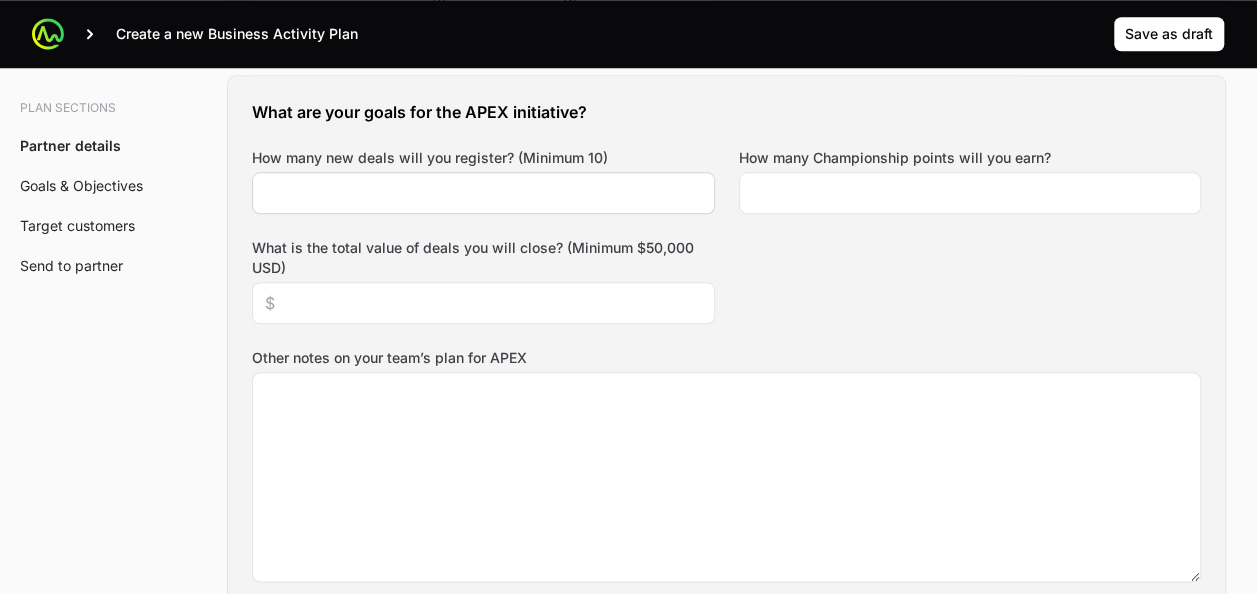 type on "300" 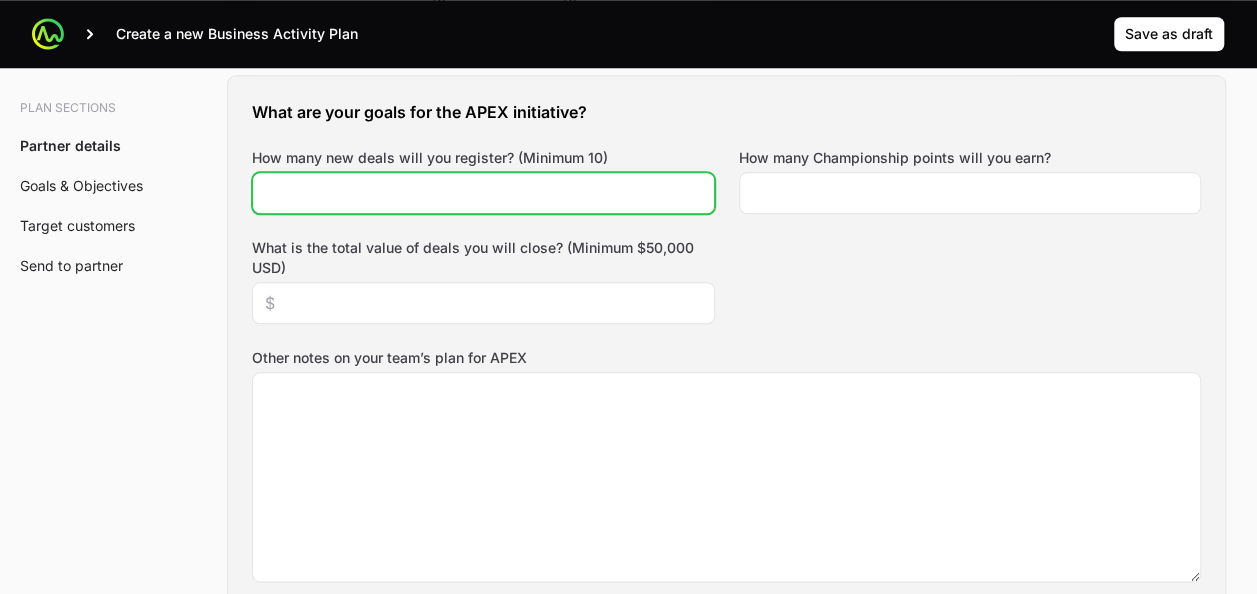click on "How many new deals will you register? (Minimum 10)" 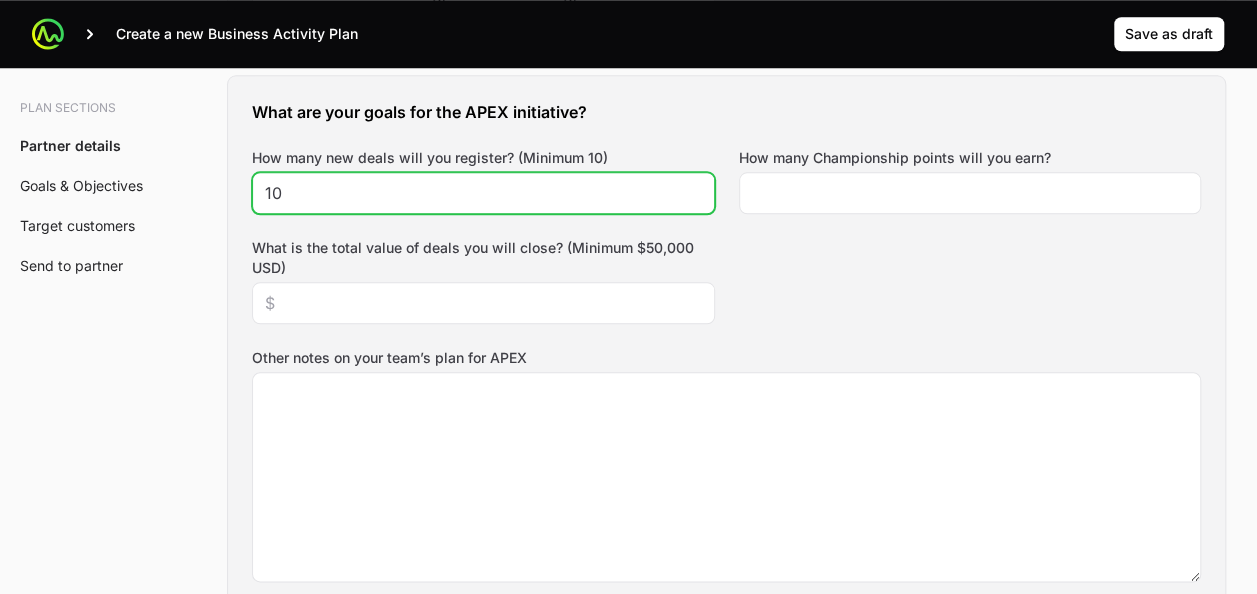 type on "10" 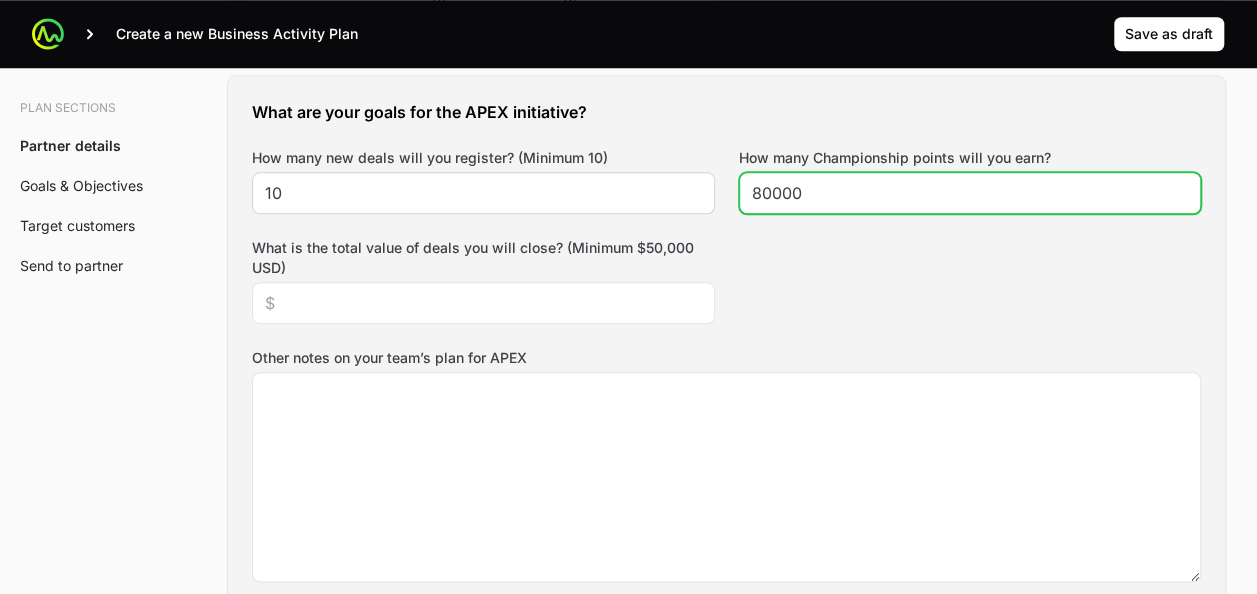 type on "80000" 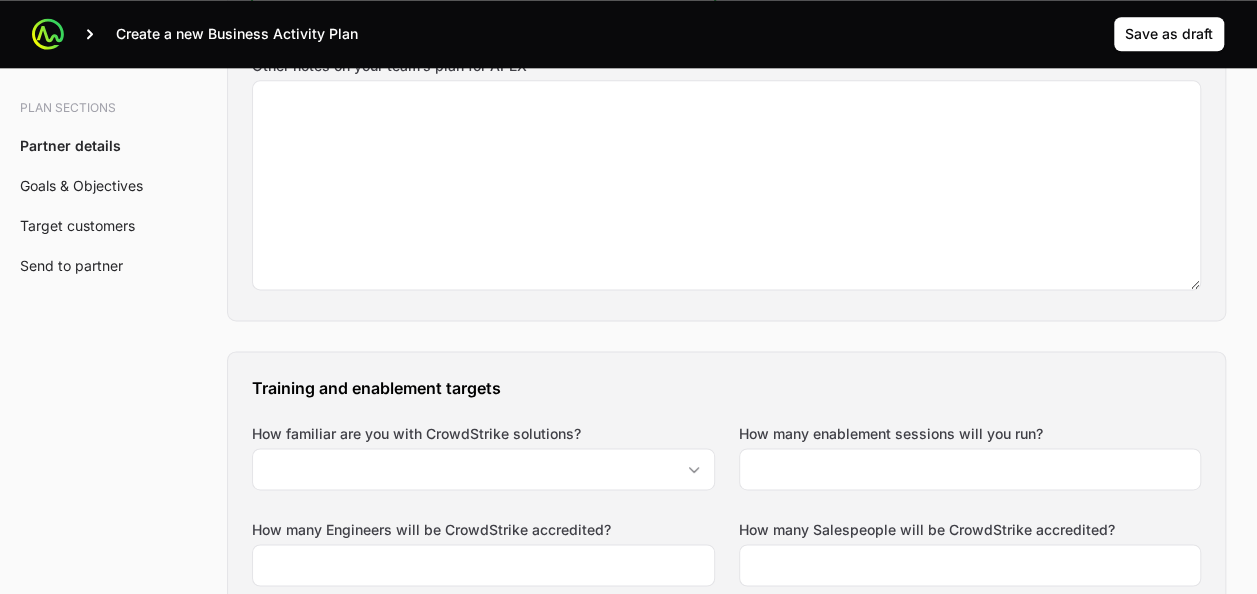 scroll, scrollTop: 1198, scrollLeft: 0, axis: vertical 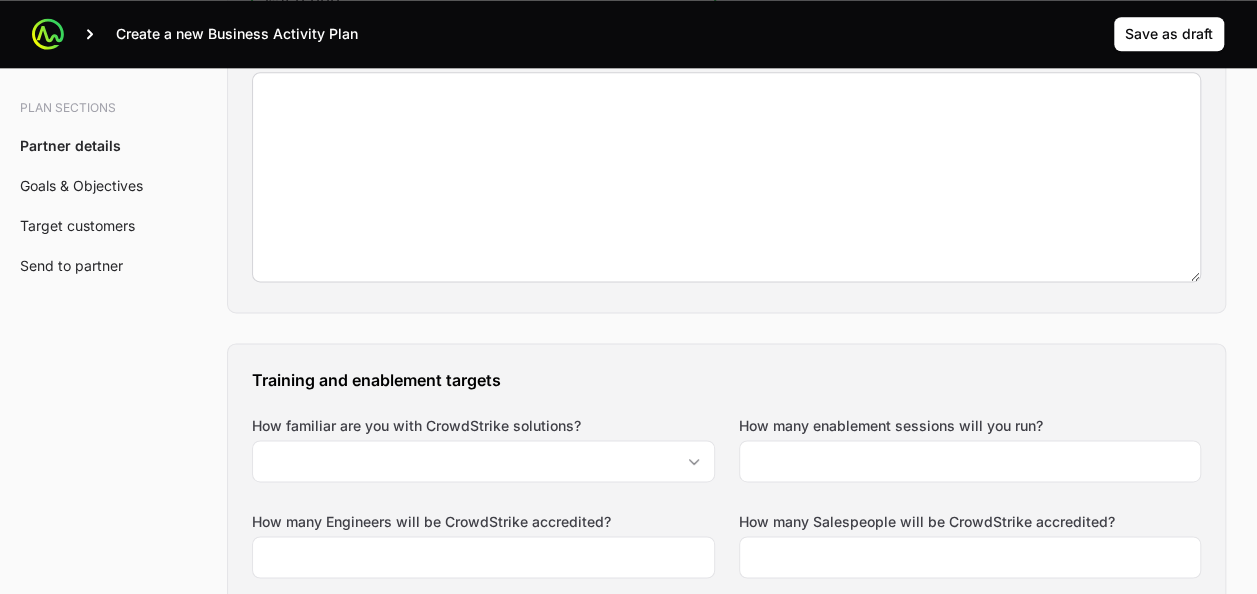 type on "$350,000" 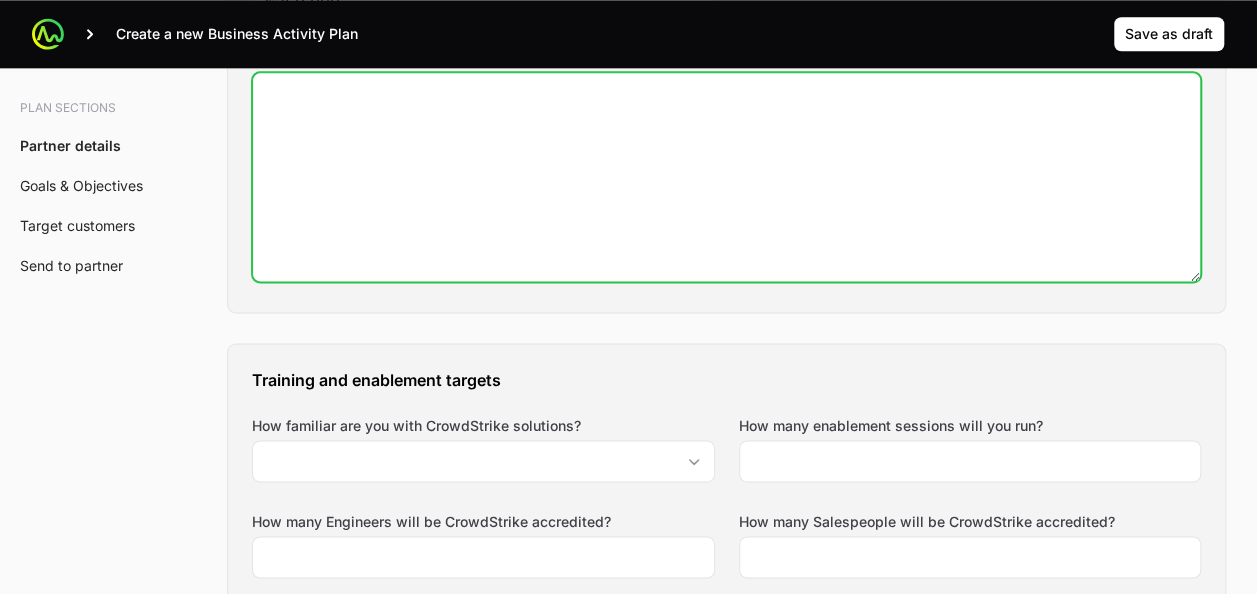 click on "Other notes on your team’s plan for APEX" 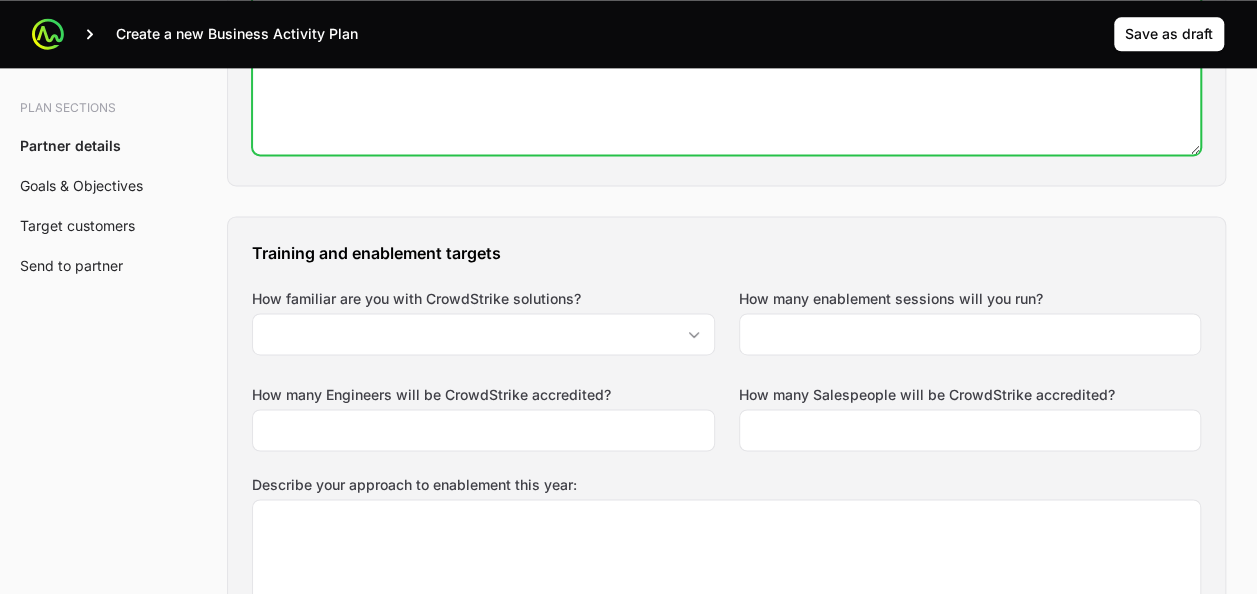 scroll, scrollTop: 1398, scrollLeft: 0, axis: vertical 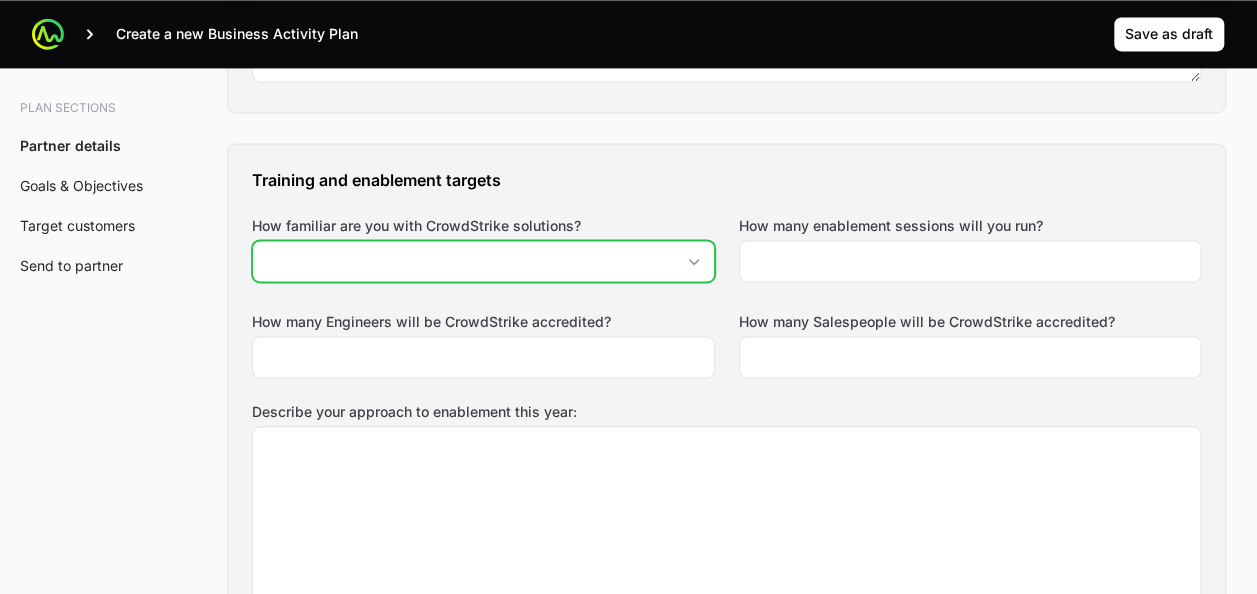 click on "How familiar are you with CrowdStrike solutions?" 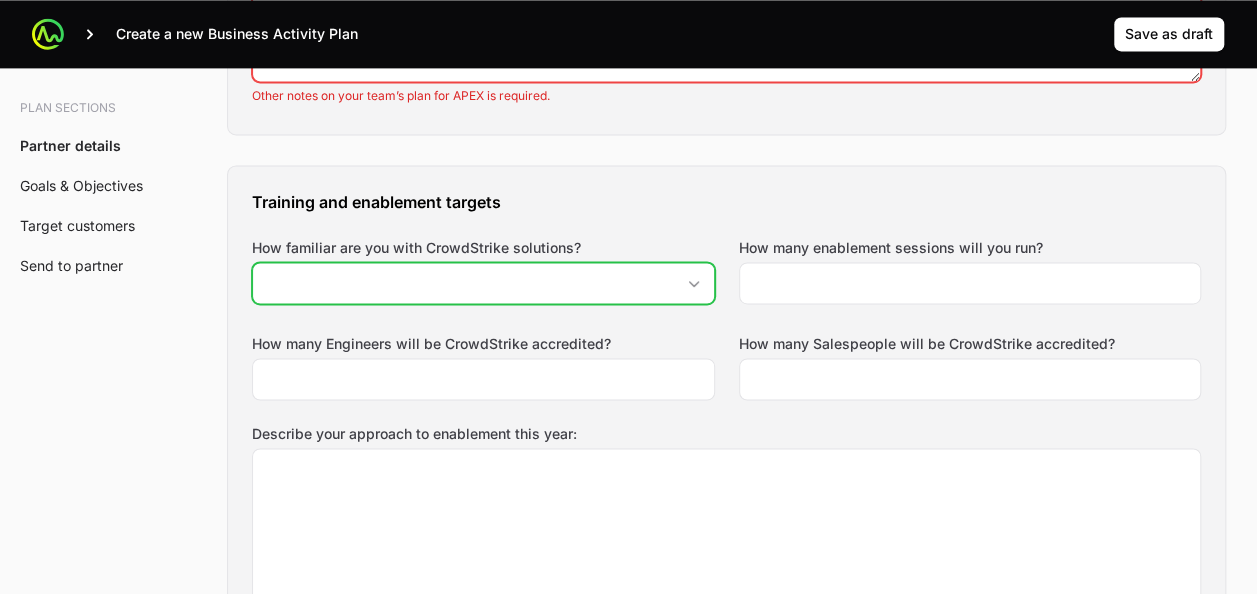 click on "How familiar are you with CrowdStrike solutions?" 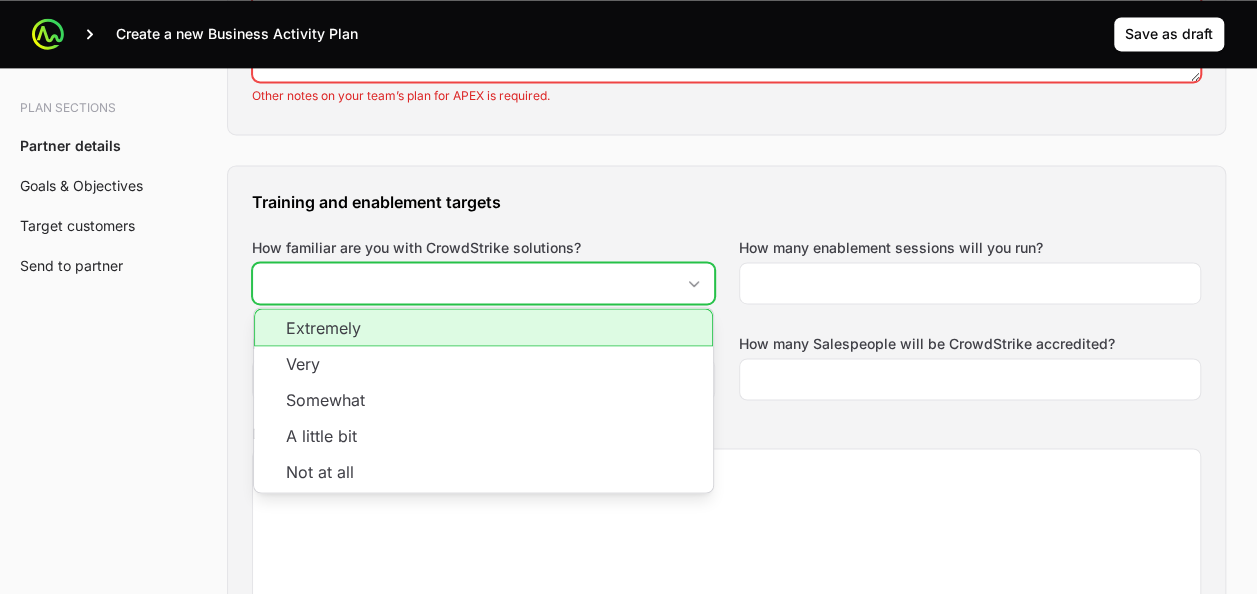 click on "Extremely" 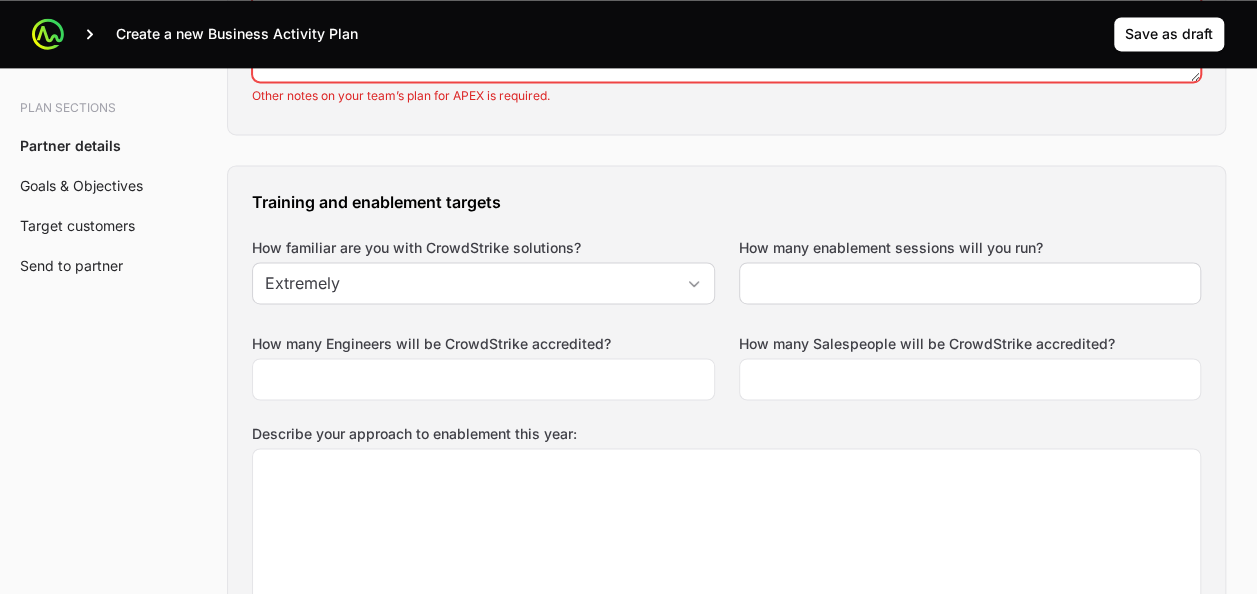 click 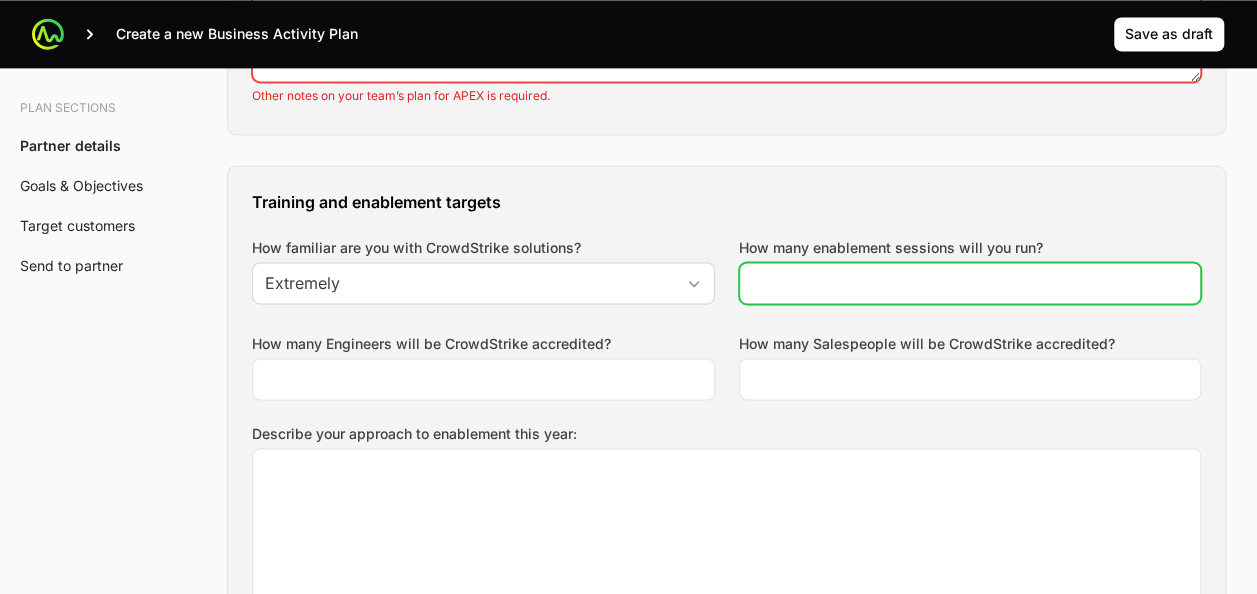 click on "How many enablement sessions will you run?" 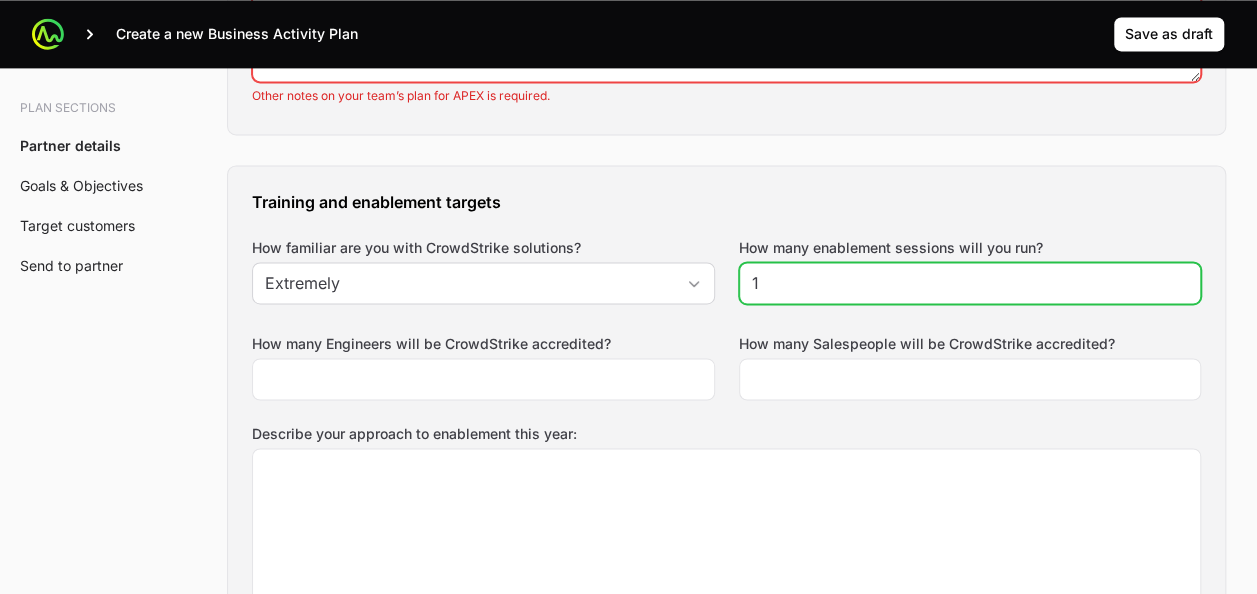 type on "1" 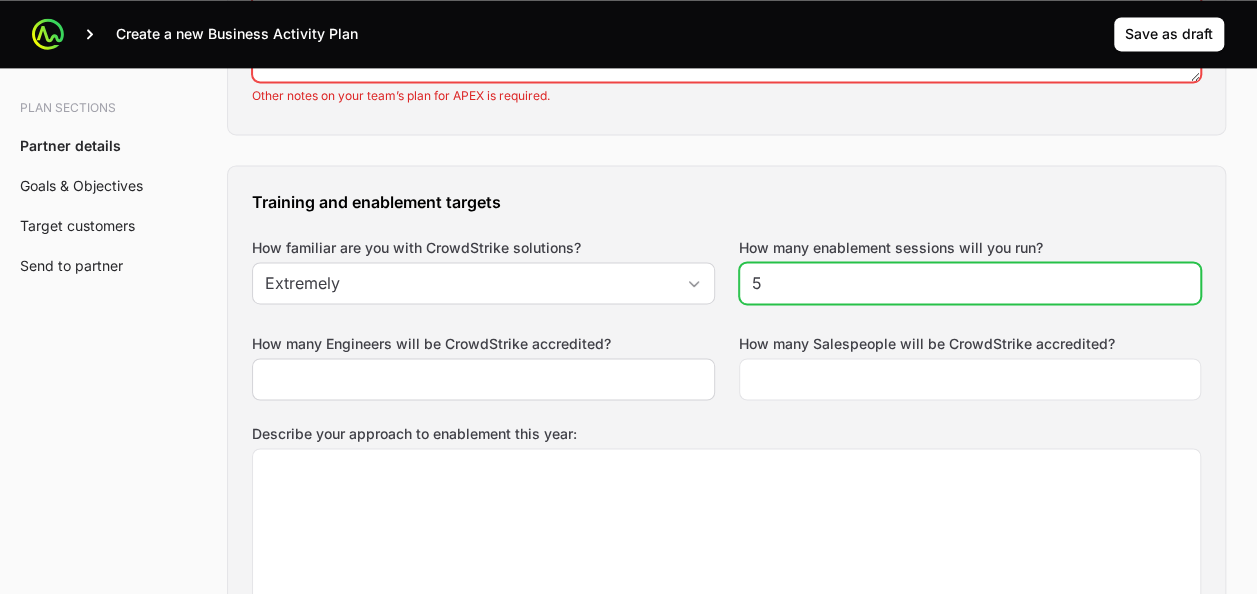 type on "5" 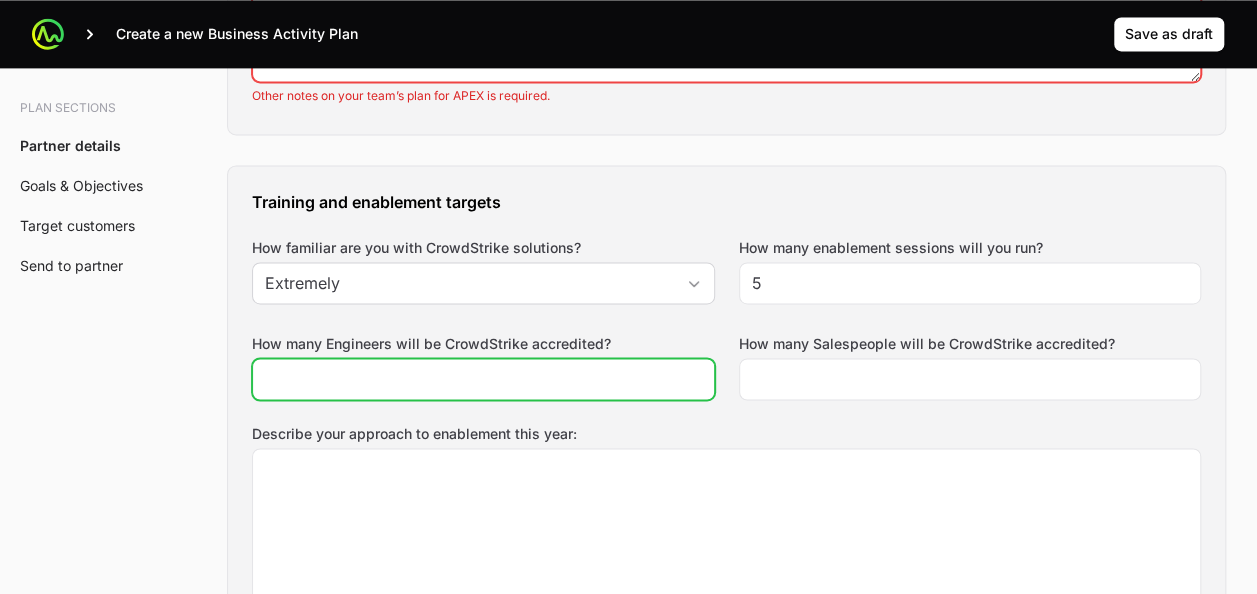click on "How many Engineers will be CrowdStrike accredited?" 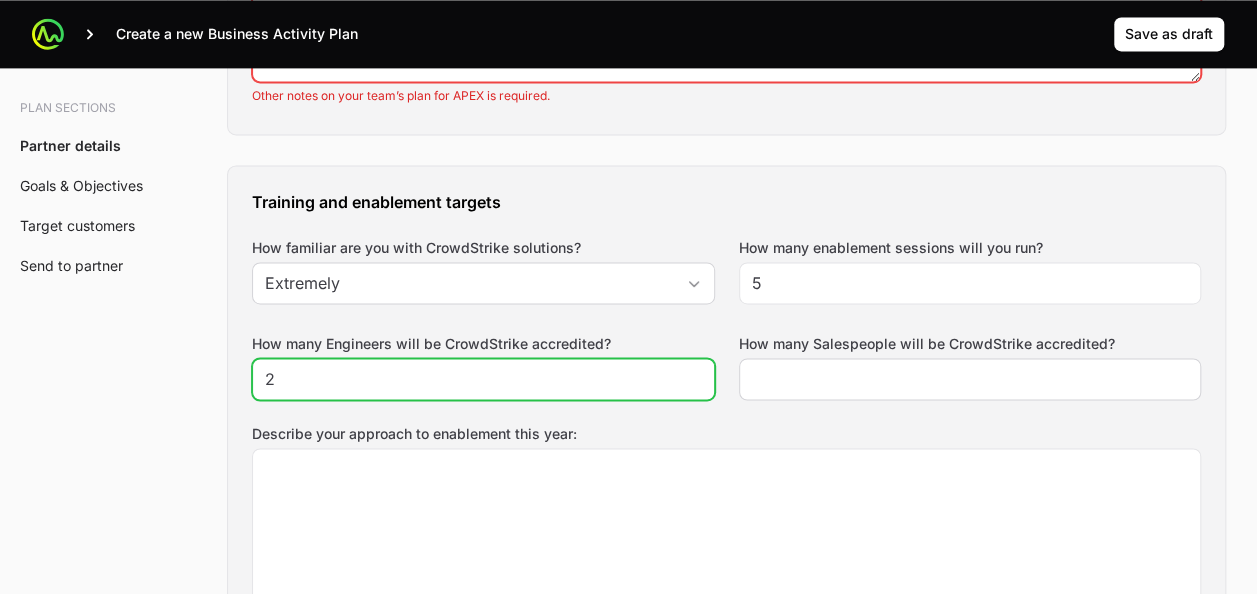 type on "2" 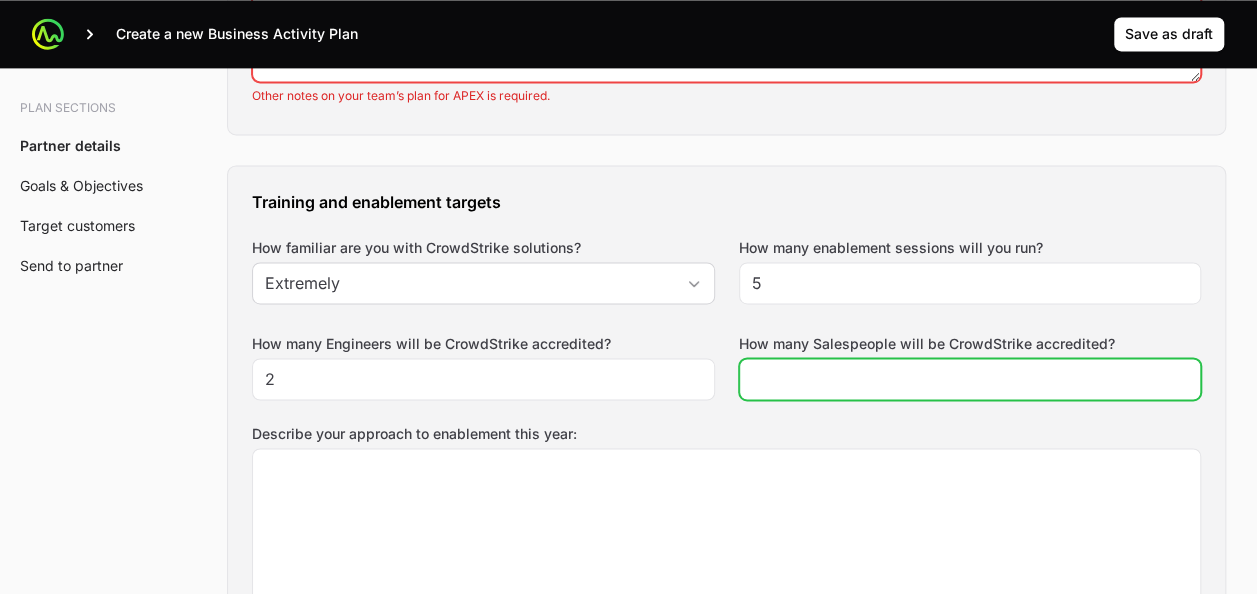 click on "How many Salespeople will be CrowdStrike accredited?" 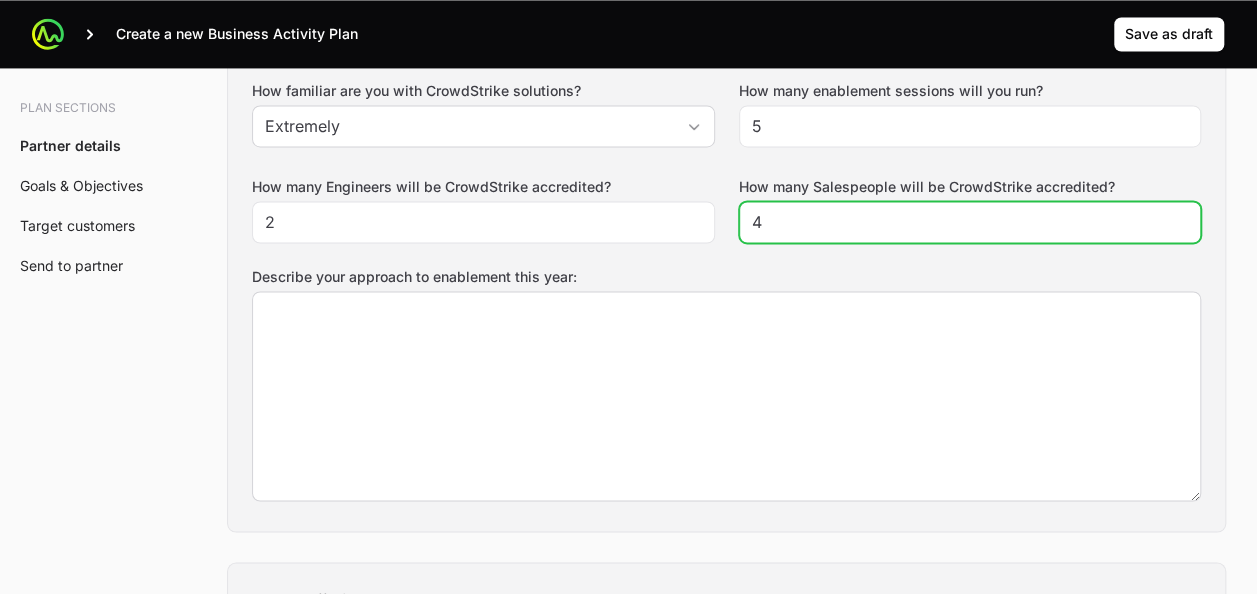 scroll, scrollTop: 1698, scrollLeft: 0, axis: vertical 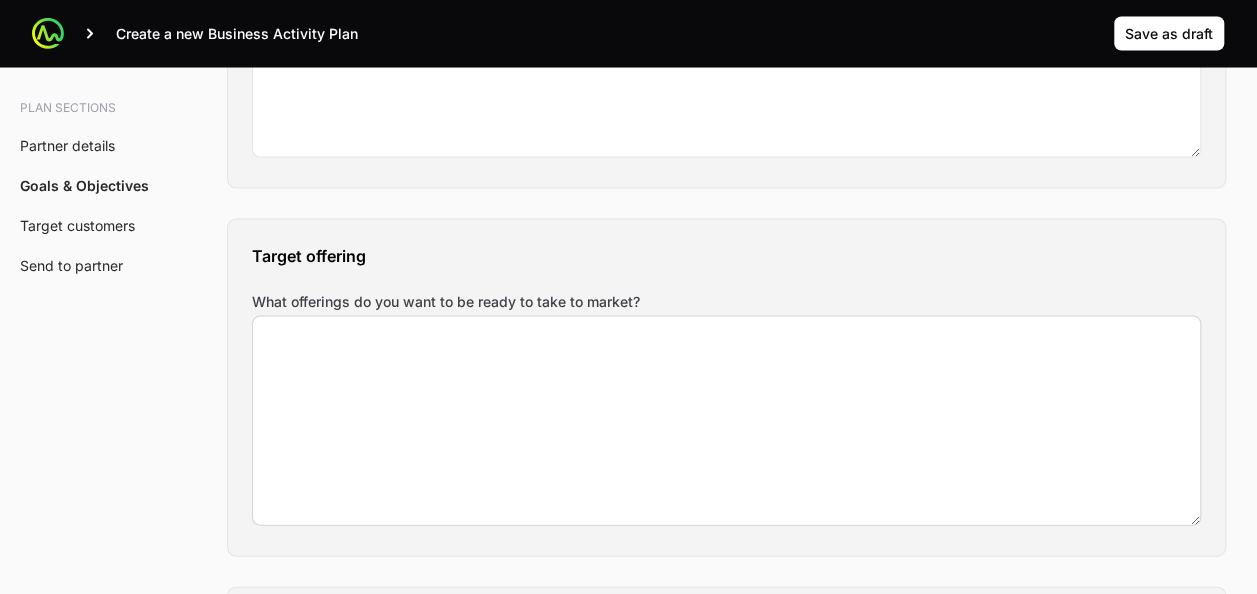 type on "4" 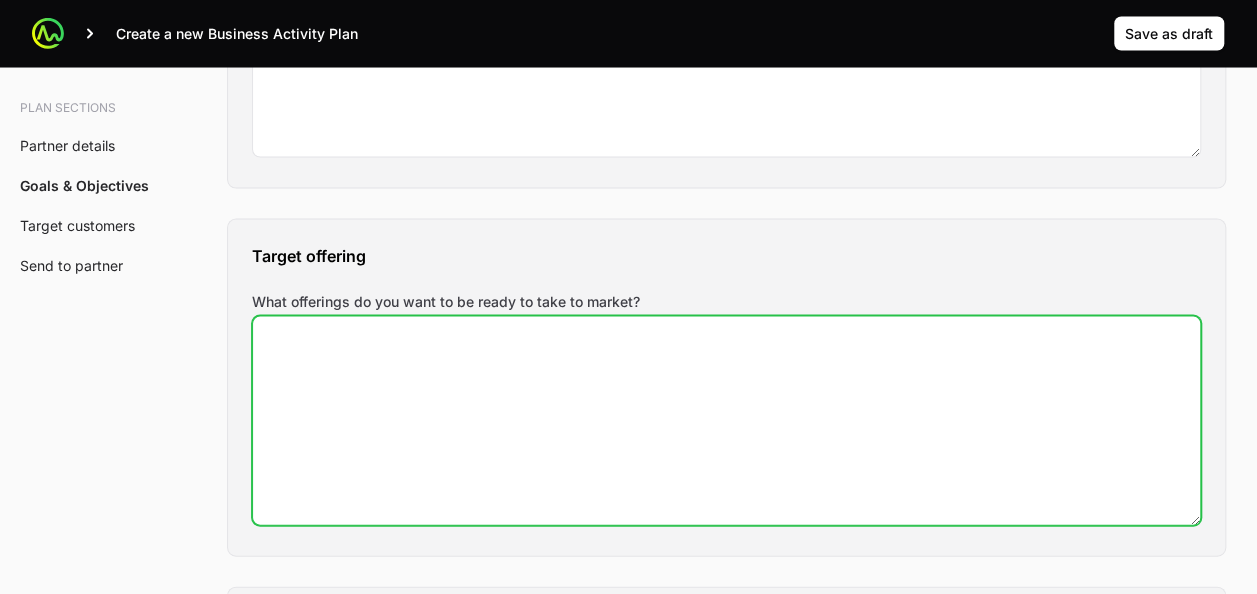 click on "What offerings do you want to be ready to take to market?" 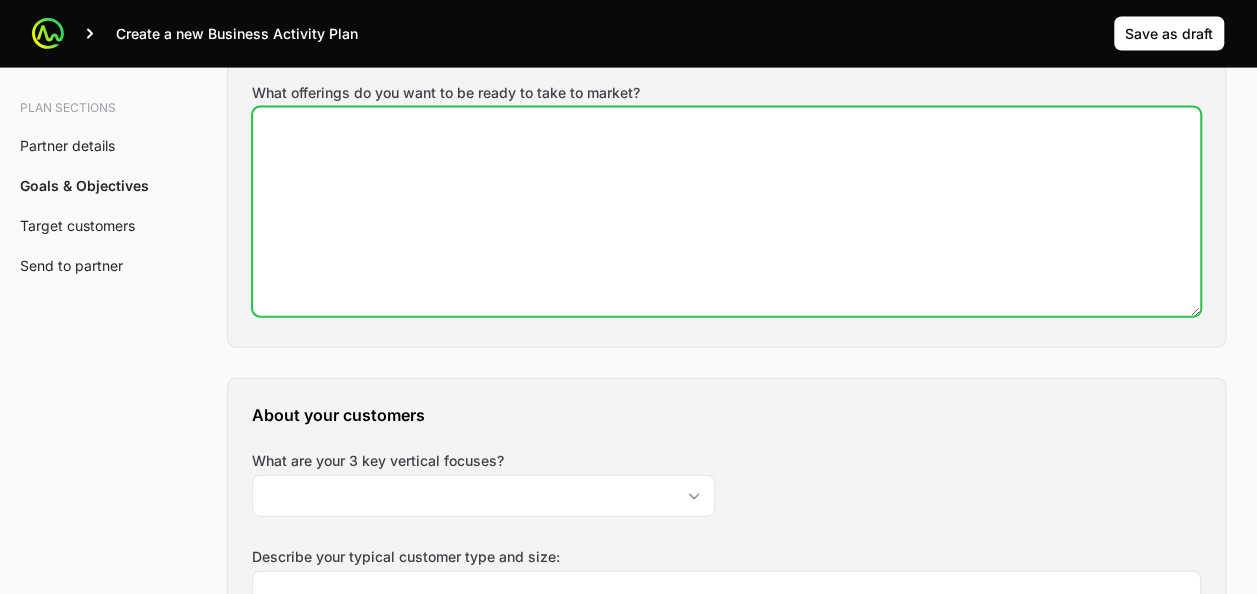 scroll, scrollTop: 2298, scrollLeft: 0, axis: vertical 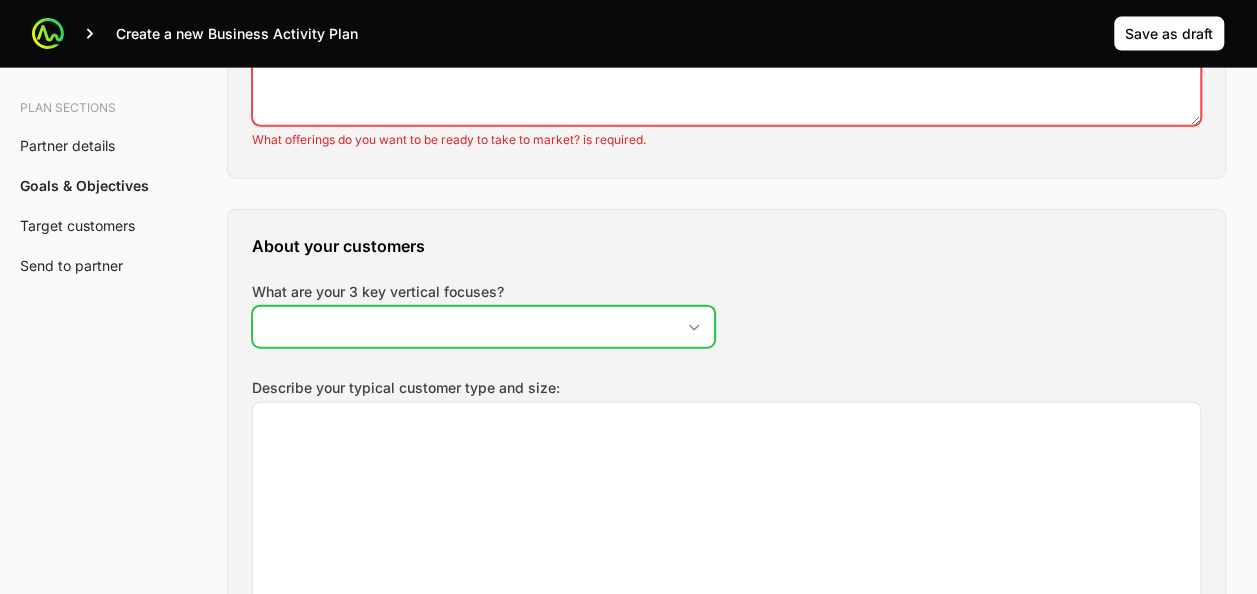 click on "What are your 3 key vertical focuses?" 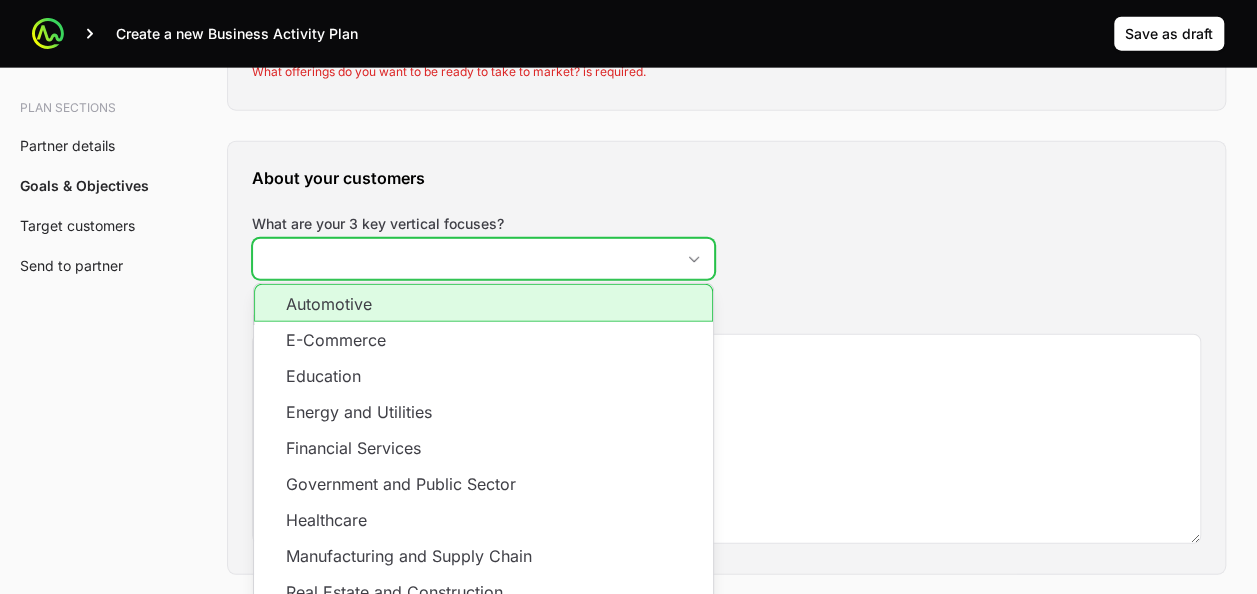 scroll, scrollTop: 2398, scrollLeft: 0, axis: vertical 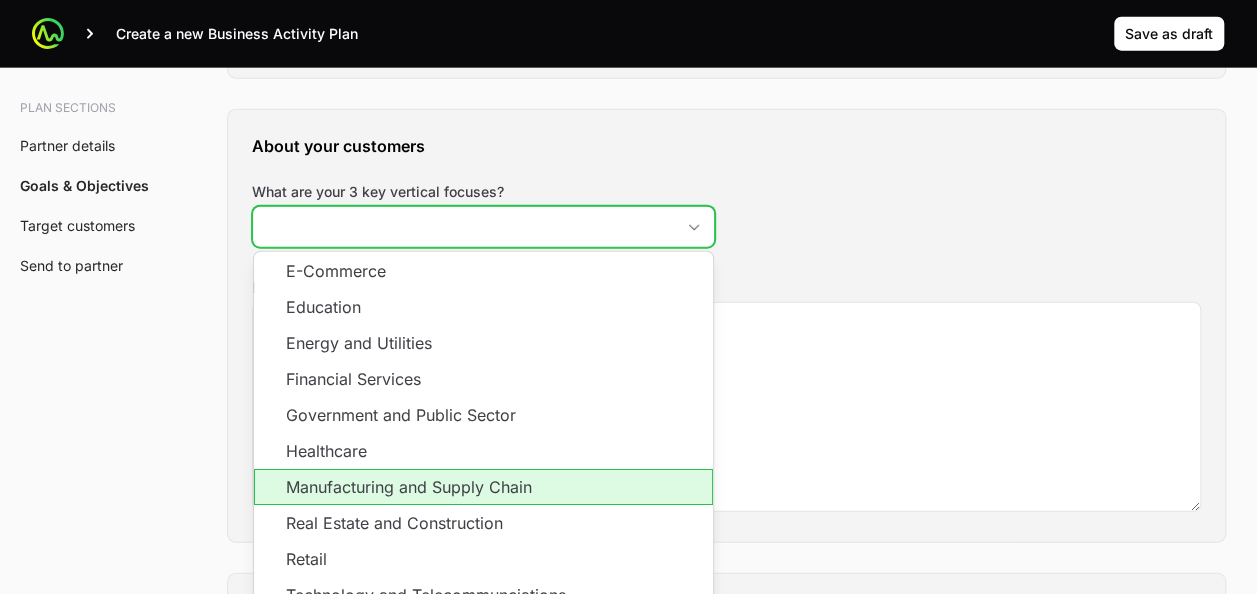 click on "Manufacturing and Supply Chain" 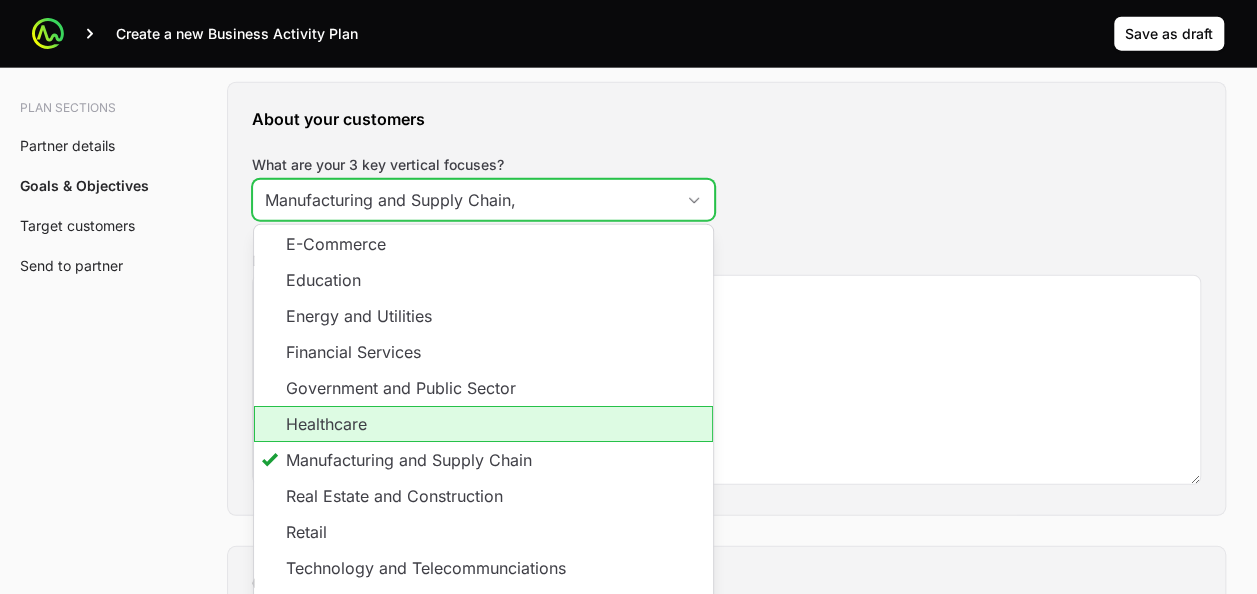 scroll, scrollTop: 2498, scrollLeft: 0, axis: vertical 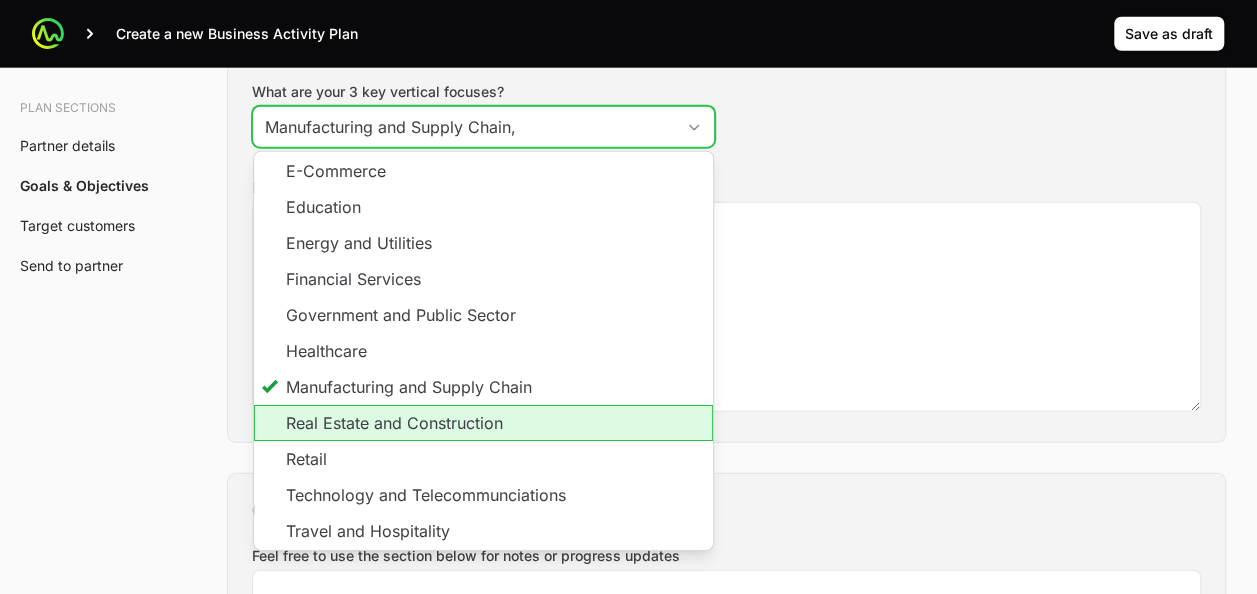 click on "Real Estate and Construction" 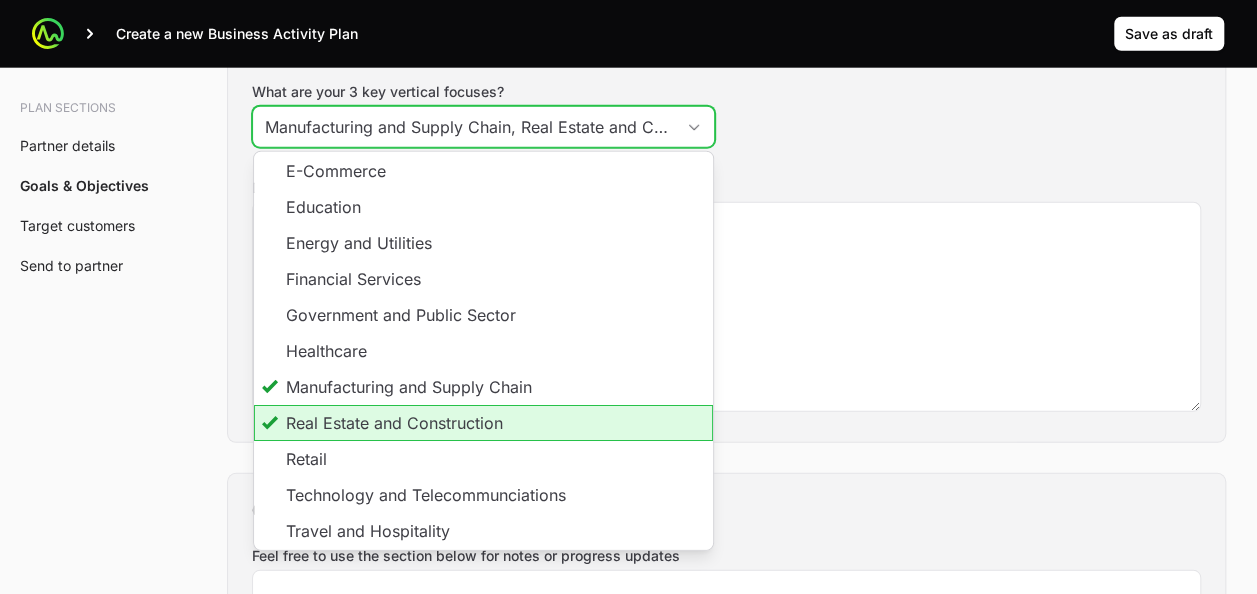 scroll, scrollTop: 0, scrollLeft: 74, axis: horizontal 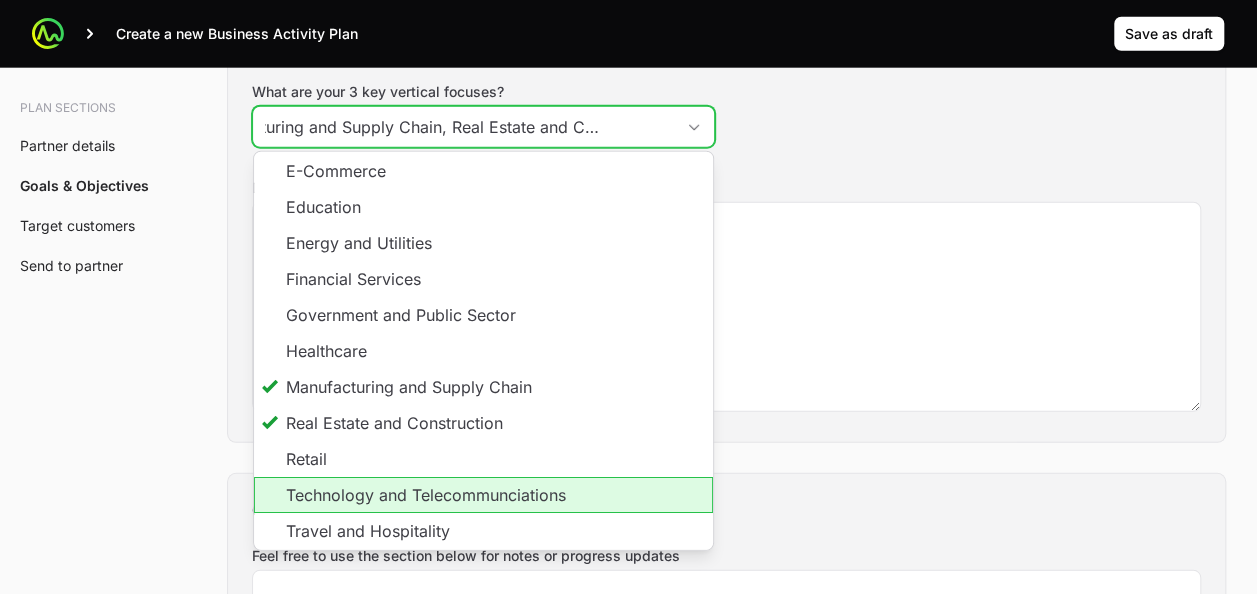 click on "Technology and Telecommunciations" 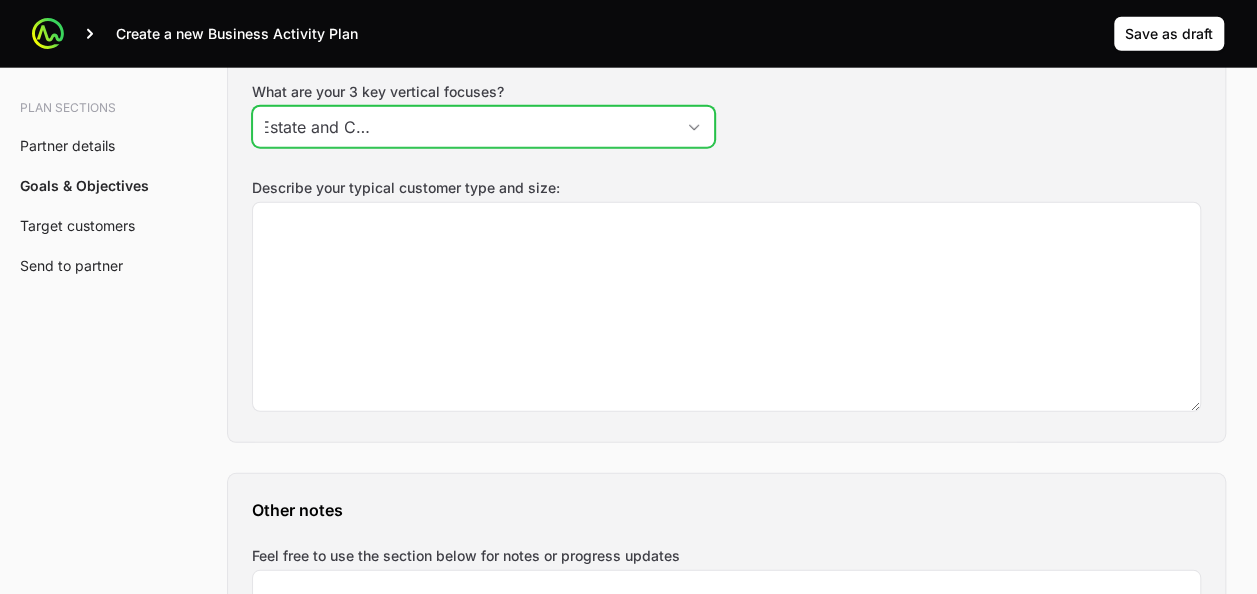 scroll, scrollTop: 0, scrollLeft: 360, axis: horizontal 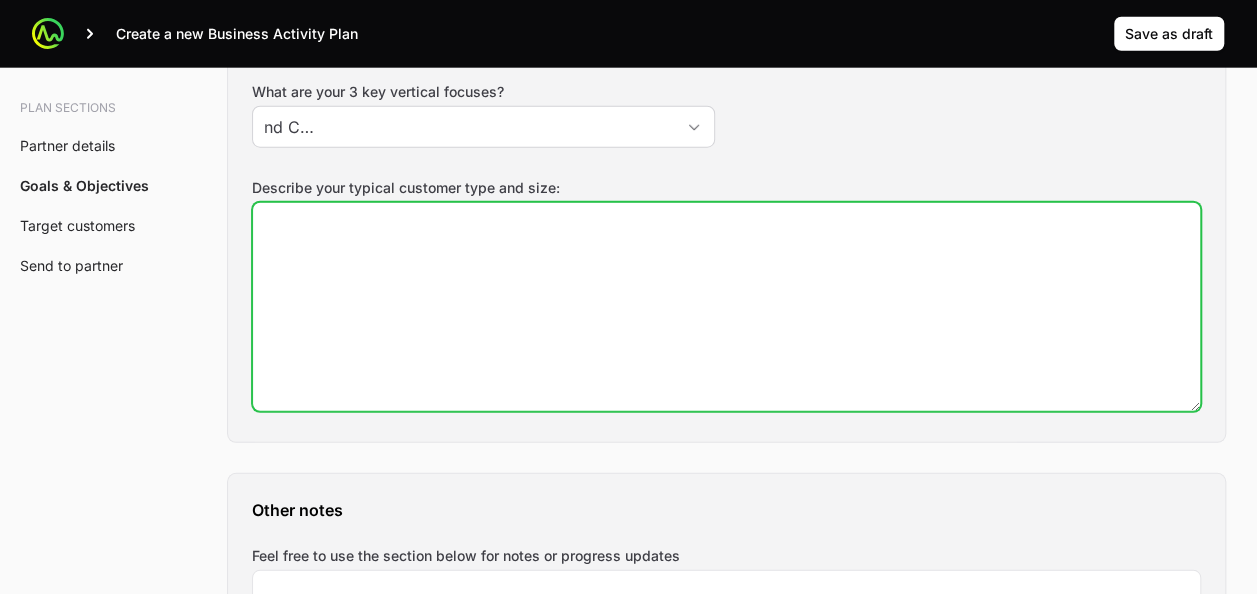 type on "Manufacturing and Supply Chain, Real Estate and Construction, Technology and Telecommunciations" 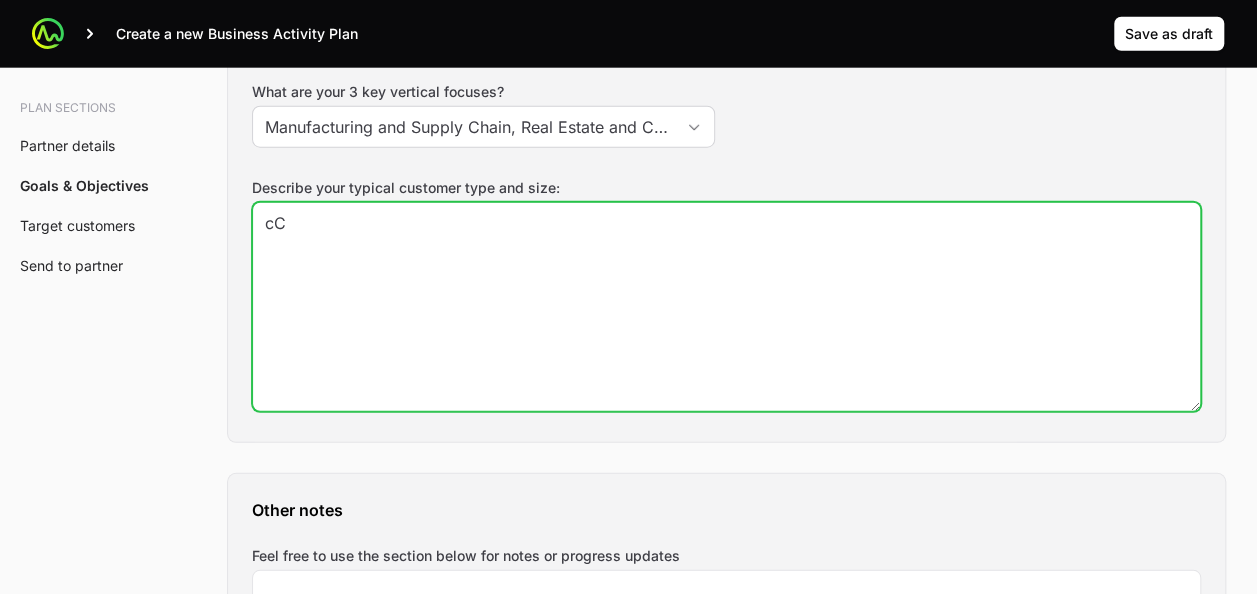 type on "c" 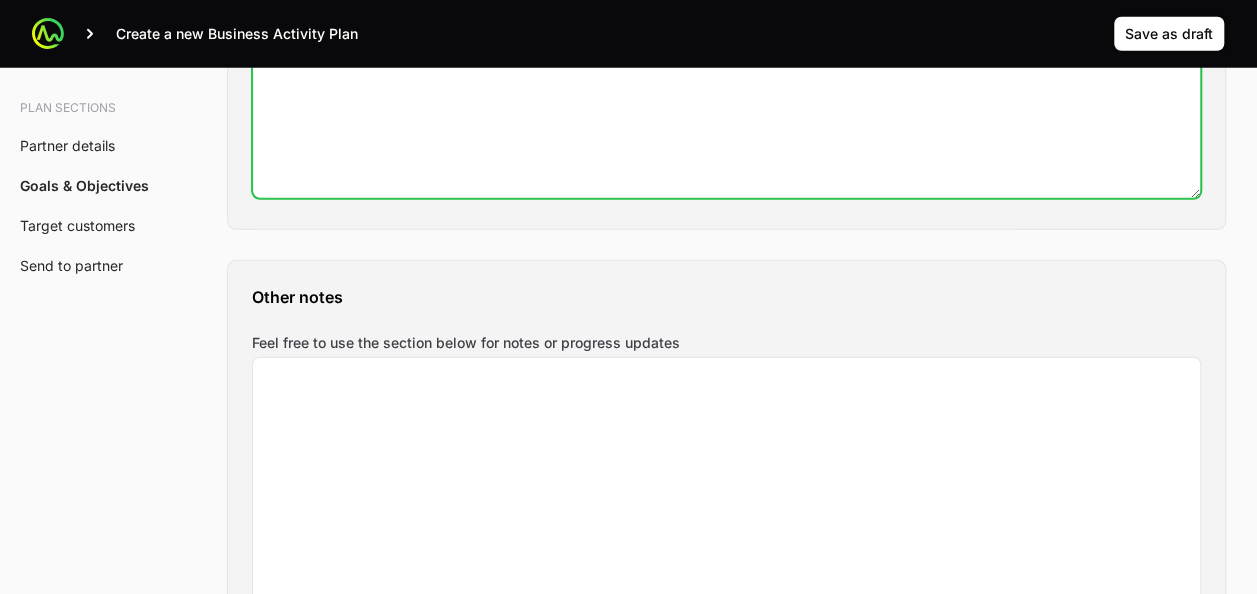 scroll, scrollTop: 2798, scrollLeft: 0, axis: vertical 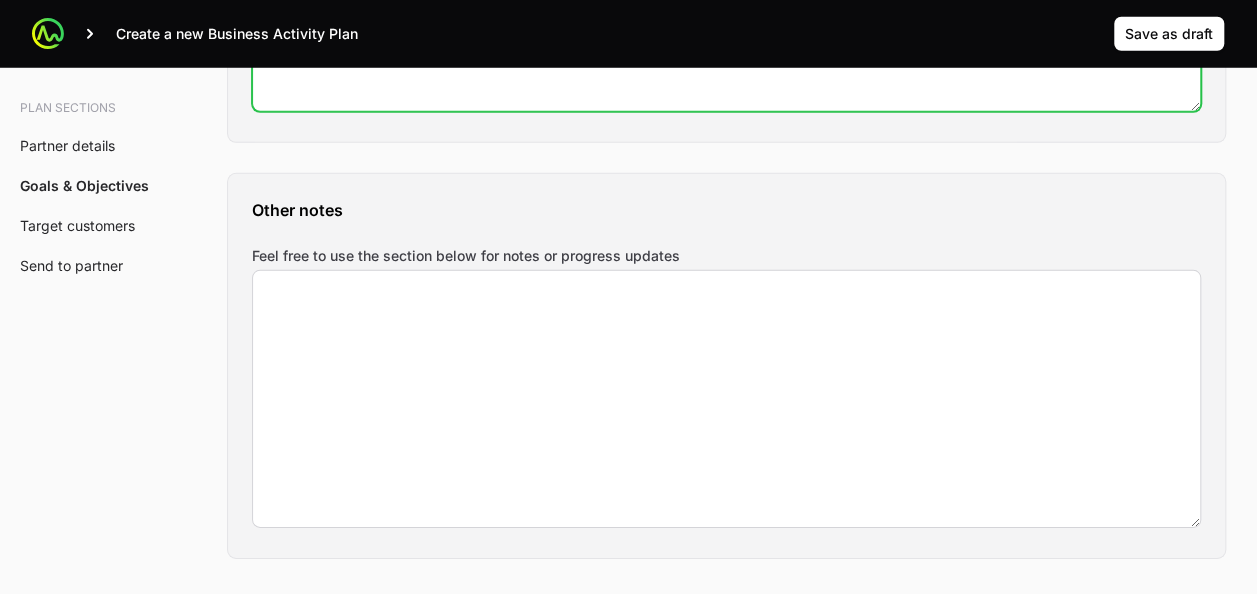 type on "Customer size from 500 EP+" 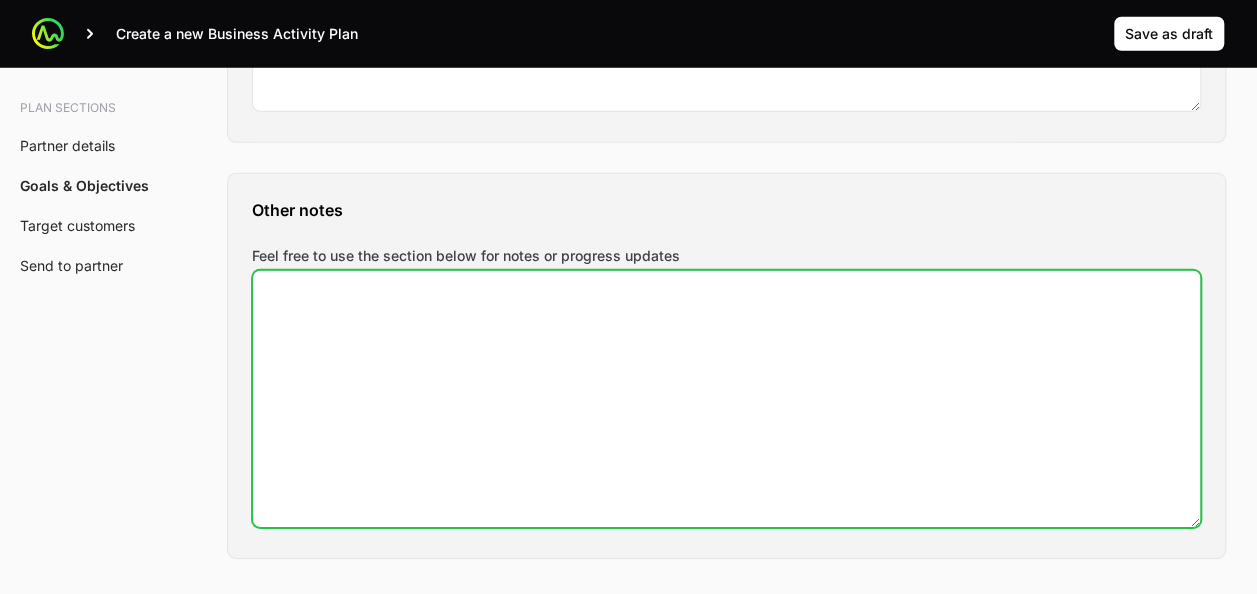click on "Feel free to use the section below for notes or progress updates" 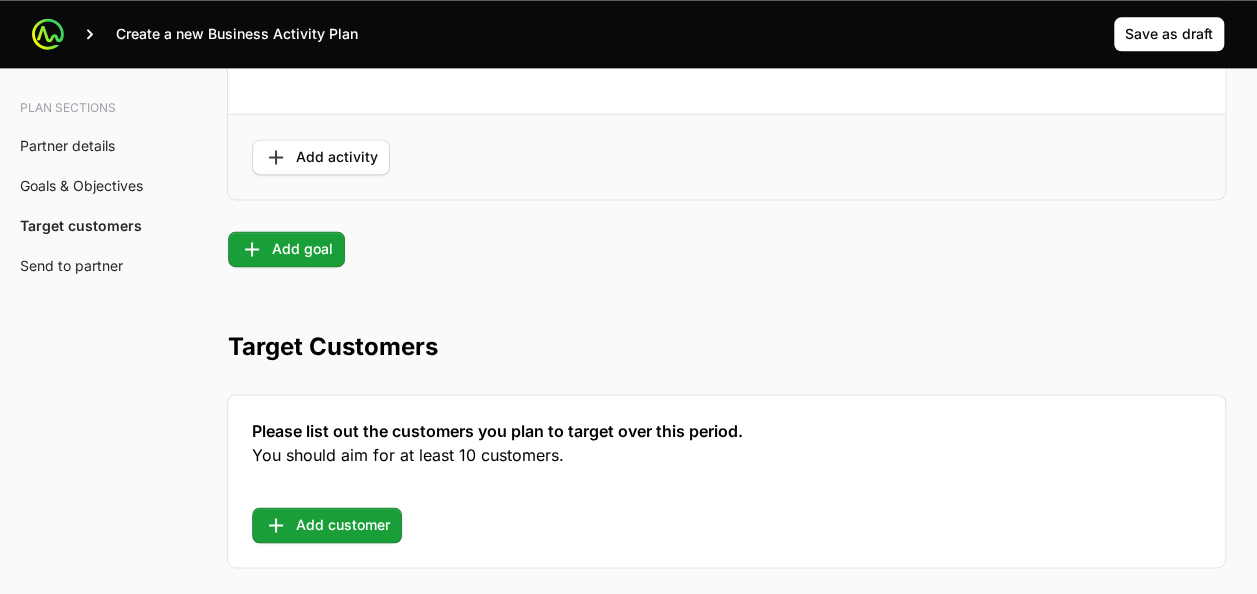 scroll, scrollTop: 5476, scrollLeft: 0, axis: vertical 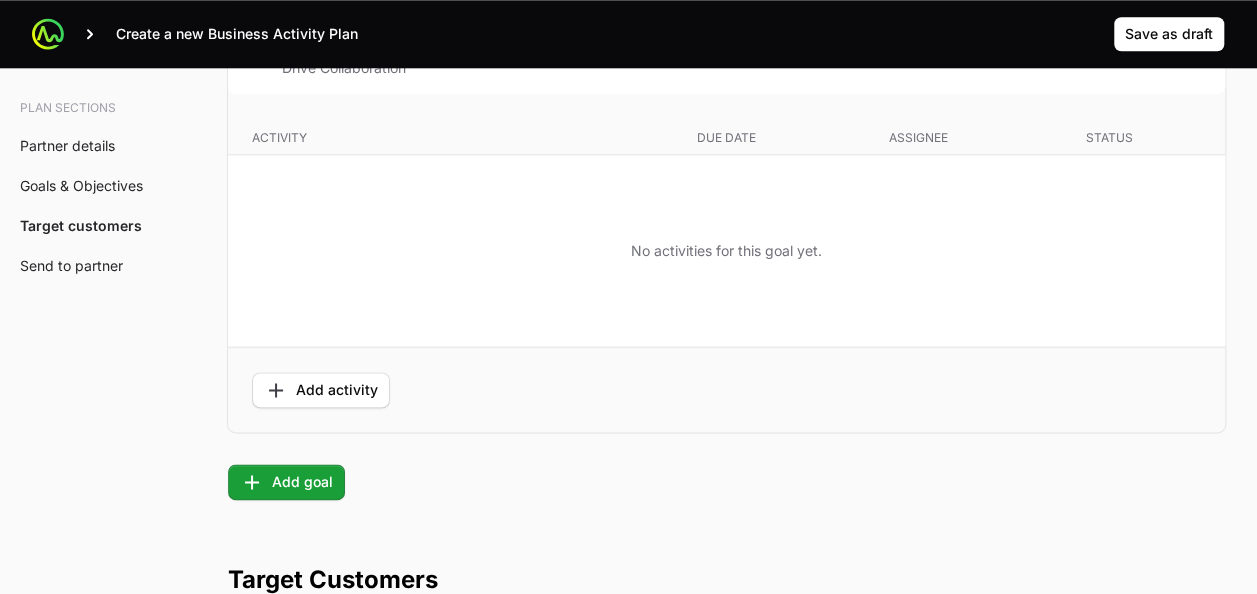 drag, startPoint x: 732, startPoint y: 505, endPoint x: 733, endPoint y: 247, distance: 258.00195 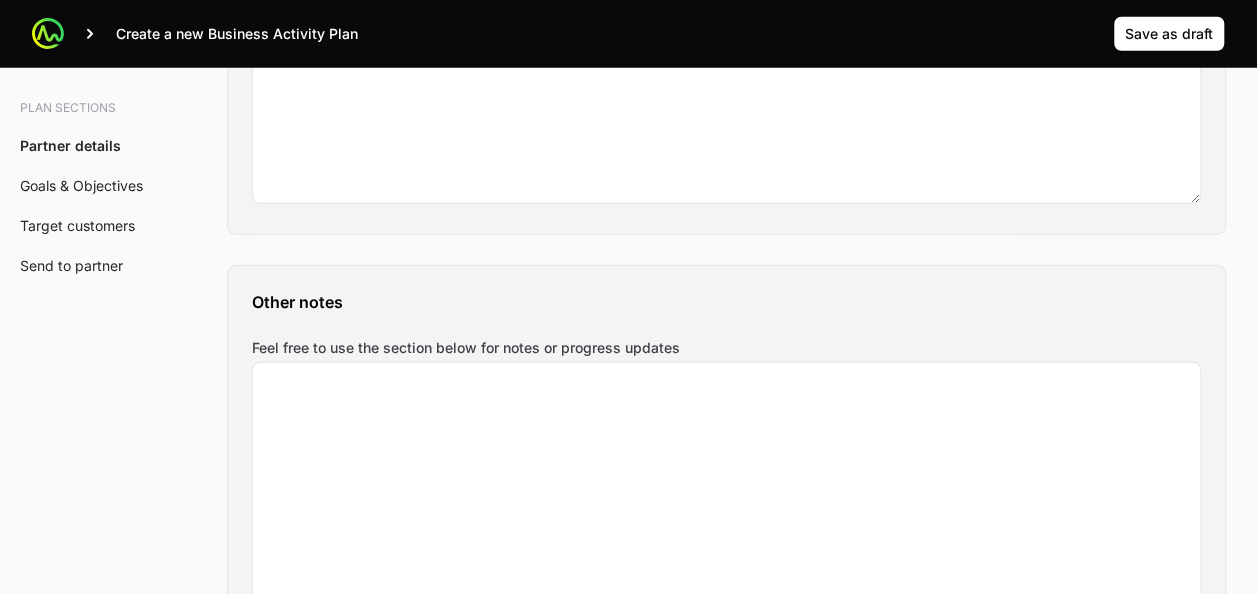 scroll, scrollTop: 2767, scrollLeft: 0, axis: vertical 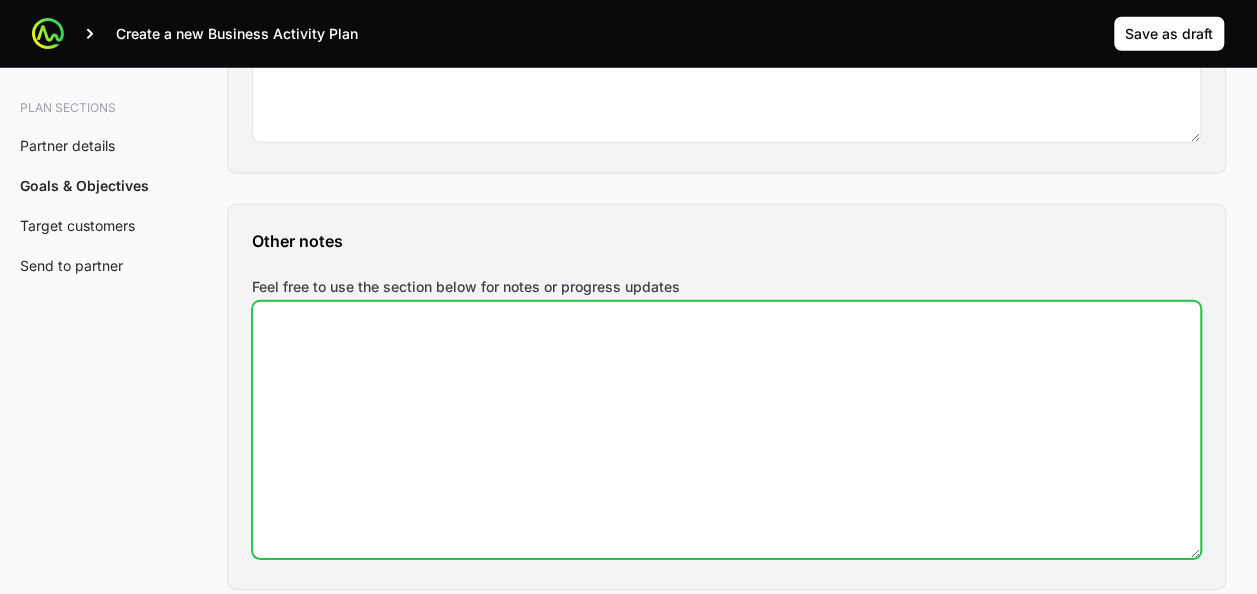 click on "Feel free to use the section below for notes or progress updates" 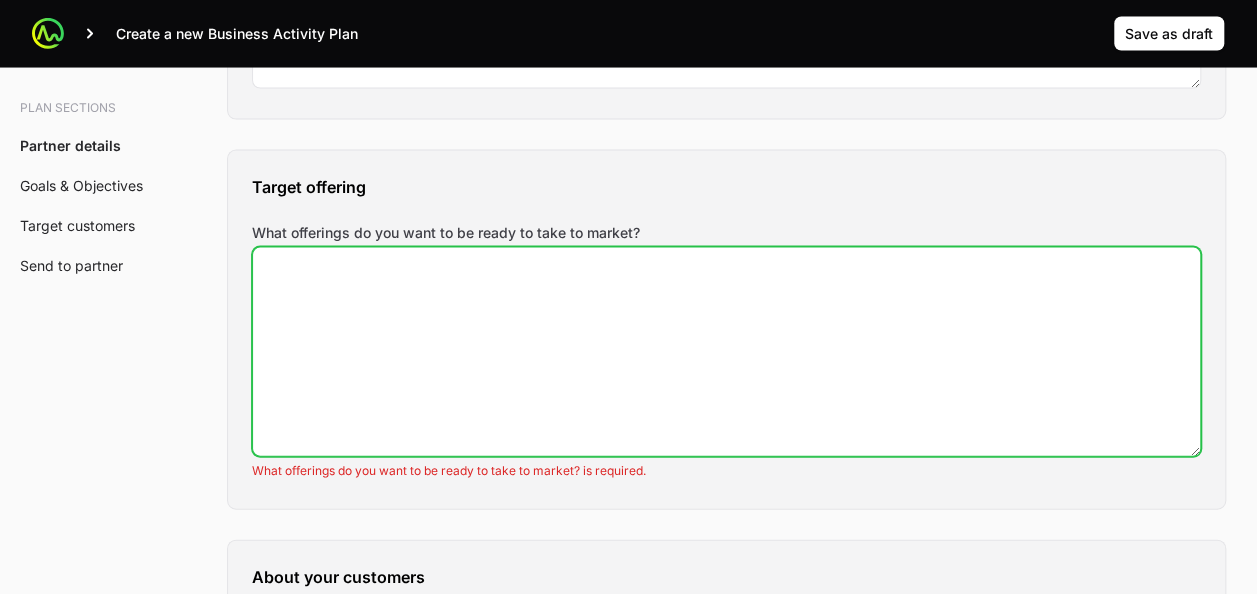 click on "What offerings do you want to be ready to take to market?" 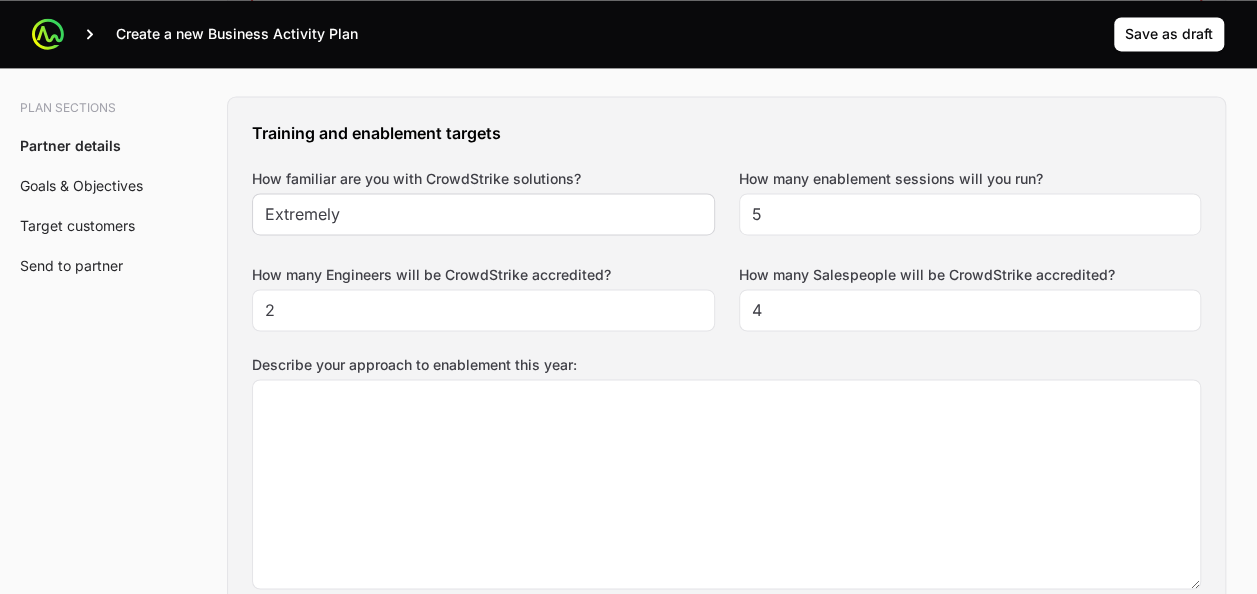 scroll, scrollTop: 1867, scrollLeft: 0, axis: vertical 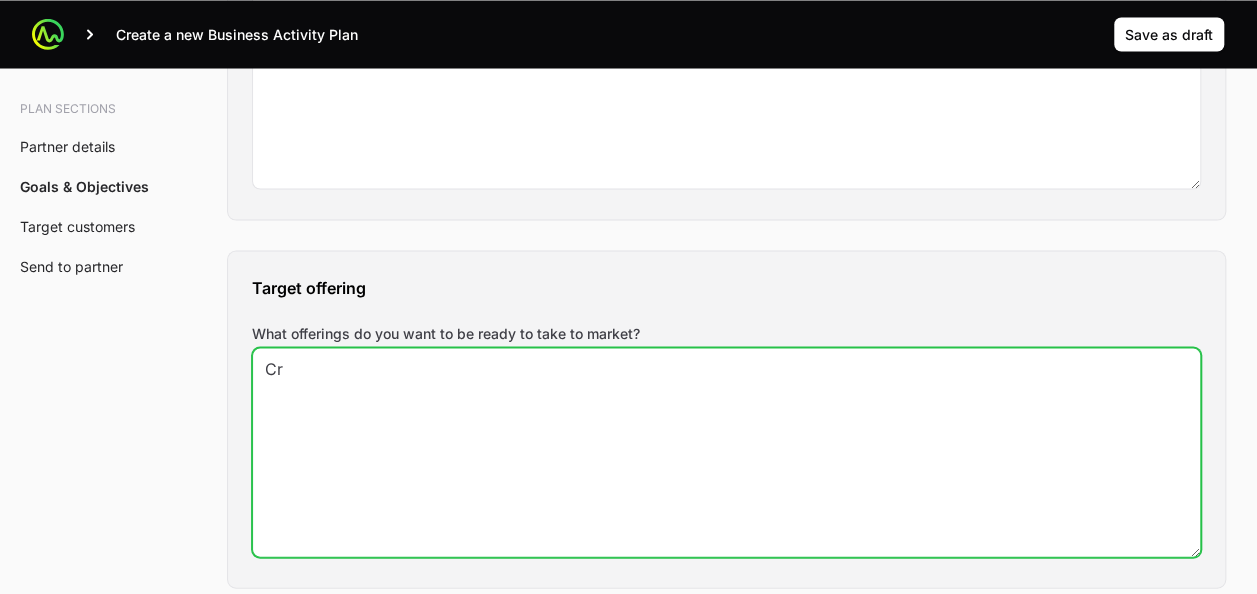 type on "C" 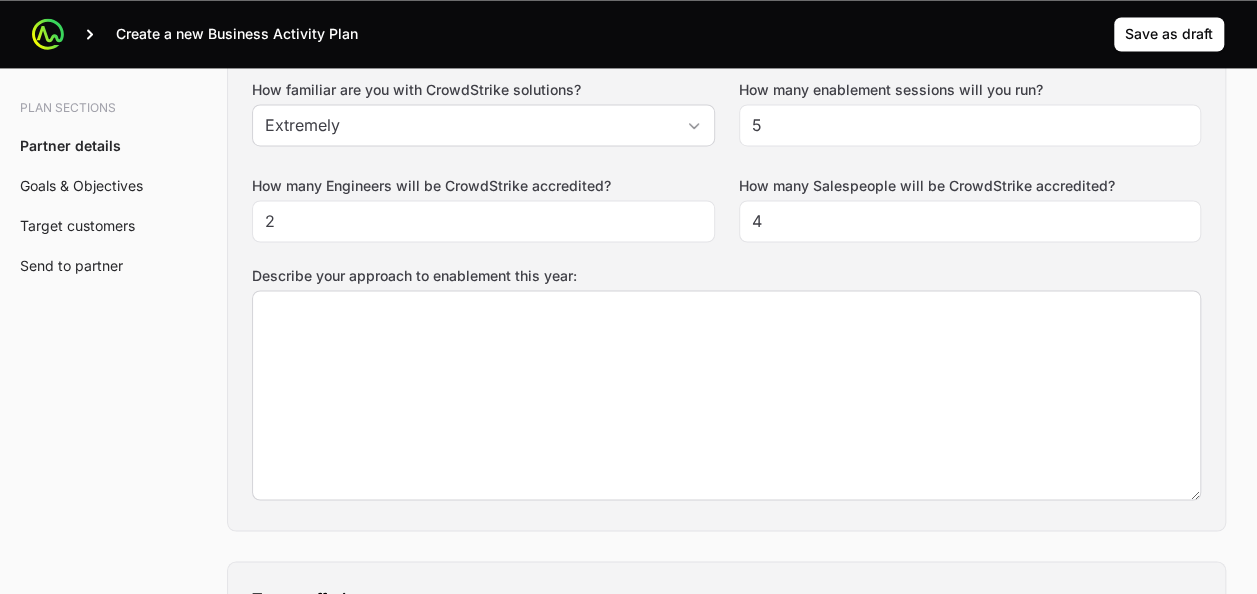 scroll, scrollTop: 1467, scrollLeft: 0, axis: vertical 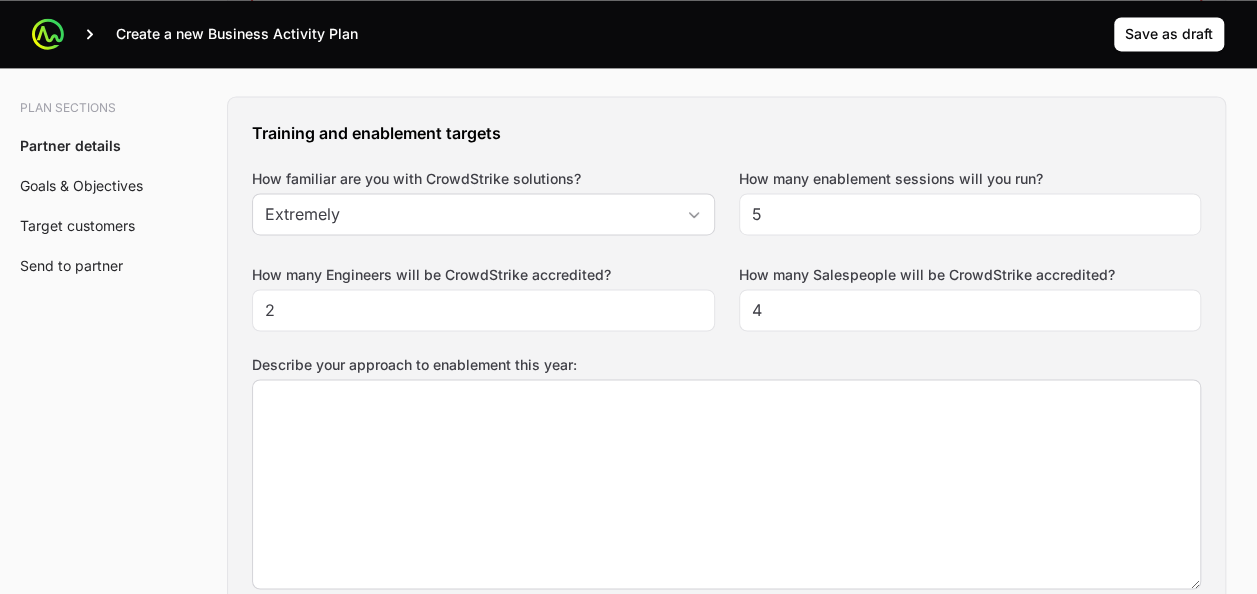 type on "Identity Protection + NG SIEM" 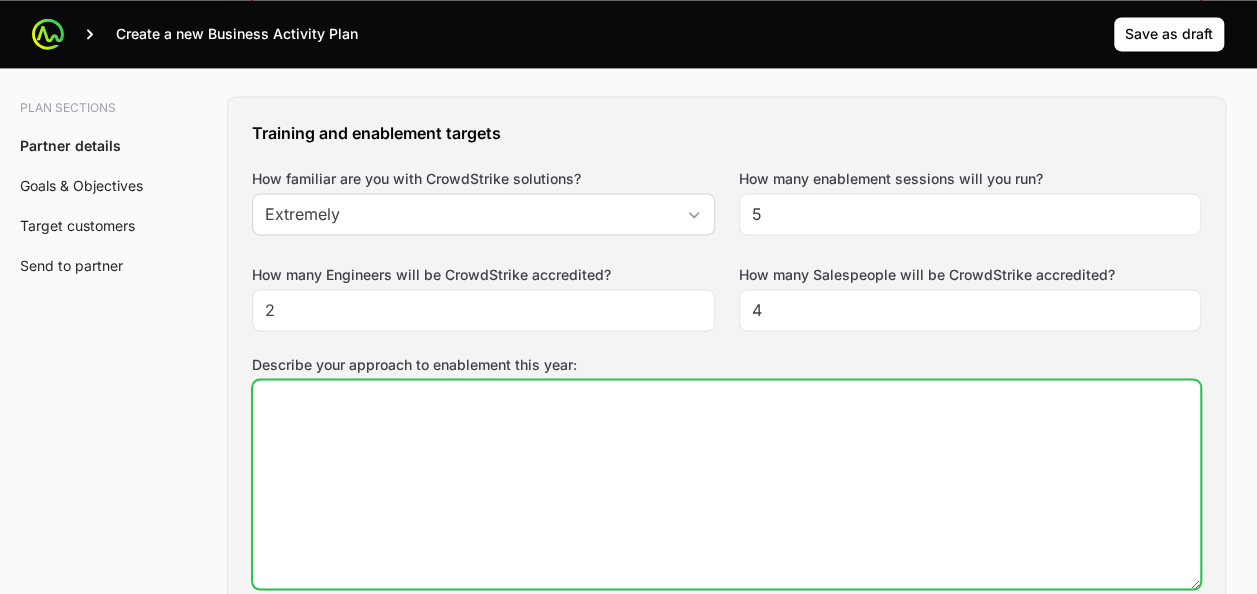 click on "Describe your approach to enablement this year:" 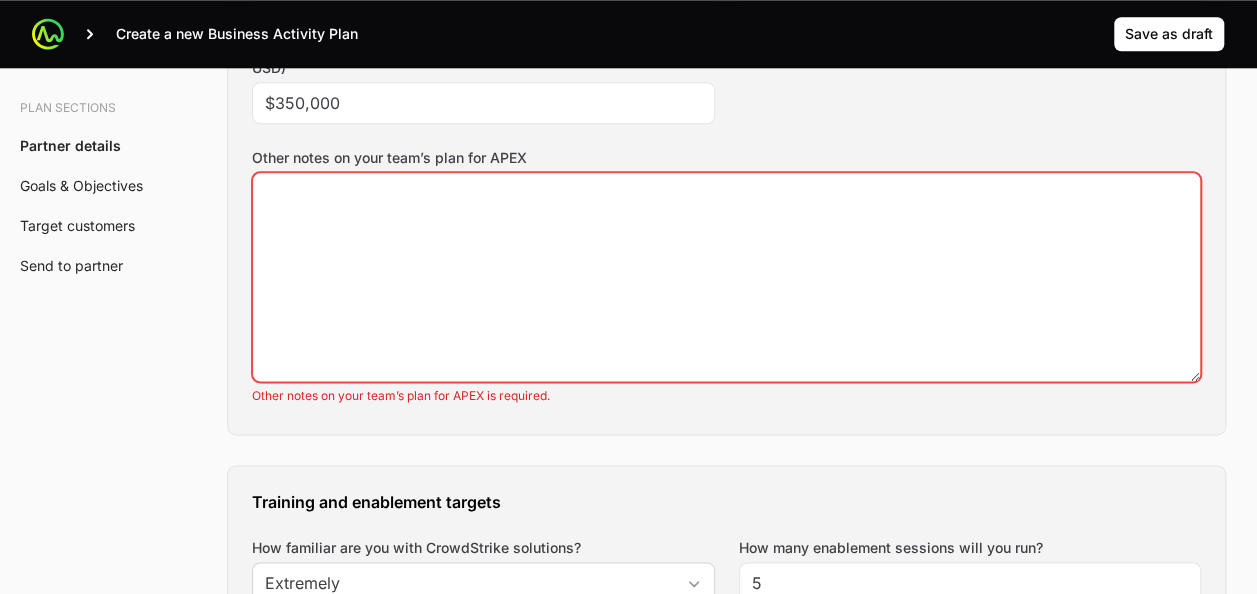 scroll, scrollTop: 1067, scrollLeft: 0, axis: vertical 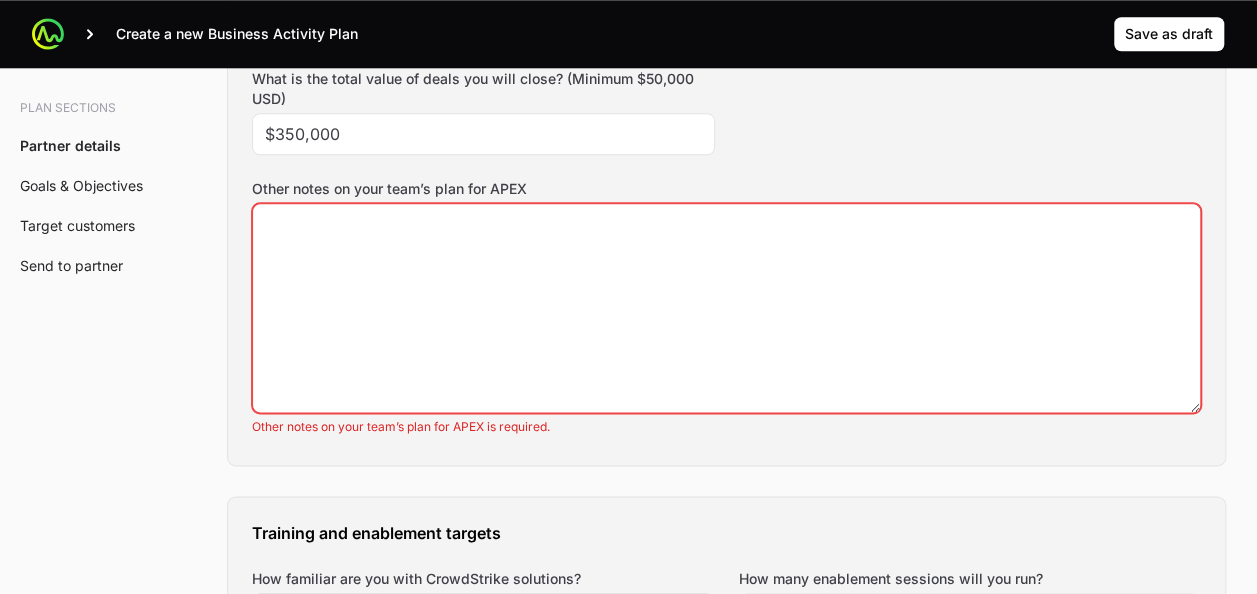 type on "Main focus on CrowdStrike as a solution for Enterprise customers of our company" 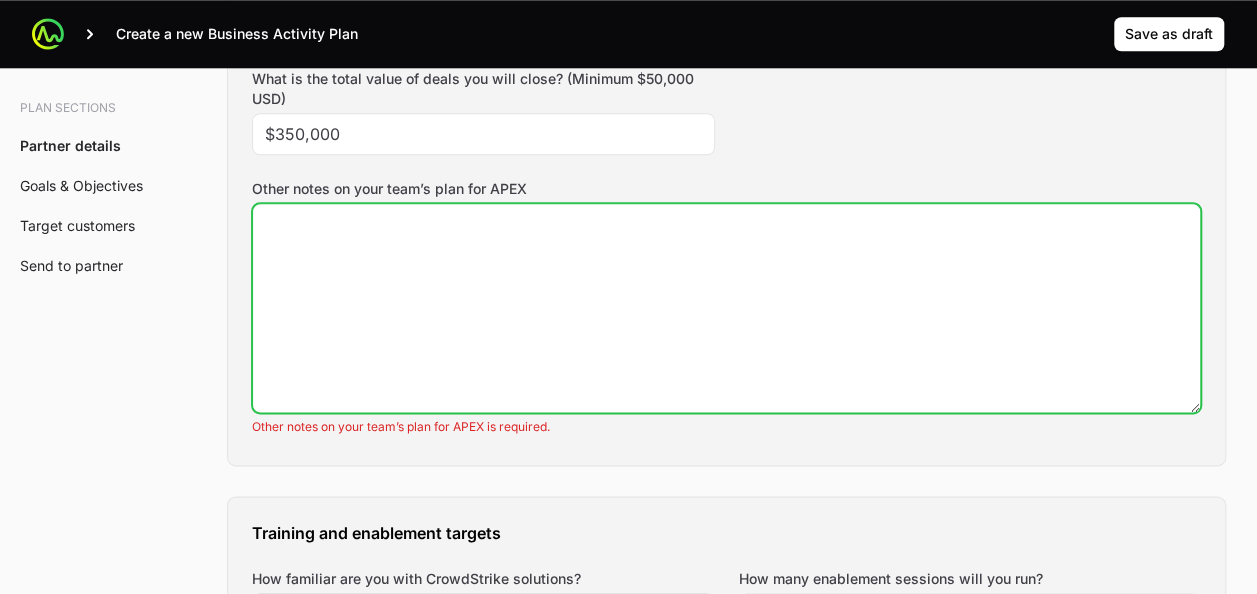 click on "Other notes on your team’s plan for APEX" 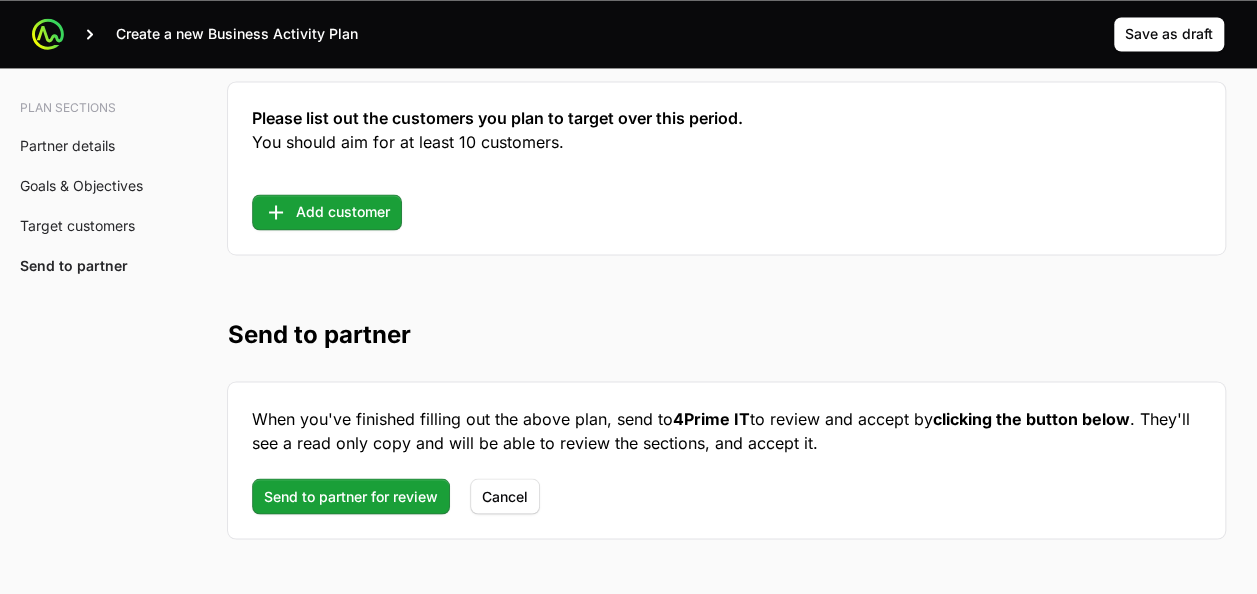 scroll, scrollTop: 5432, scrollLeft: 0, axis: vertical 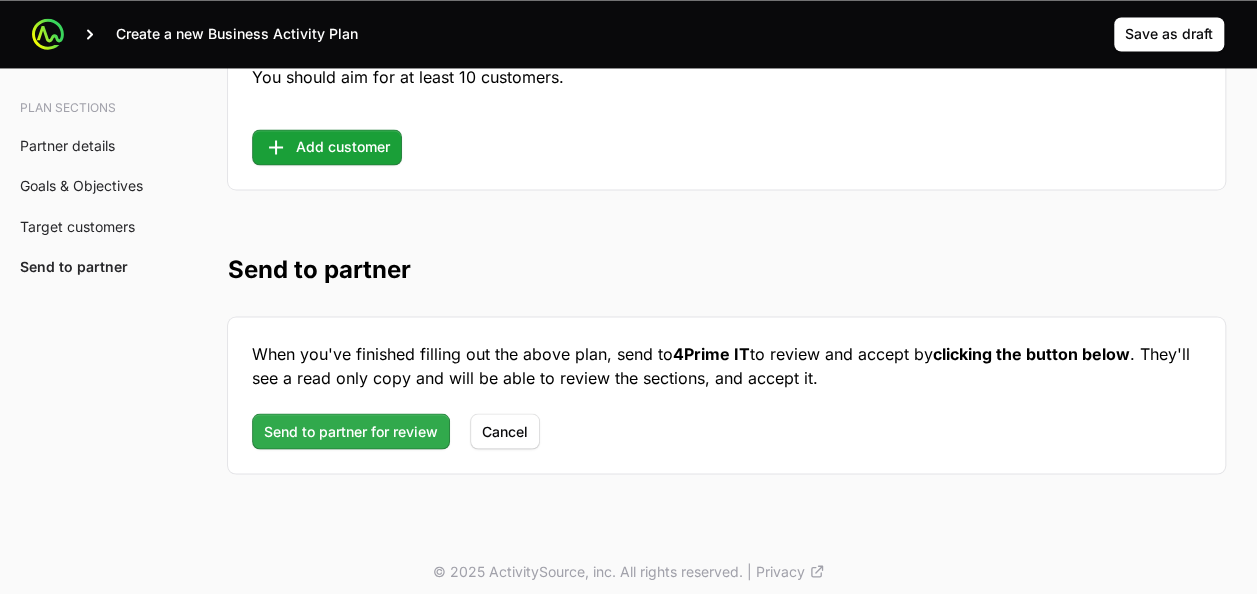 type on "To be fully onboarded with CrowdStrike tools and knowledge to be fully self aware and self independent partner" 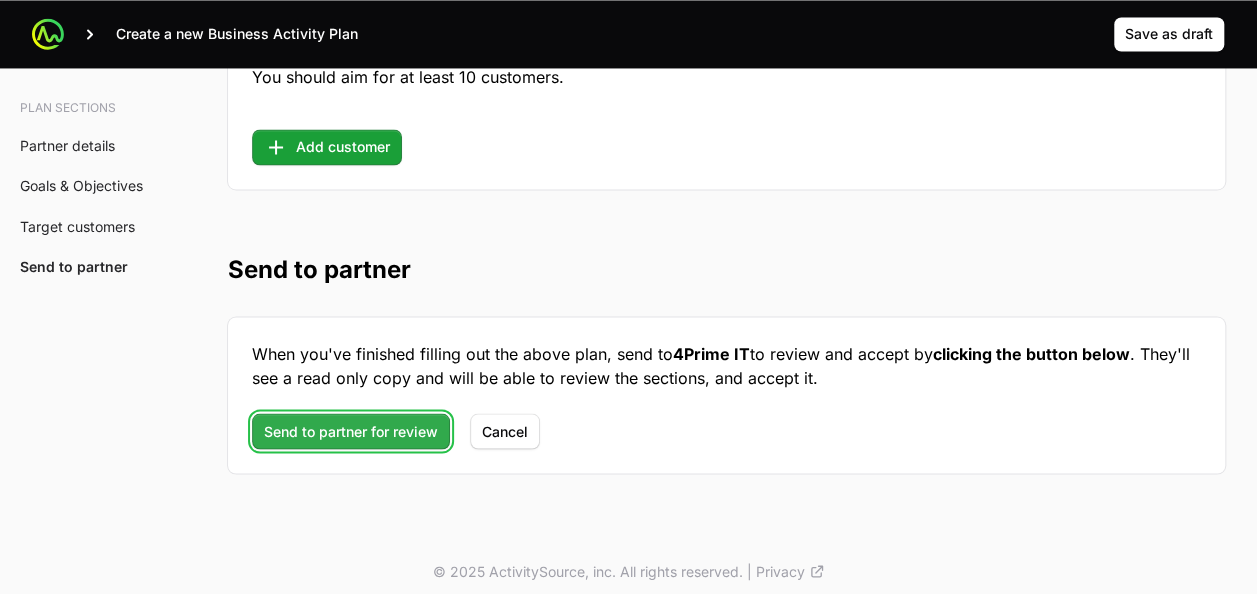click on "Send to partner for review" 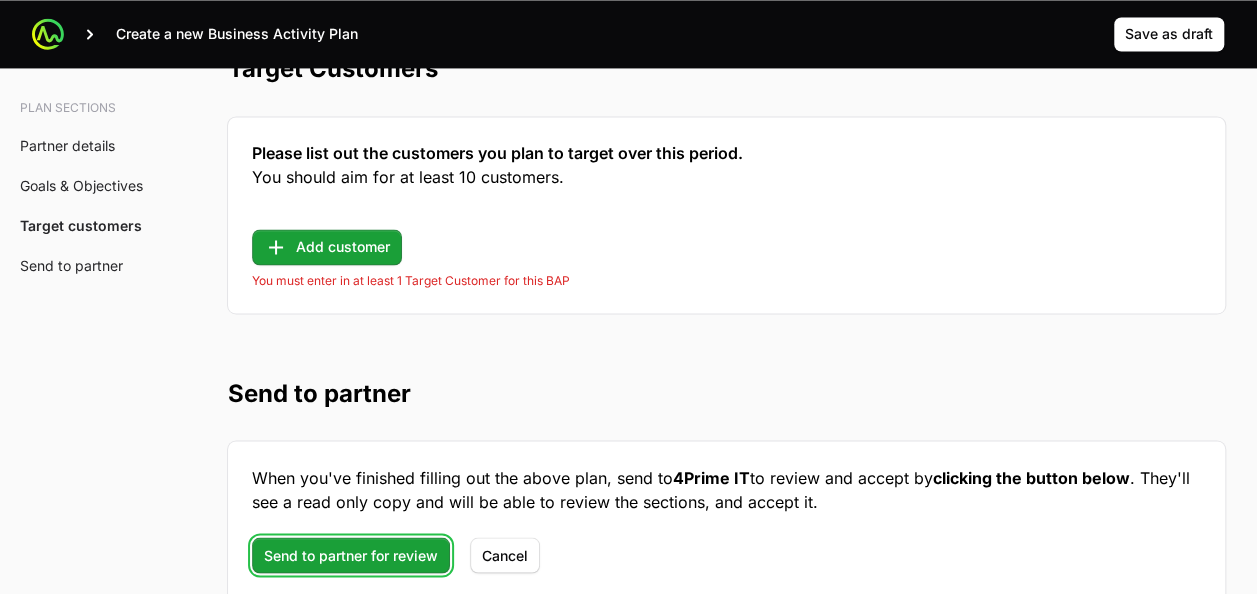 scroll, scrollTop: 5232, scrollLeft: 0, axis: vertical 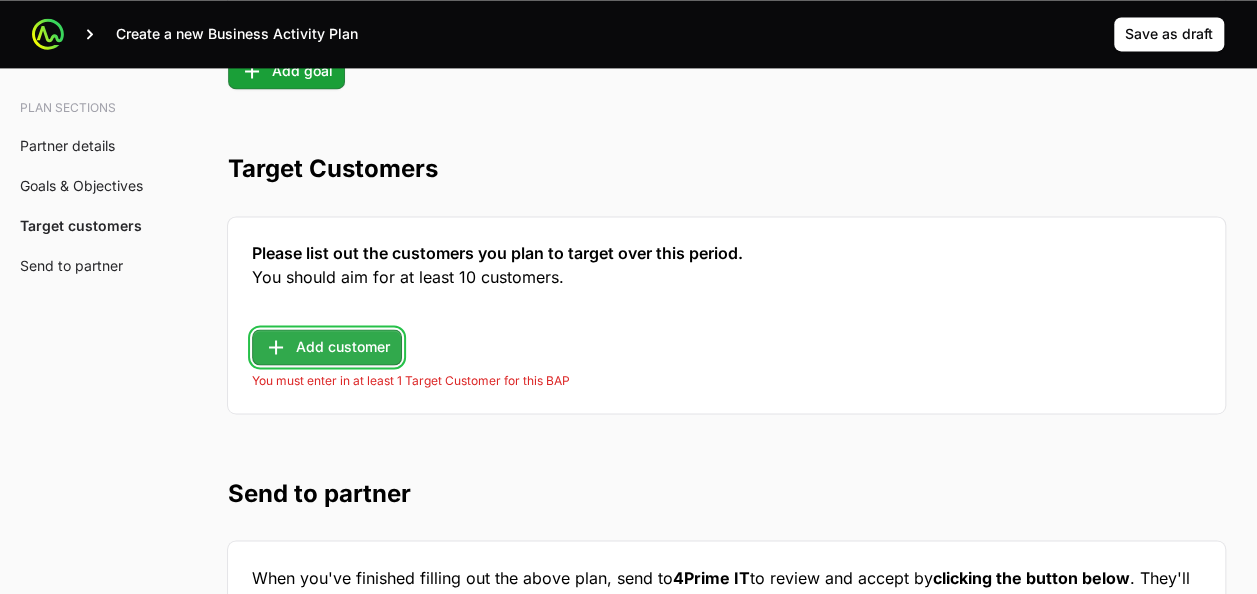 click on "Add customer" 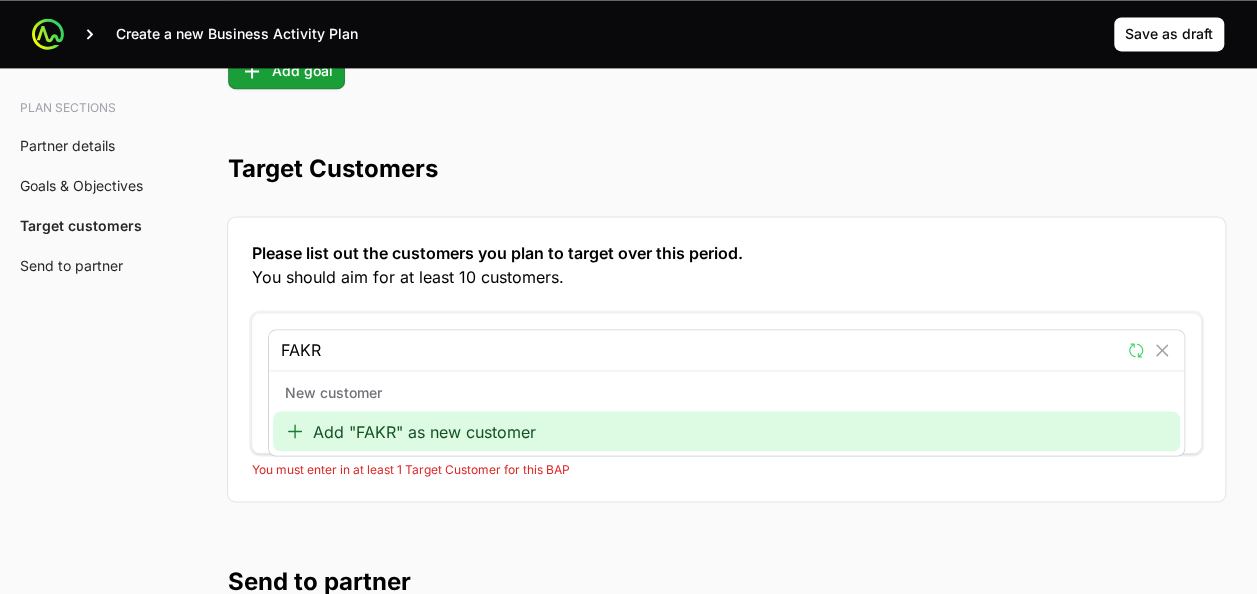 type on "FAKRO" 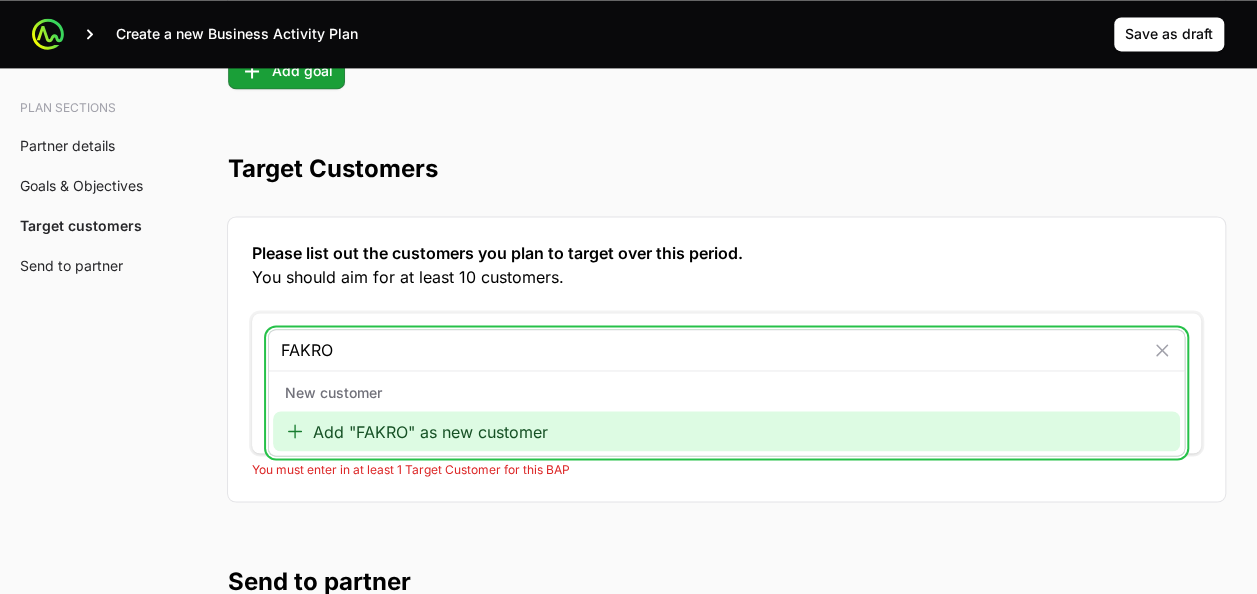 click on "Add "FAKRO" as new customer" 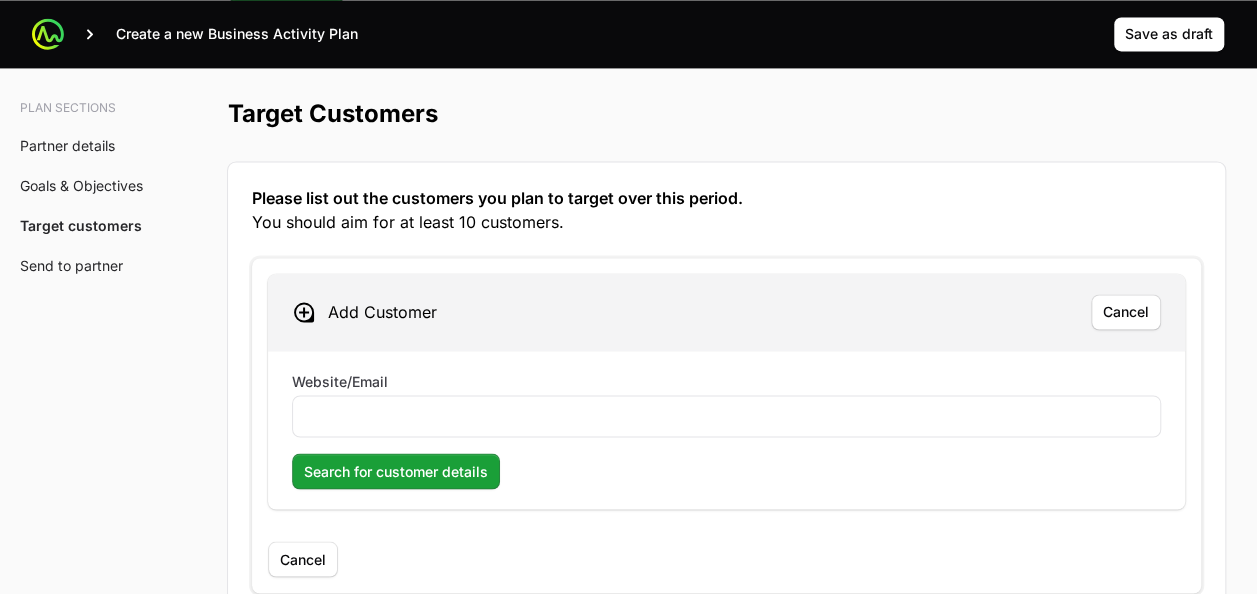 scroll, scrollTop: 5432, scrollLeft: 0, axis: vertical 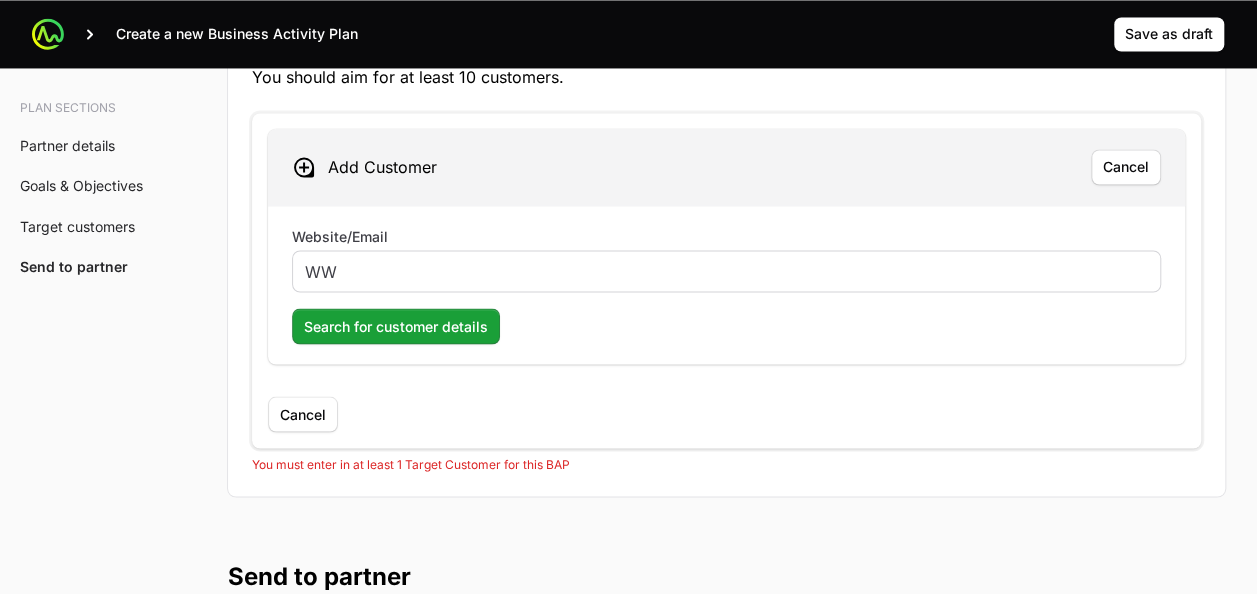 type on "W" 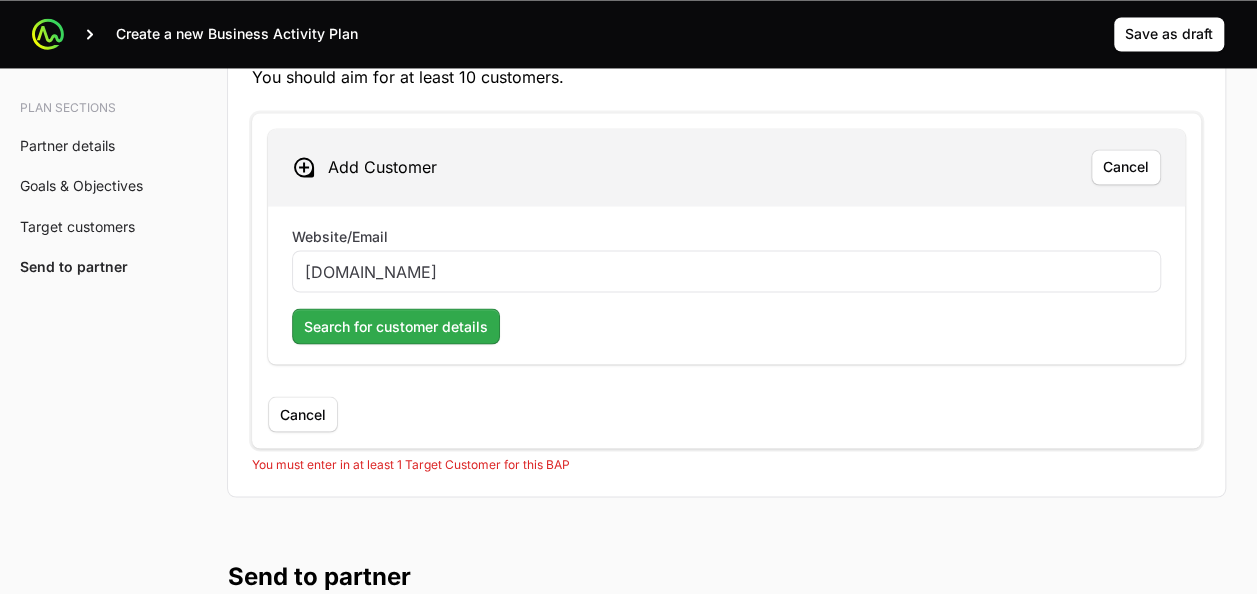 type on "[DOMAIN_NAME]" 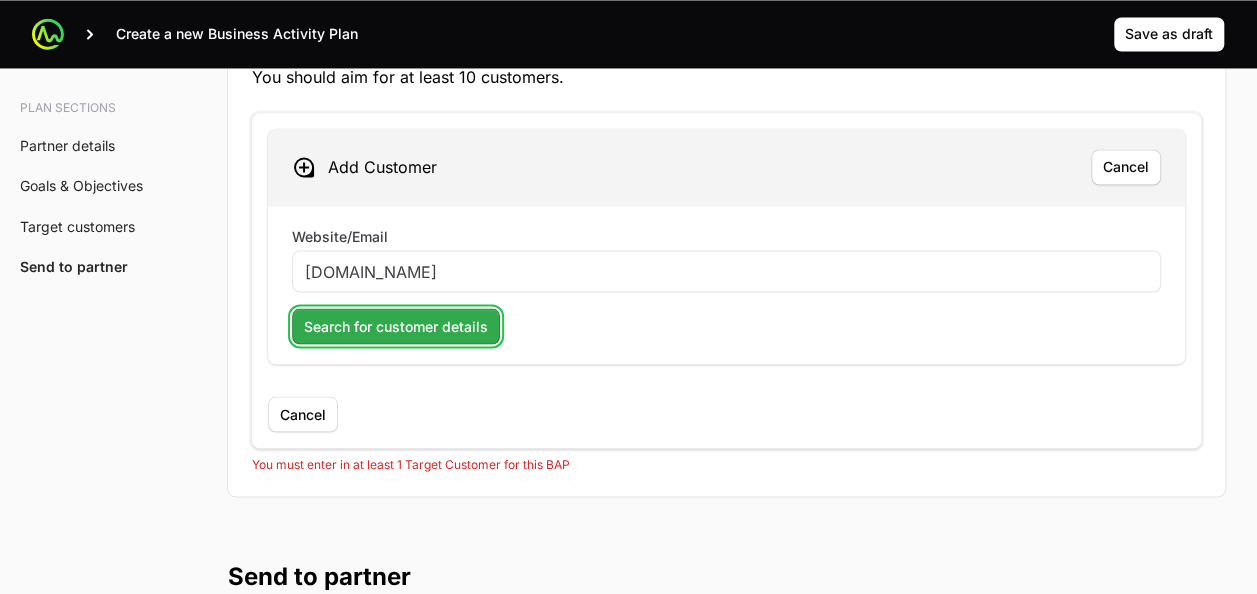 click on "Search for customer details" 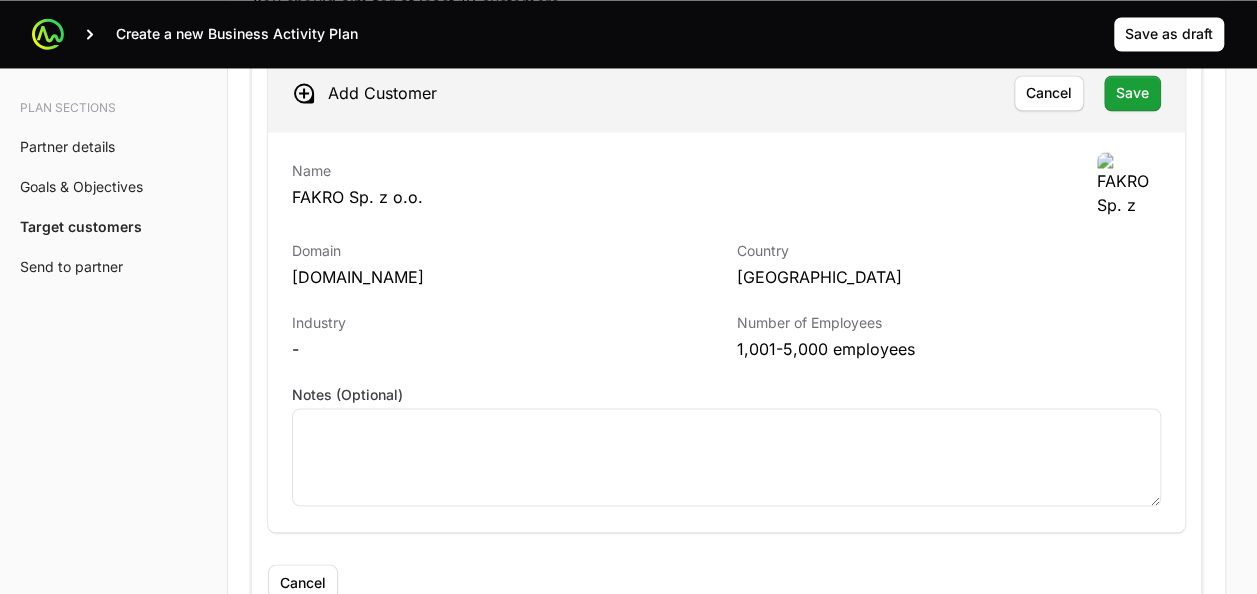 scroll, scrollTop: 5332, scrollLeft: 0, axis: vertical 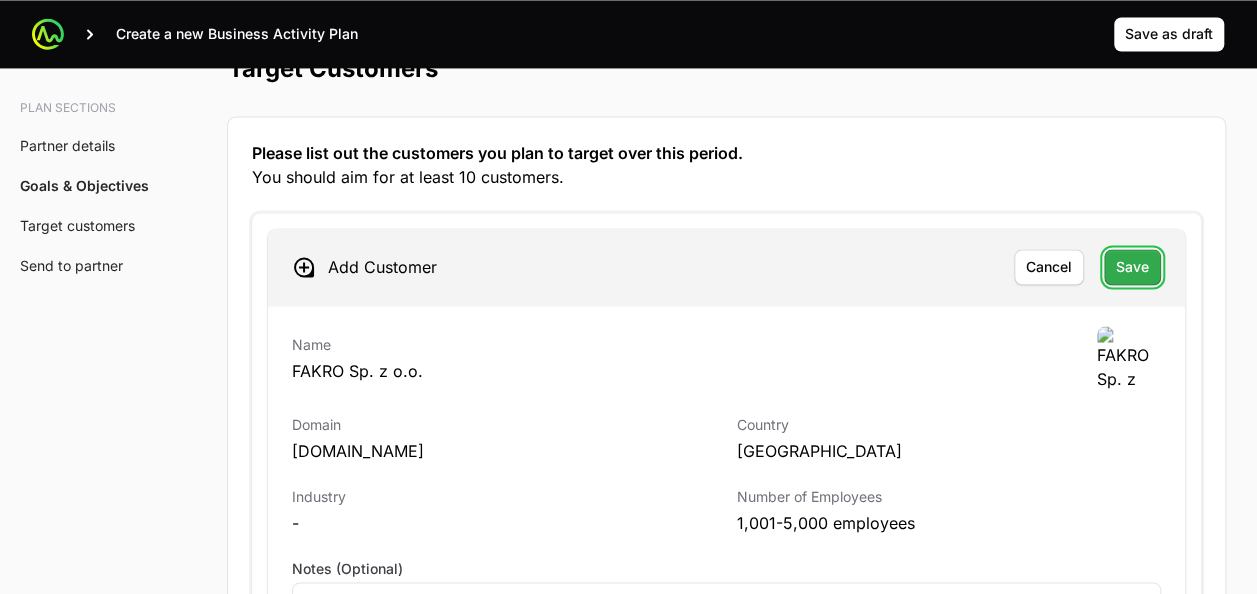 click on "Save" 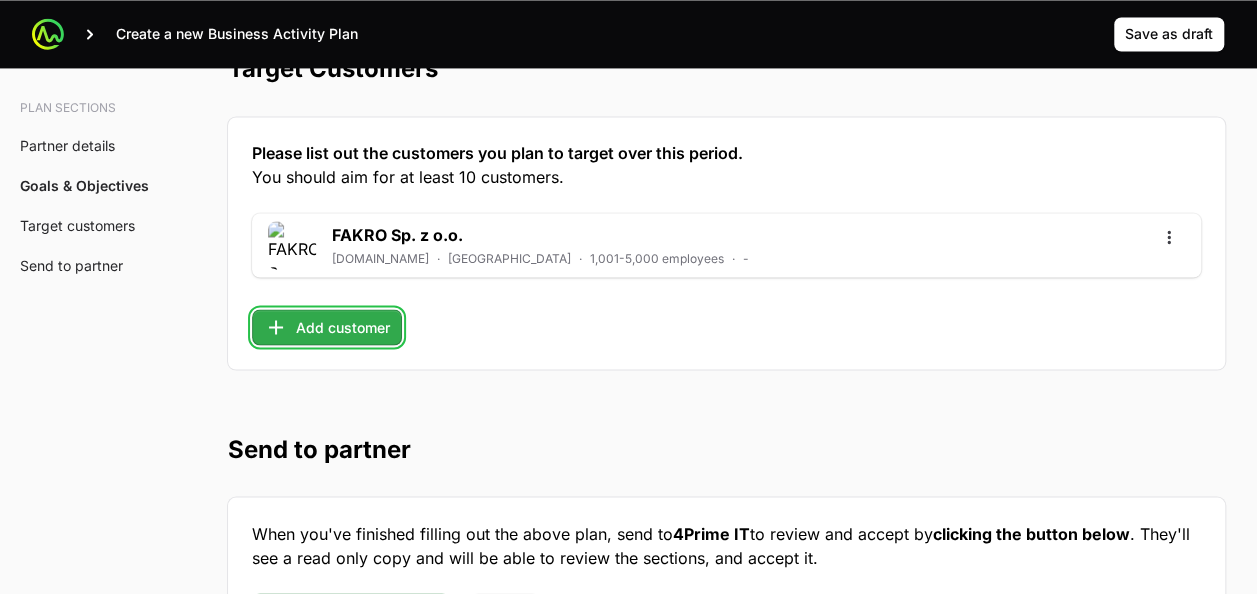 click on "Add customer" 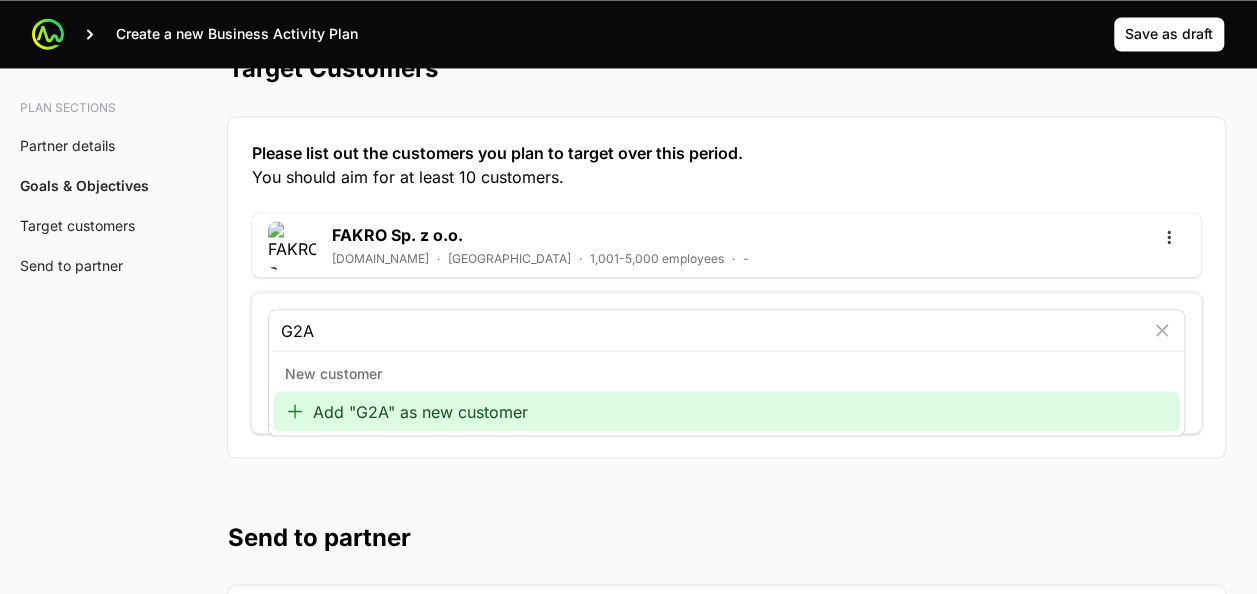 type on "G2A" 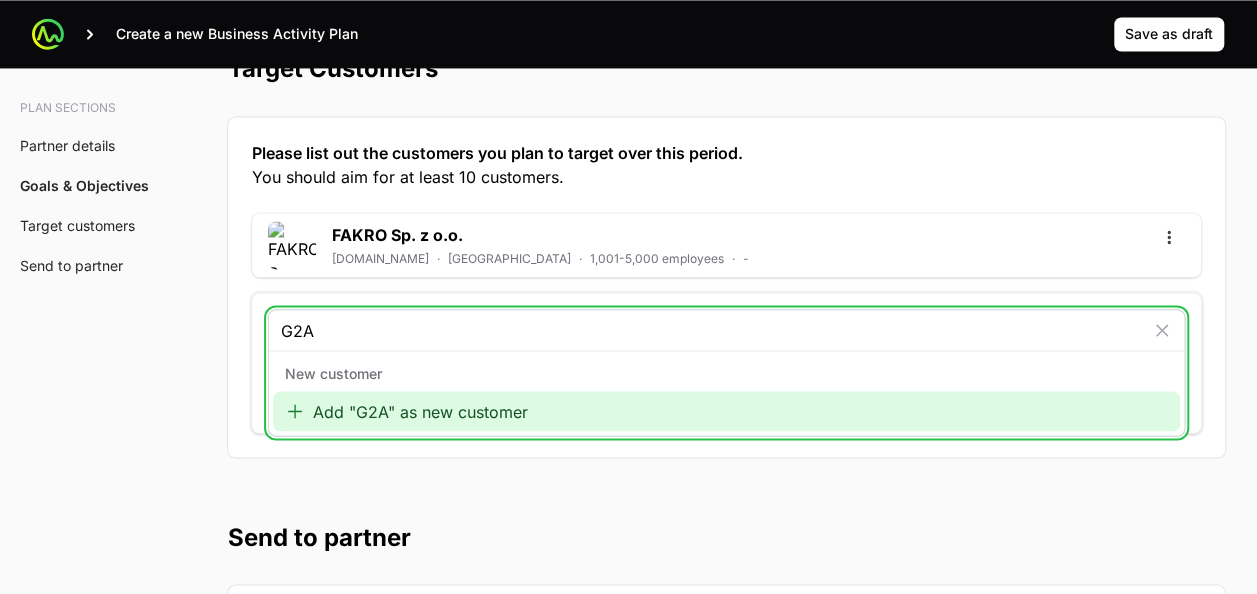 click on "Add "G2A" as new customer" 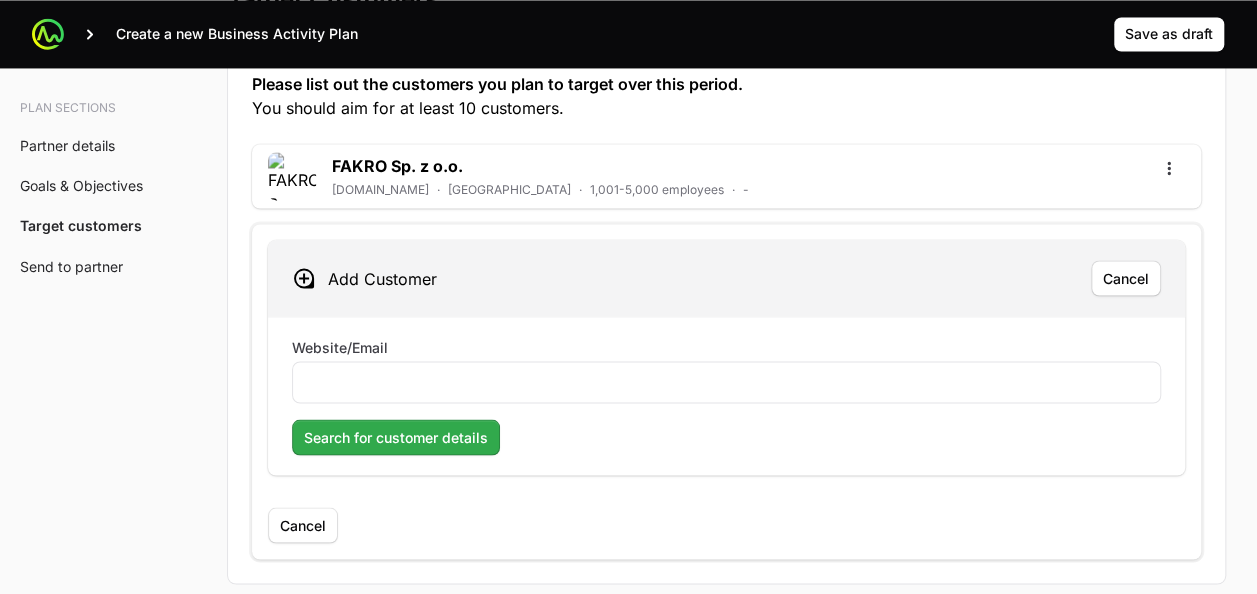 scroll, scrollTop: 5432, scrollLeft: 0, axis: vertical 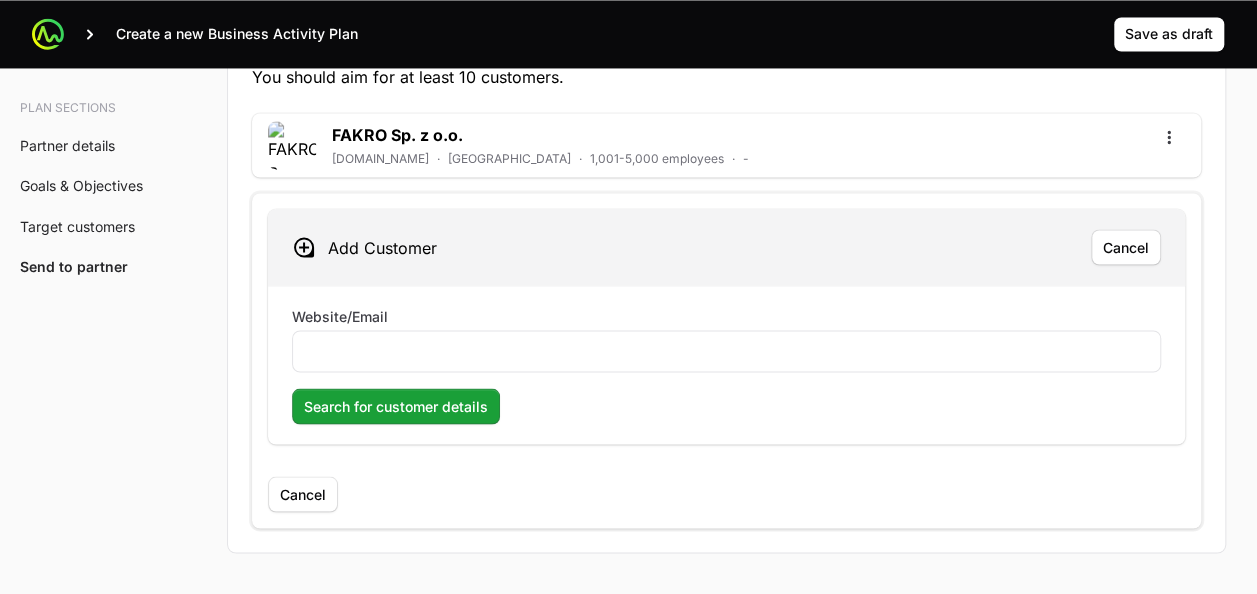 click on "Website/Email Search for customer details" 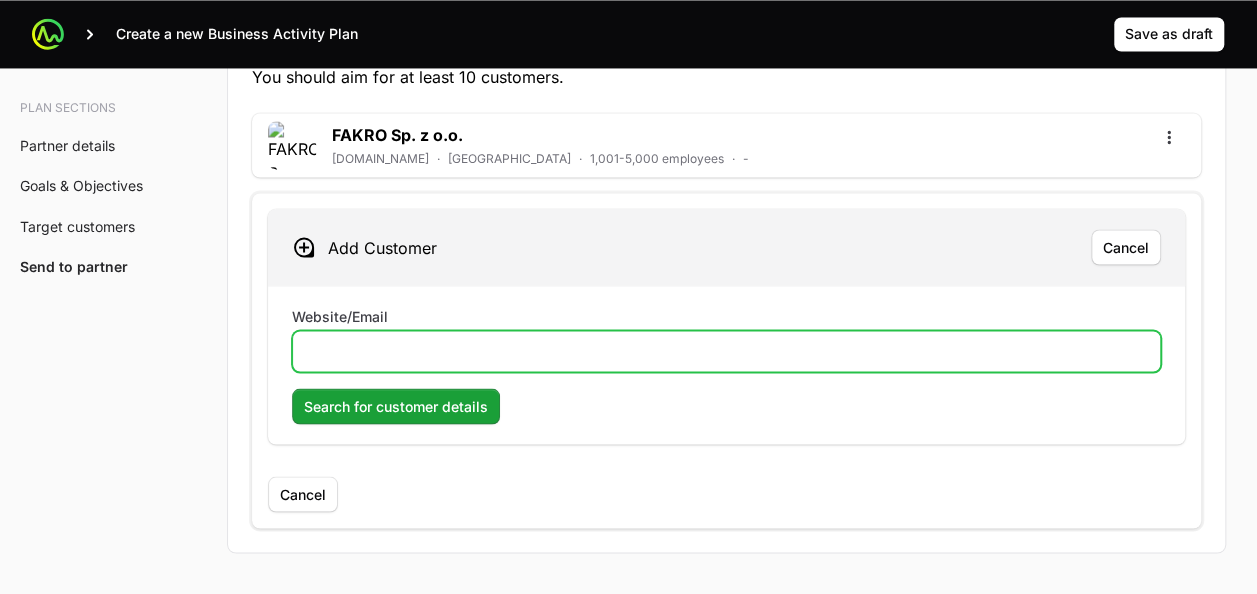 click on "Website/Email" 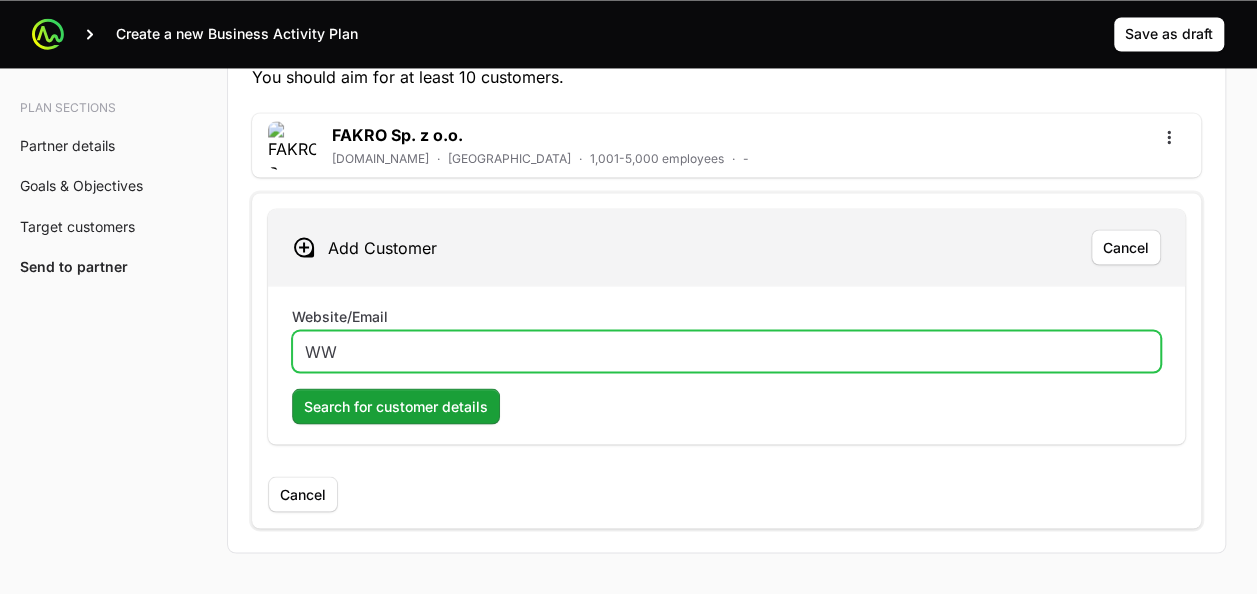 type on "W" 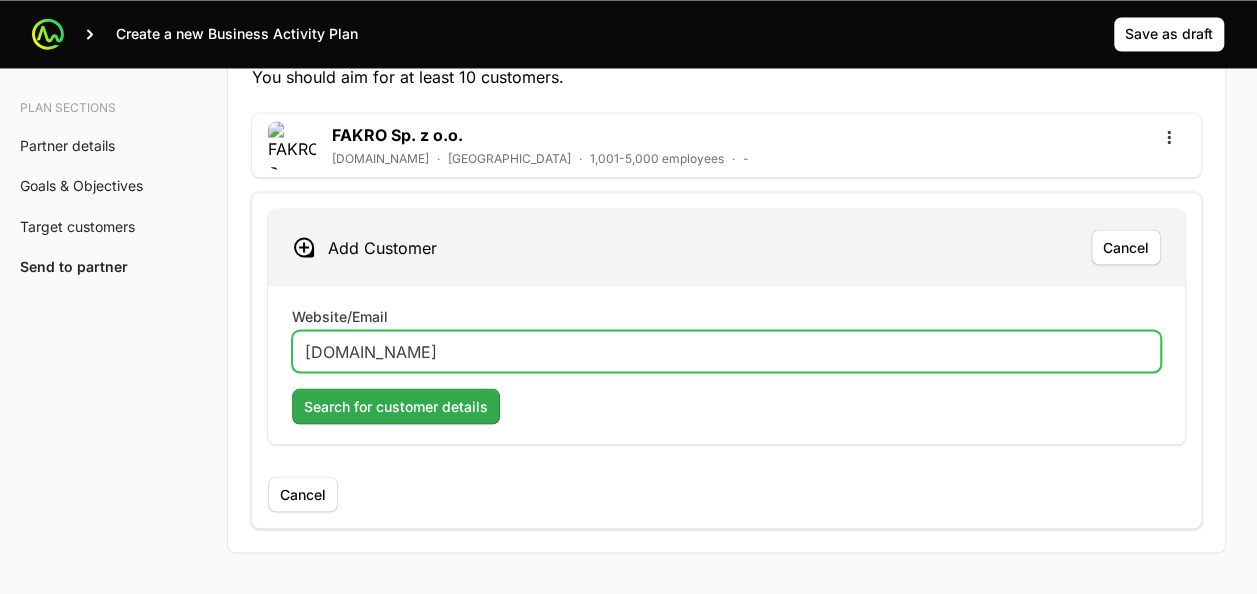 type on "[DOMAIN_NAME]" 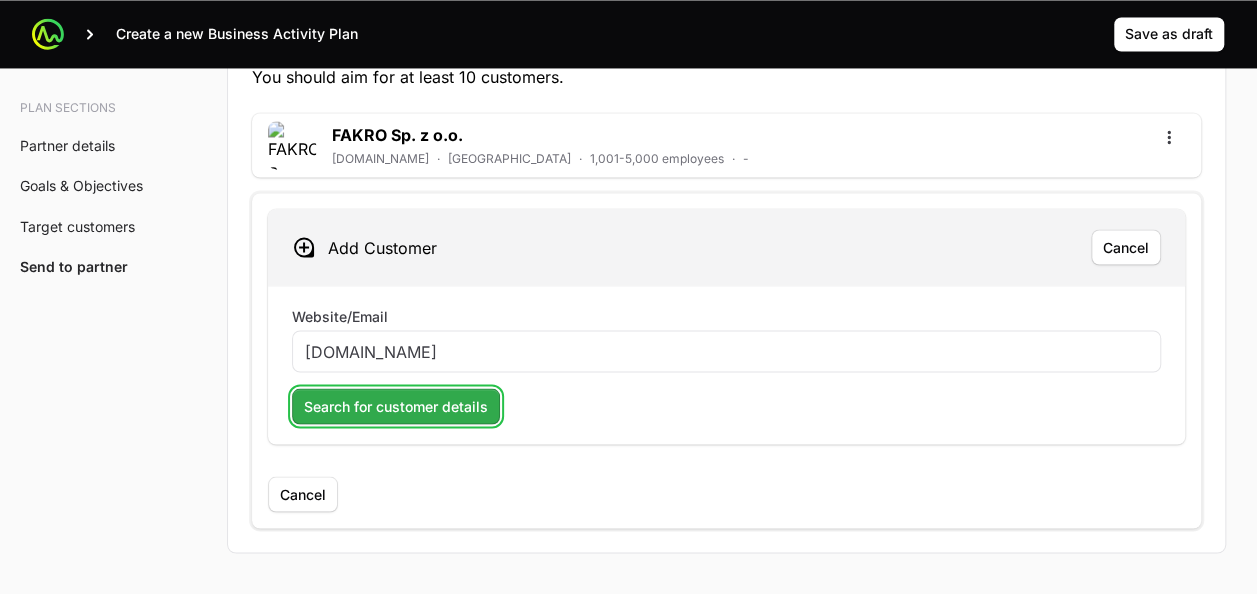 click on "Search for customer details" 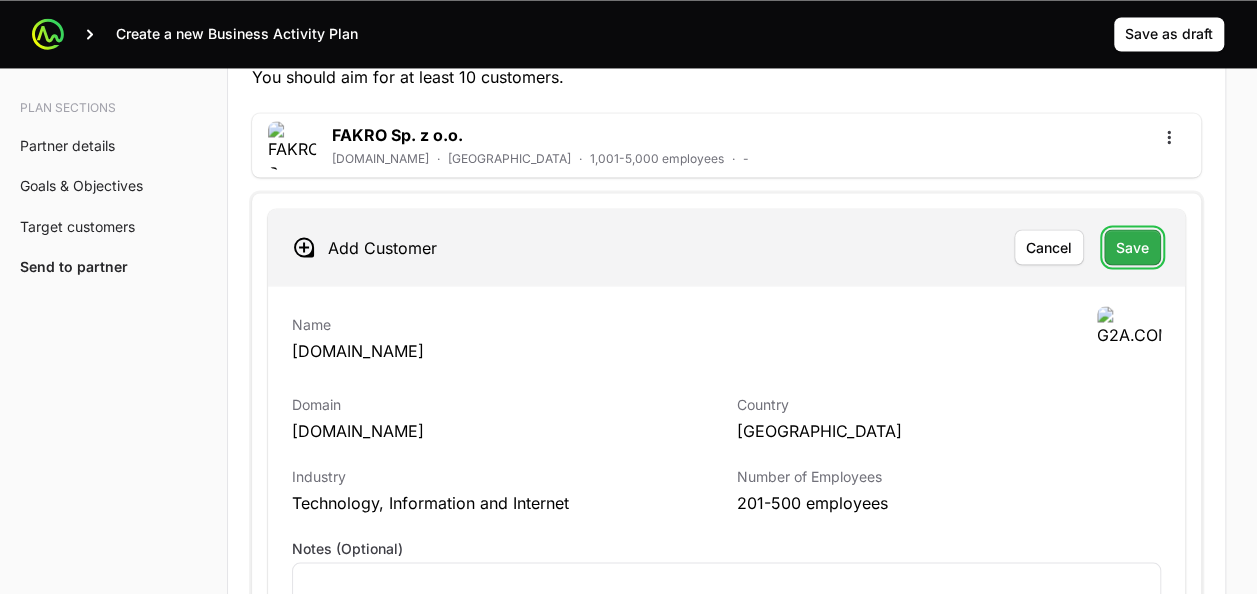 click on "Save" 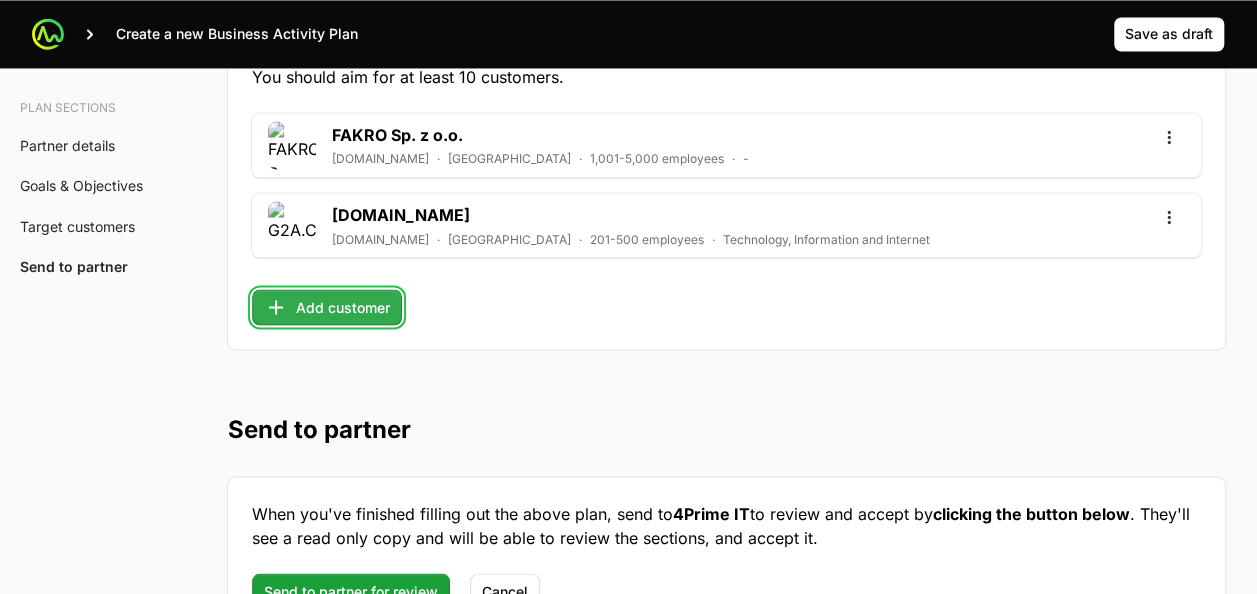 click on "Add customer" 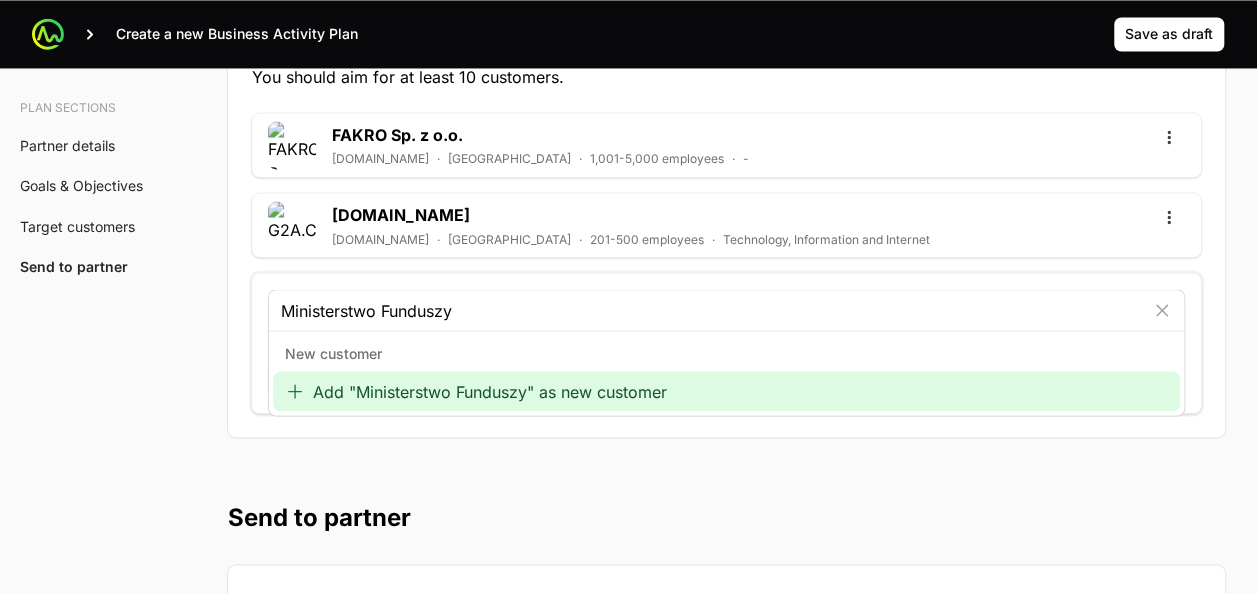 type on "Ministerstwo Funduszy" 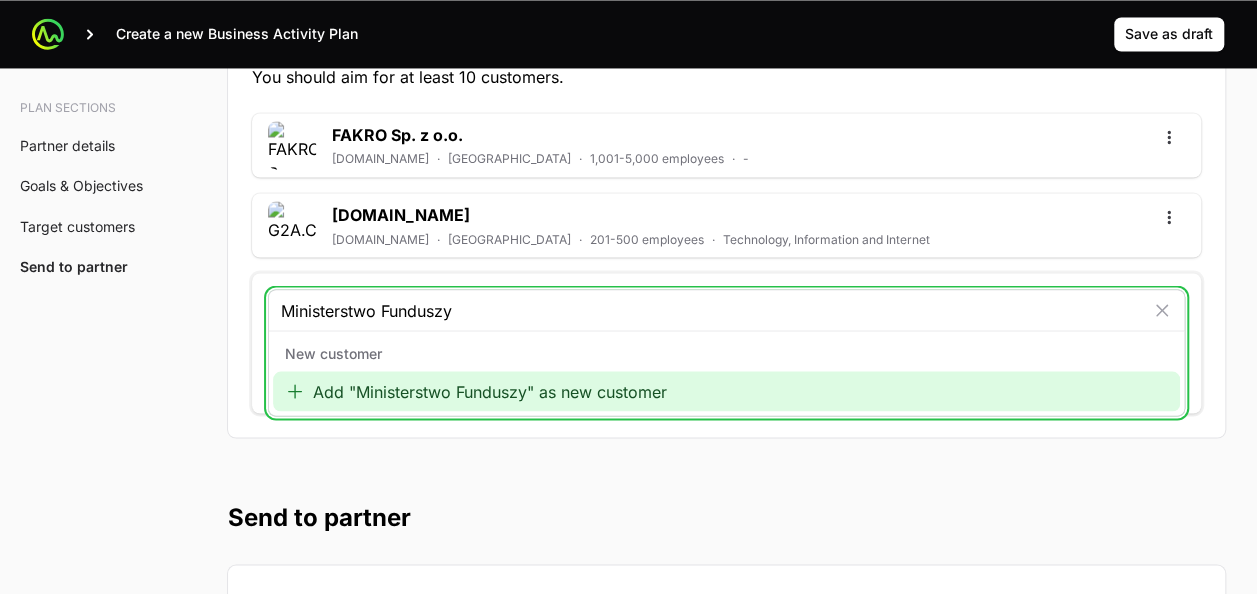 click on "Add "Ministerstwo Funduszy" as new customer" 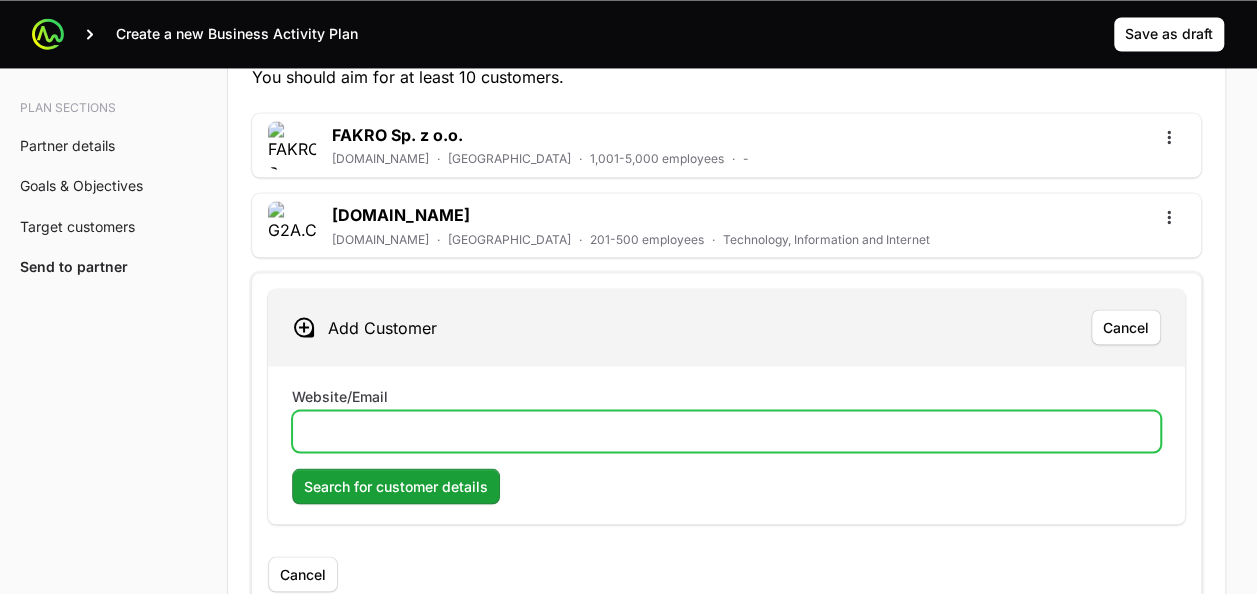 click on "Website/Email" 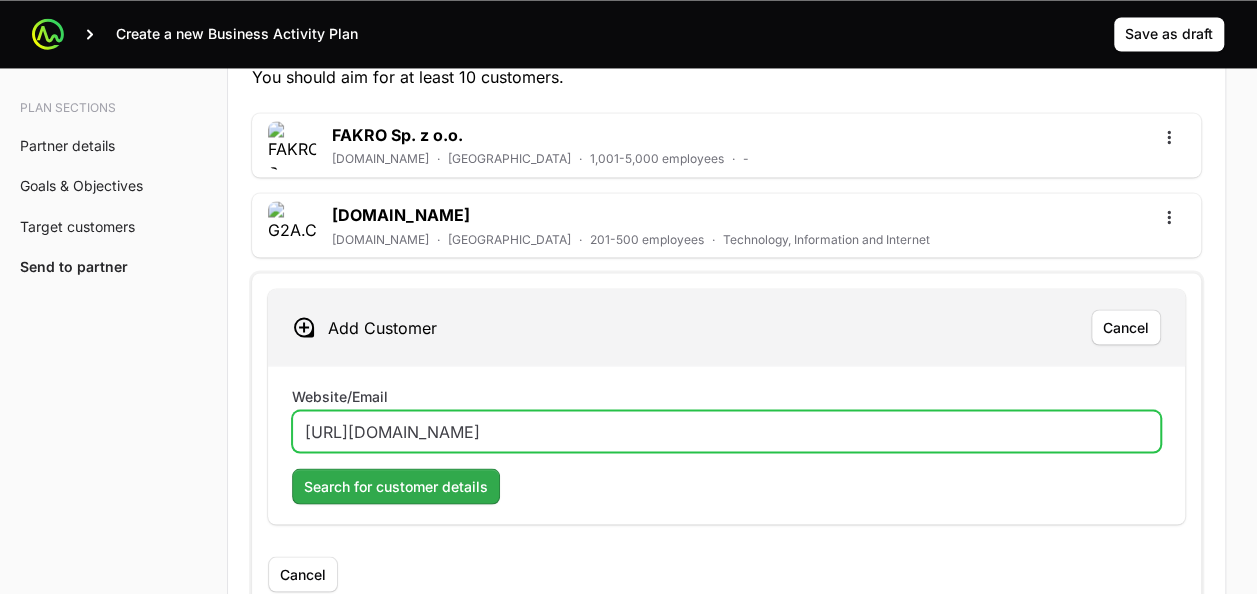 type on "[URL][DOMAIN_NAME]" 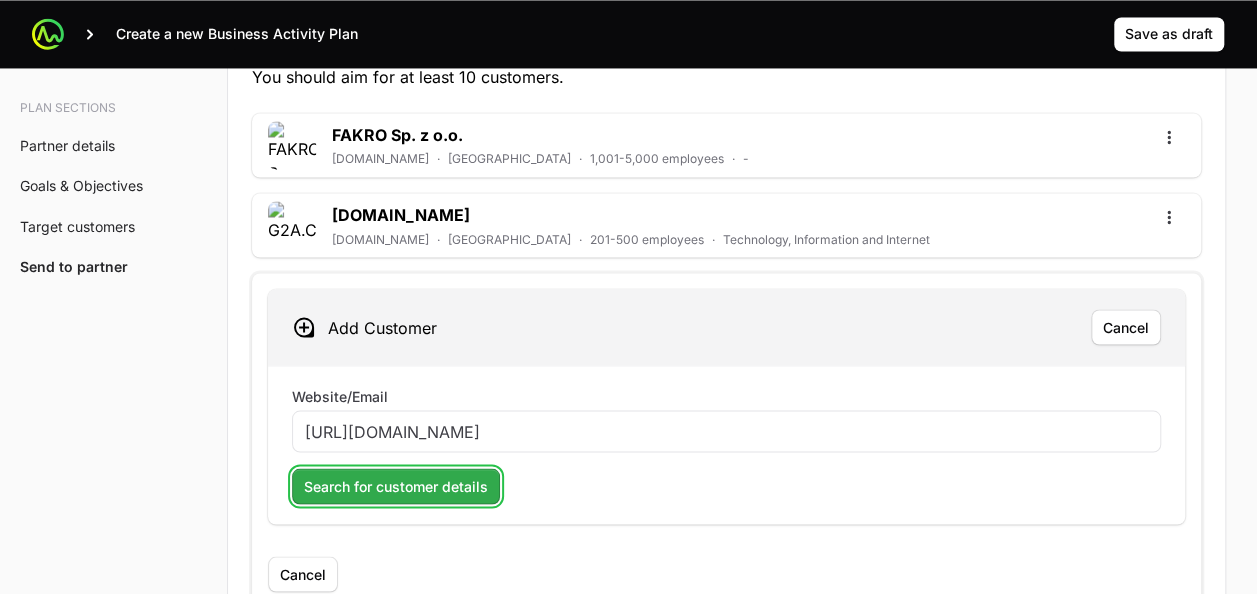click on "Search for customer details" 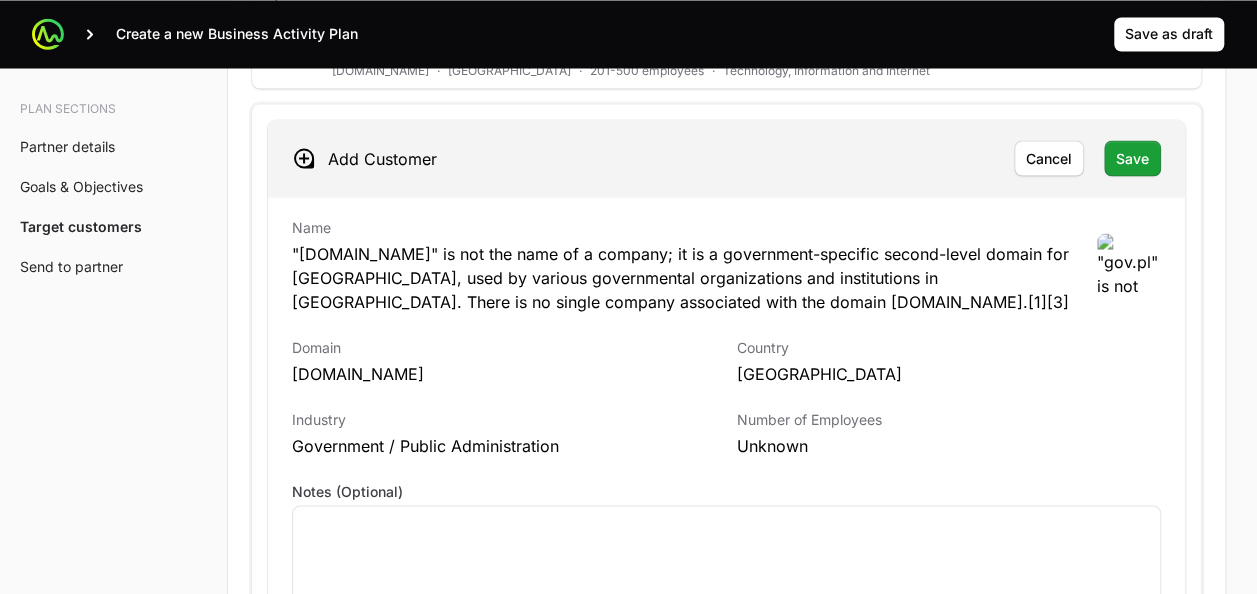 scroll, scrollTop: 5632, scrollLeft: 0, axis: vertical 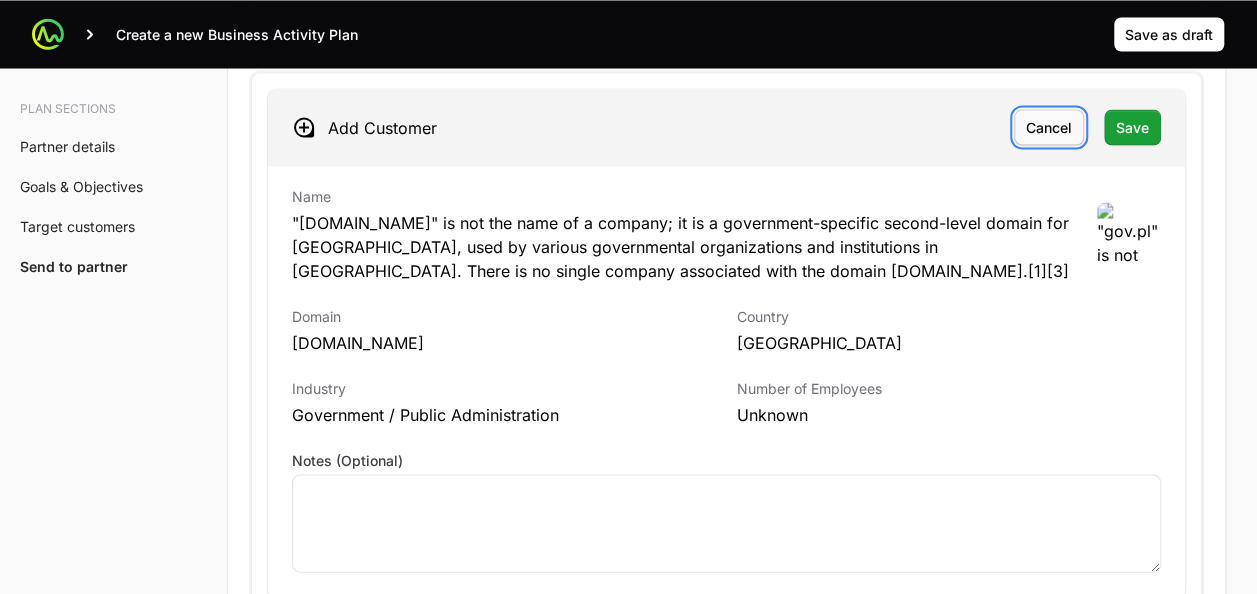 click on "Cancel" 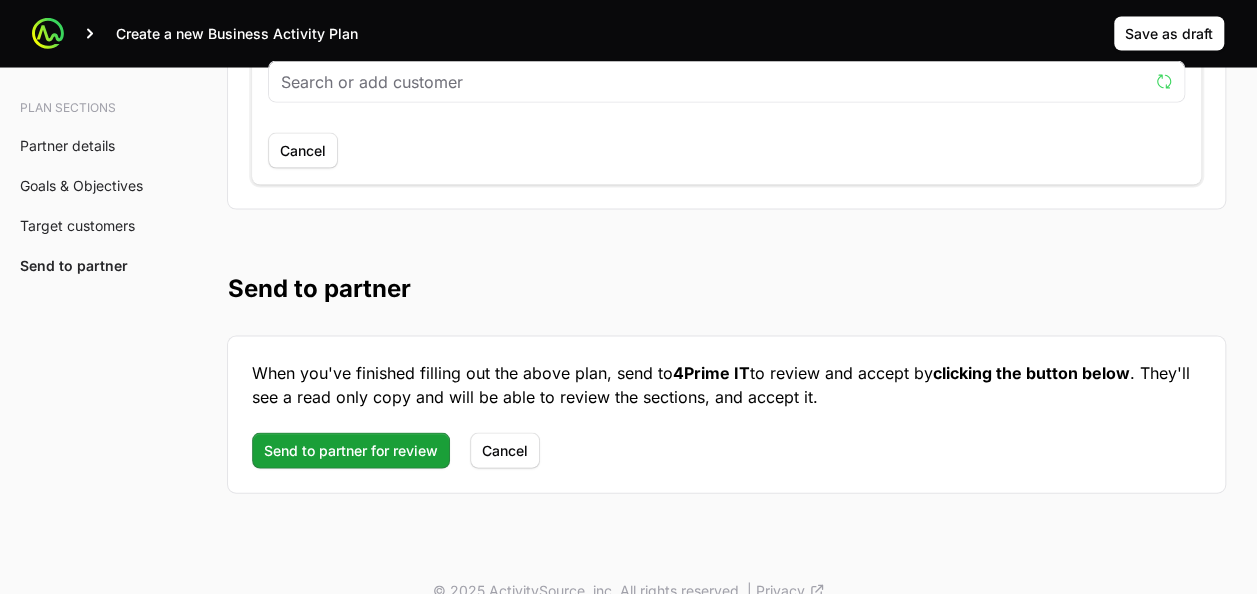 scroll, scrollTop: 5680, scrollLeft: 0, axis: vertical 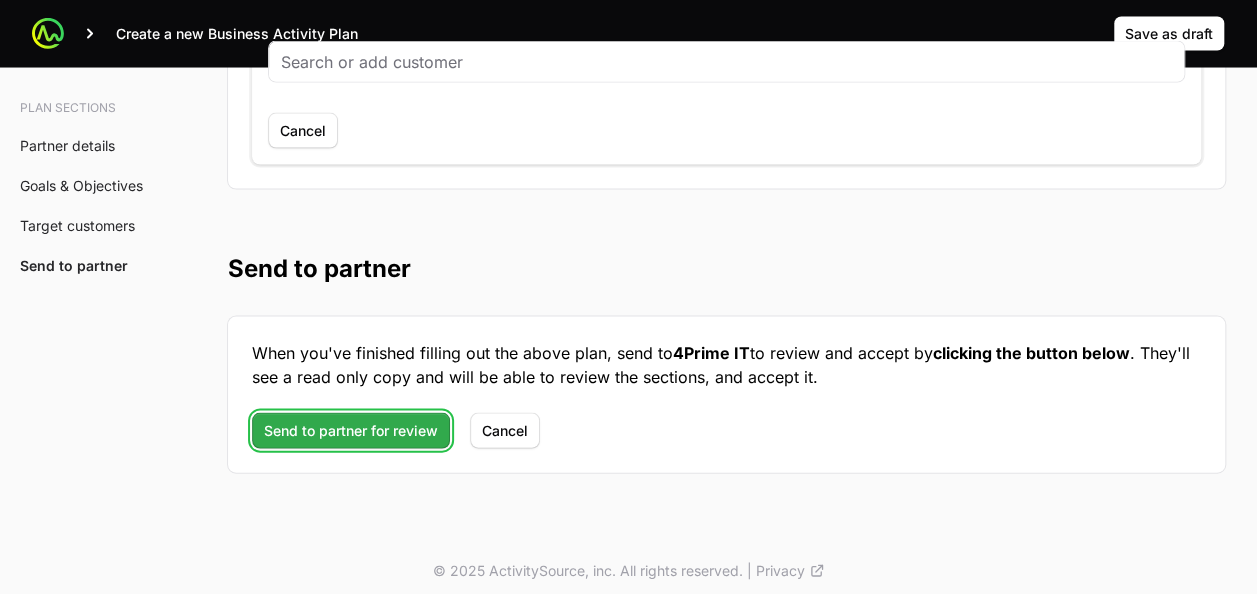 click on "Send to partner for review" 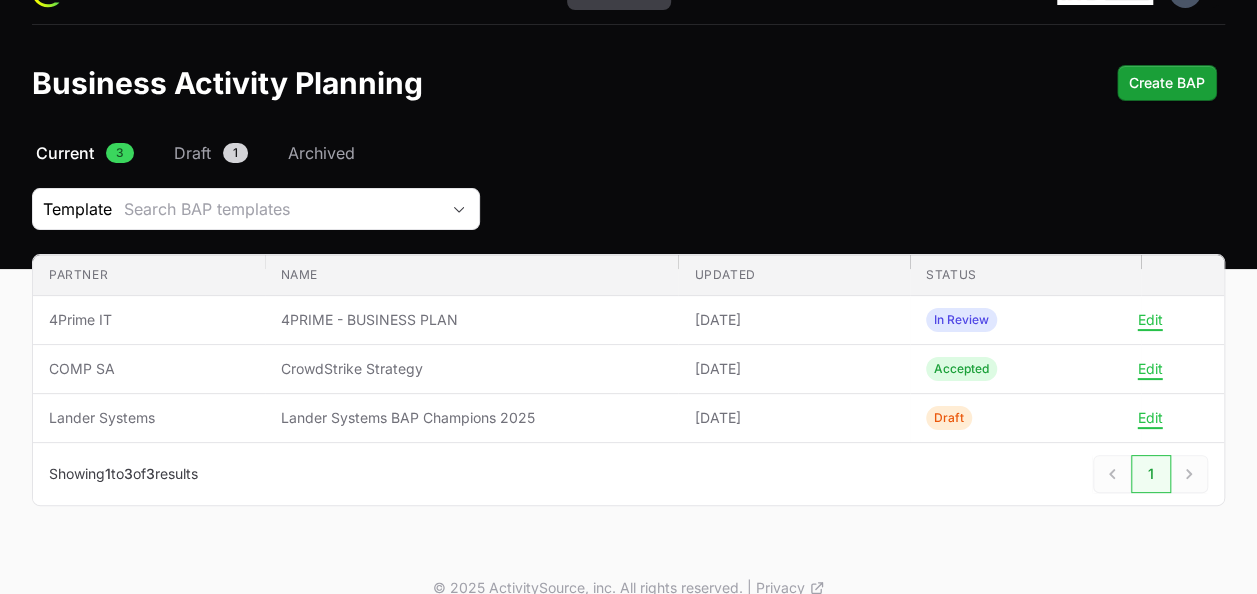 scroll, scrollTop: 0, scrollLeft: 0, axis: both 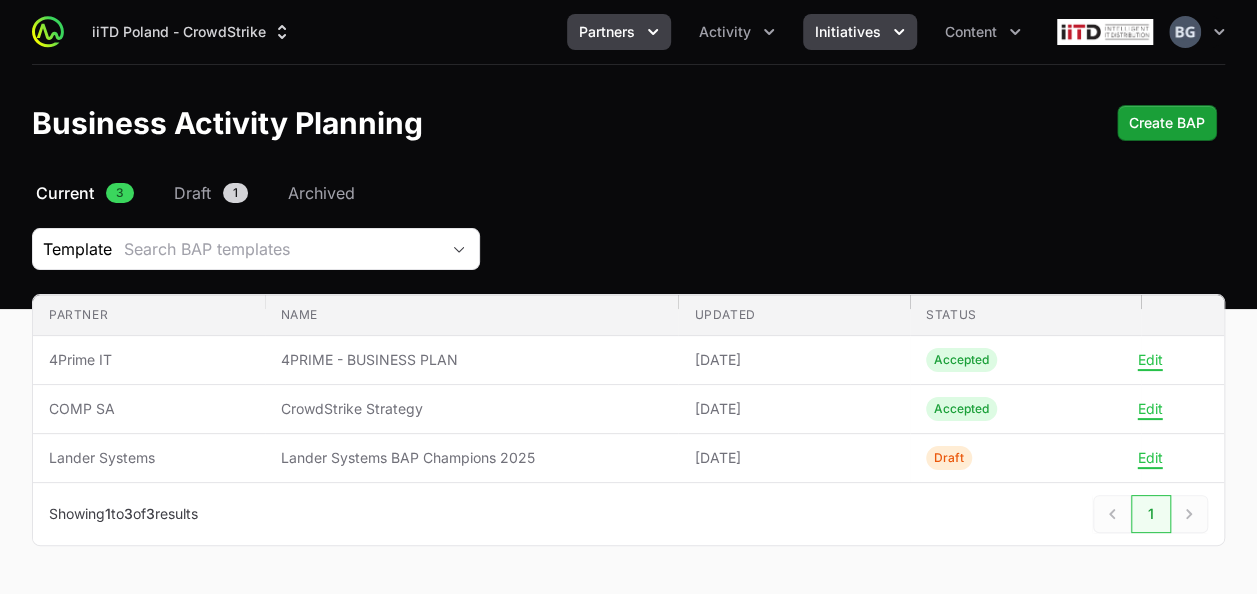 click on "Initiatives" 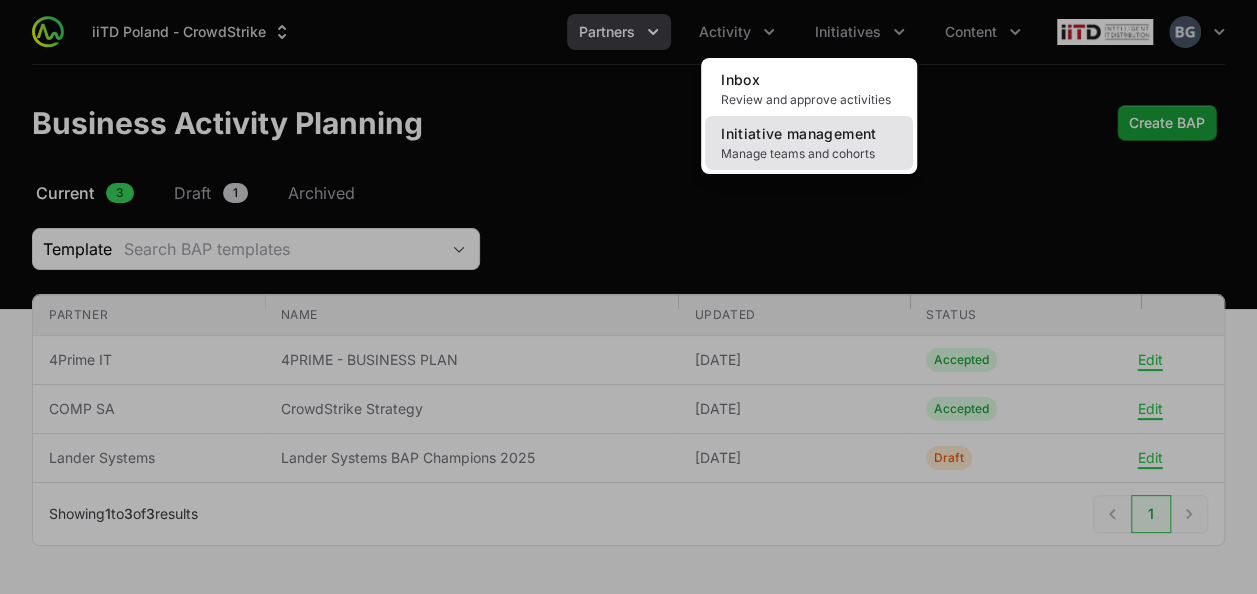 click on "Manage teams and cohorts" 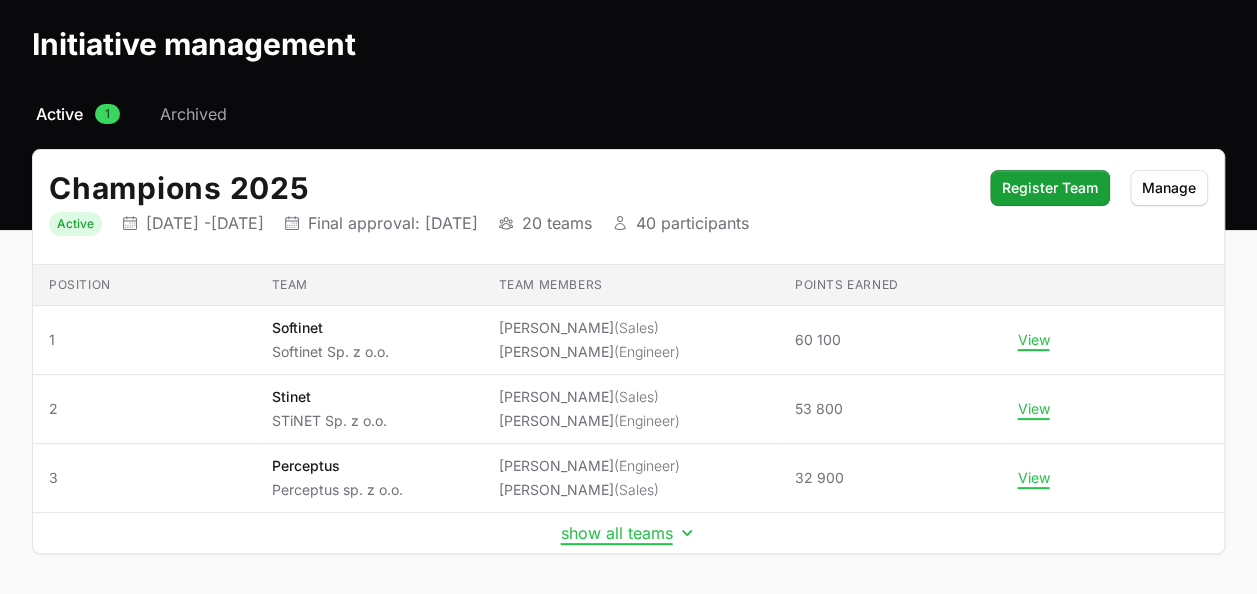 scroll, scrollTop: 152, scrollLeft: 0, axis: vertical 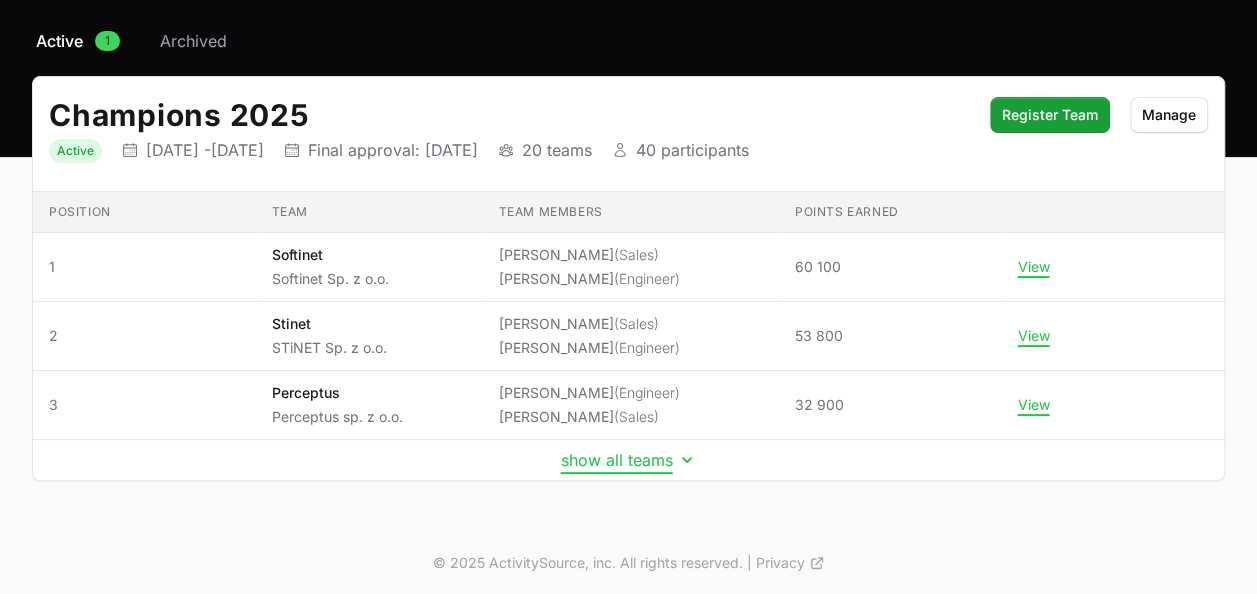 click on "show all teams" 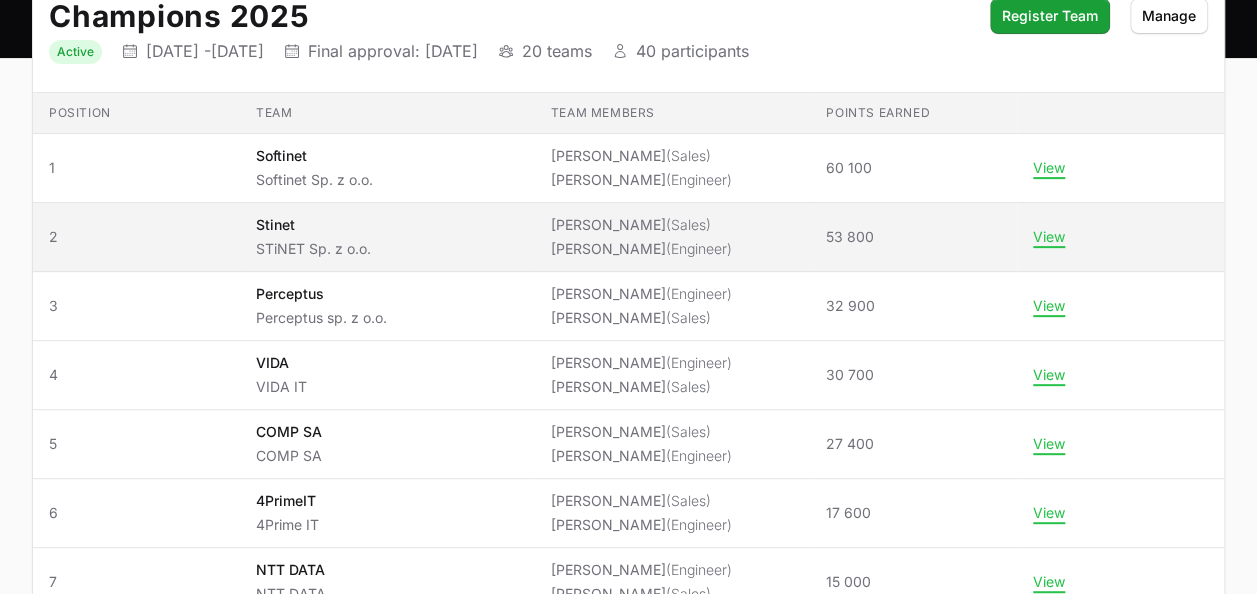scroll, scrollTop: 452, scrollLeft: 0, axis: vertical 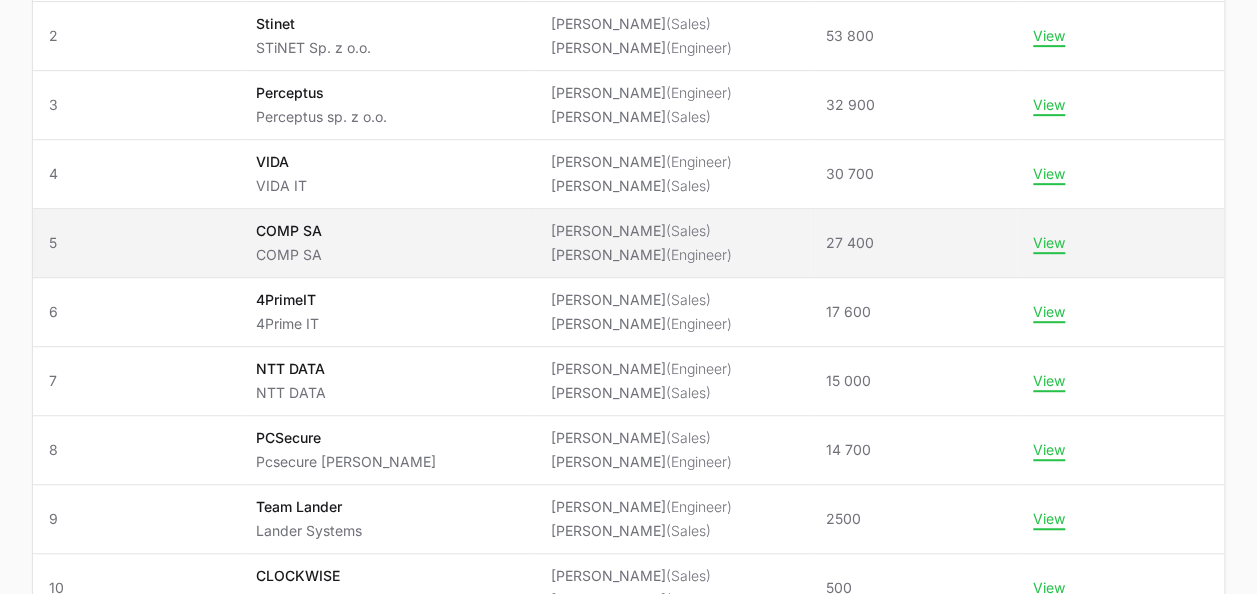 click on "Anna Wojtyla   (Sales) Patryk Ostrowski   (Engineer)" 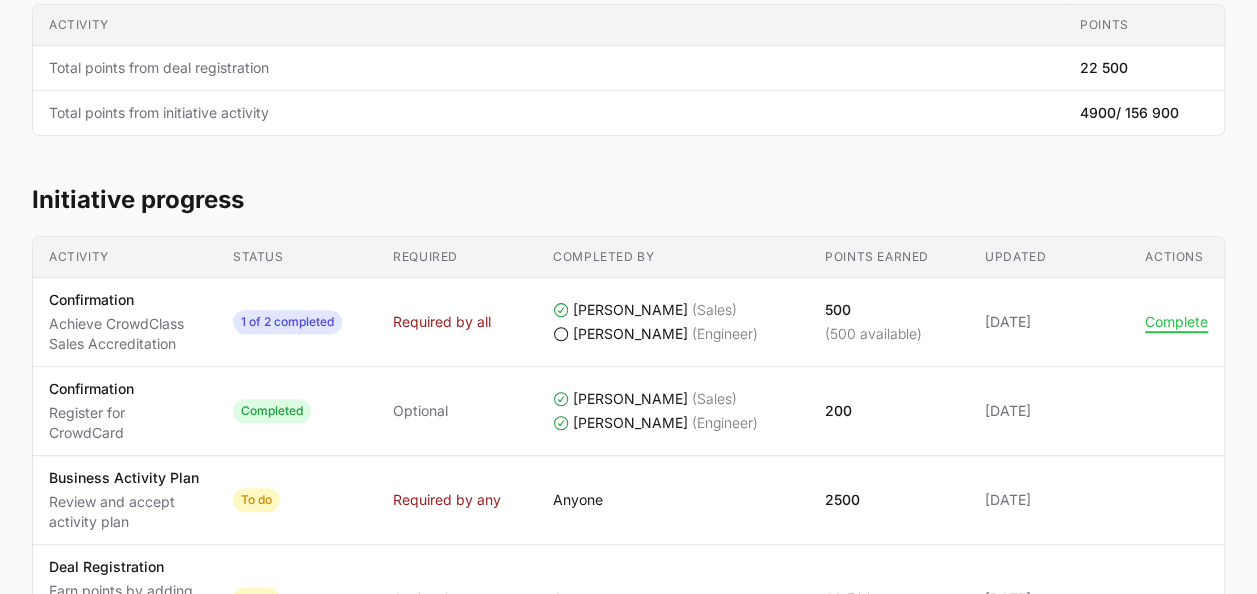 scroll, scrollTop: 600, scrollLeft: 0, axis: vertical 